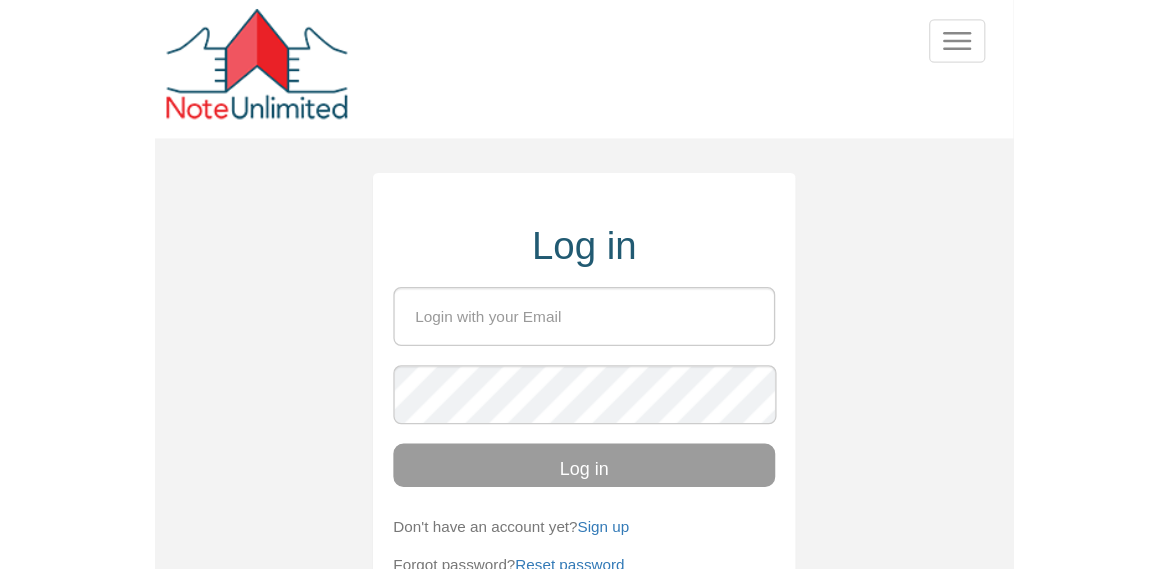 scroll, scrollTop: 0, scrollLeft: 0, axis: both 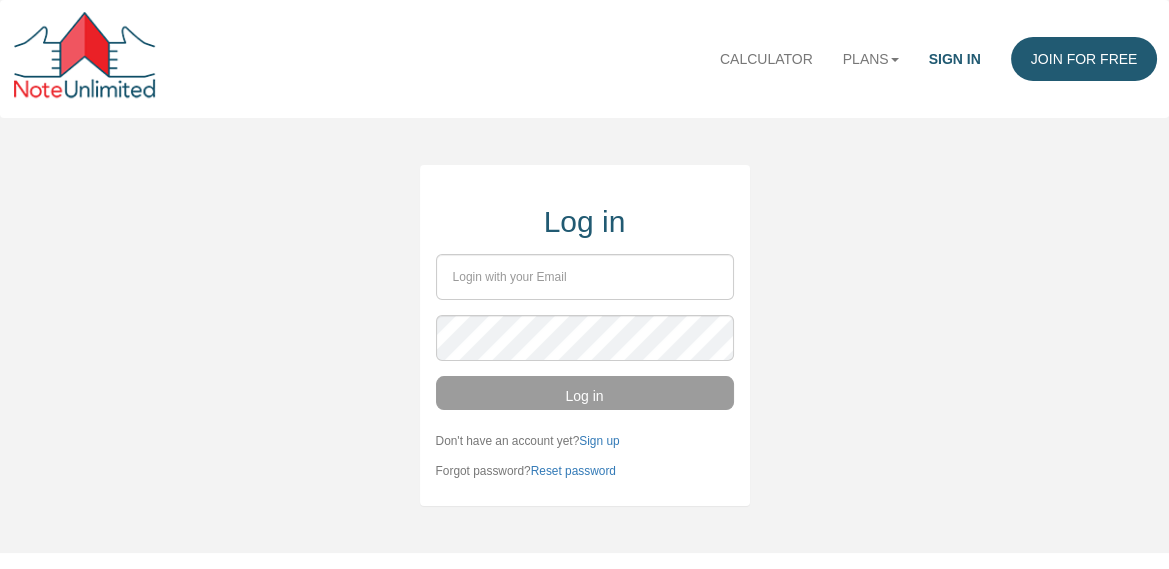 type on "[EMAIL_ADDRESS][DOMAIN_NAME]" 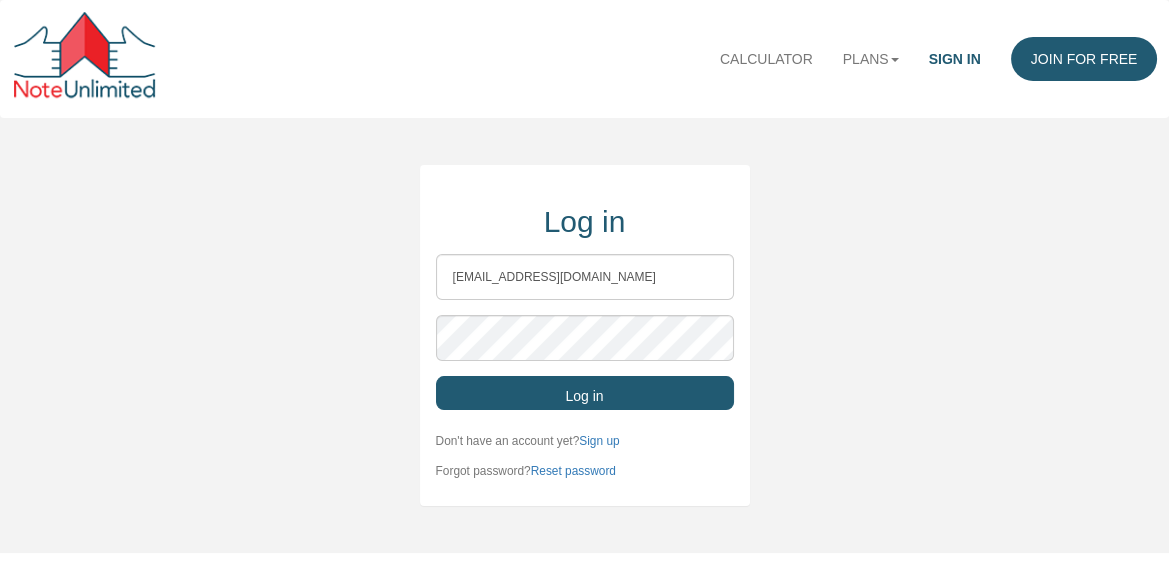 click on "Log in" at bounding box center [585, 393] 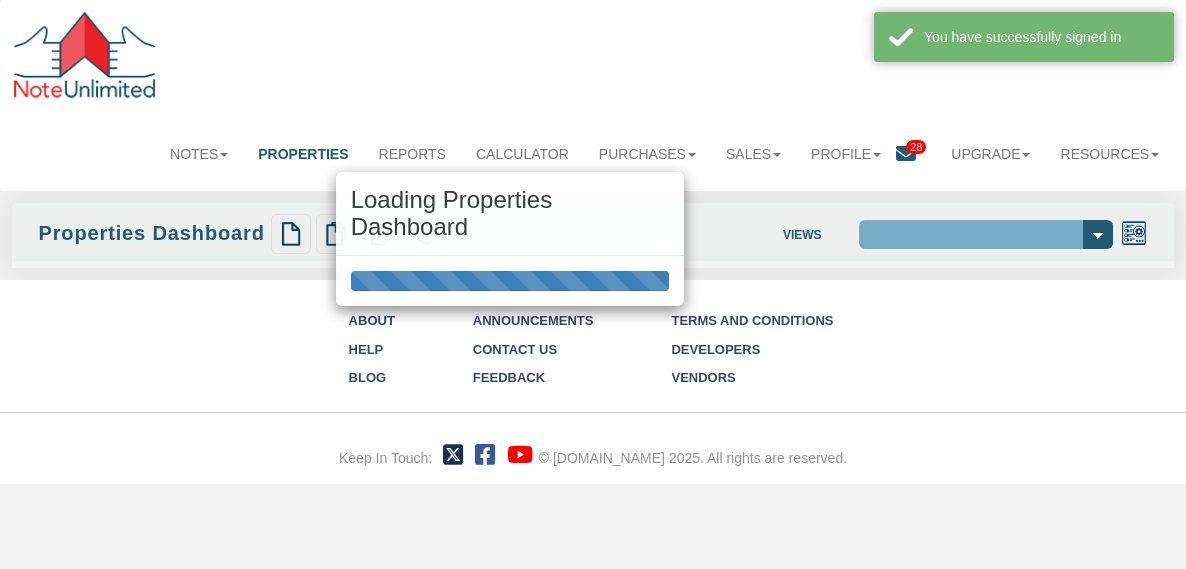 select on "138" 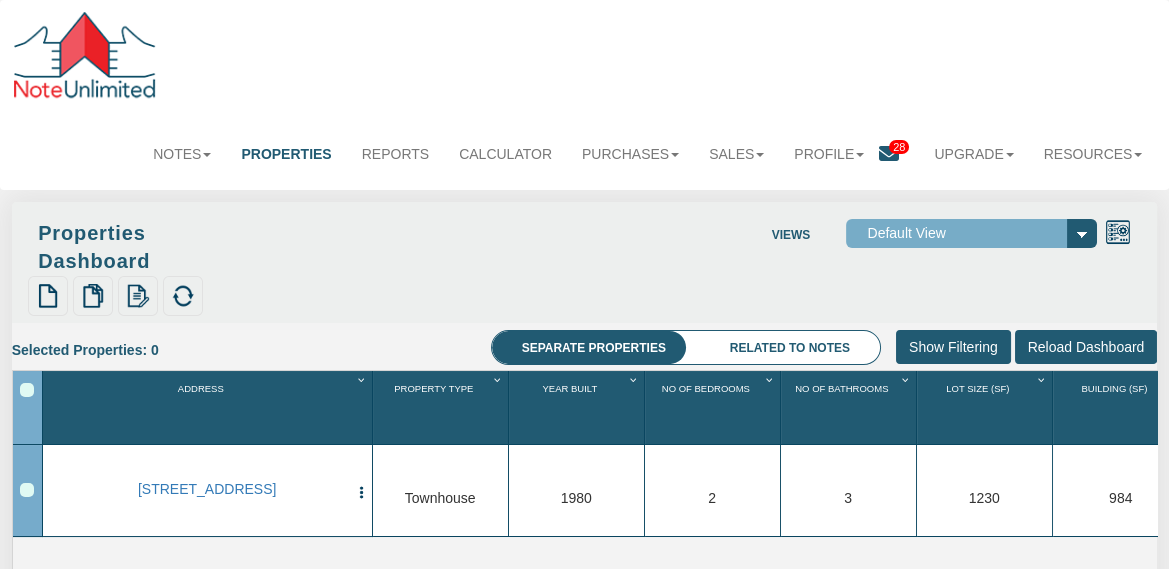 click on "28" at bounding box center [899, 147] 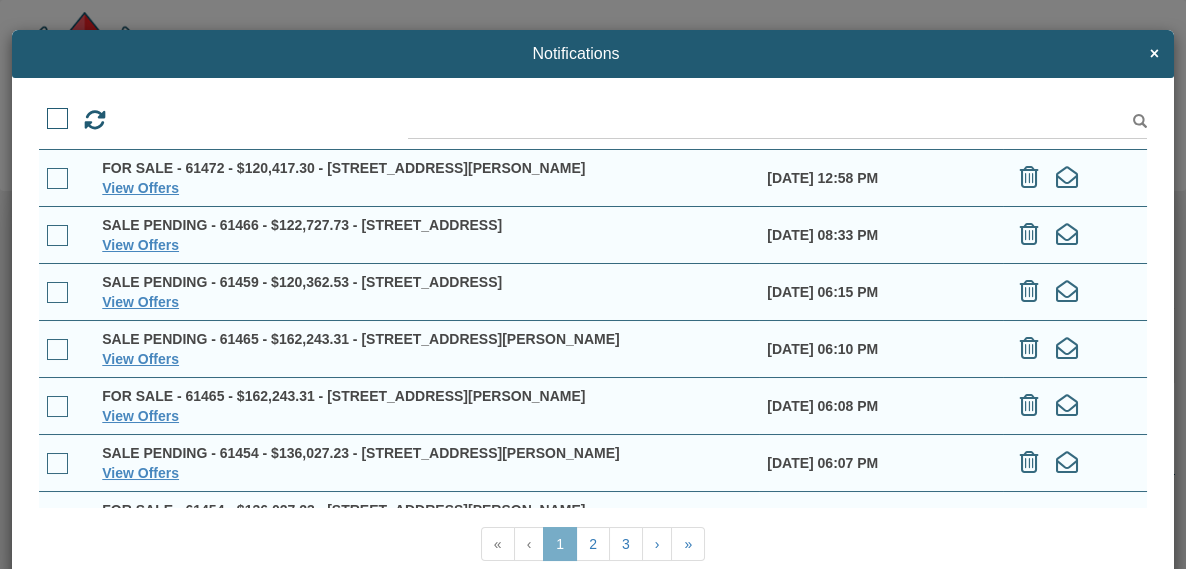 drag, startPoint x: 102, startPoint y: 165, endPoint x: 577, endPoint y: 158, distance: 475.05157 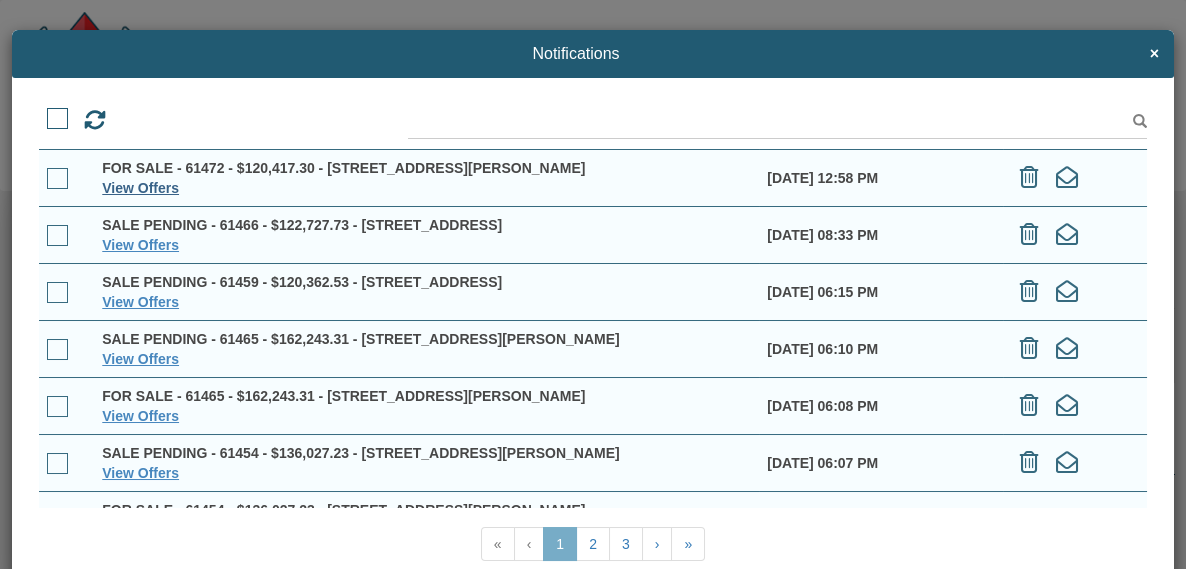 click on "View Offers" at bounding box center [140, 188] 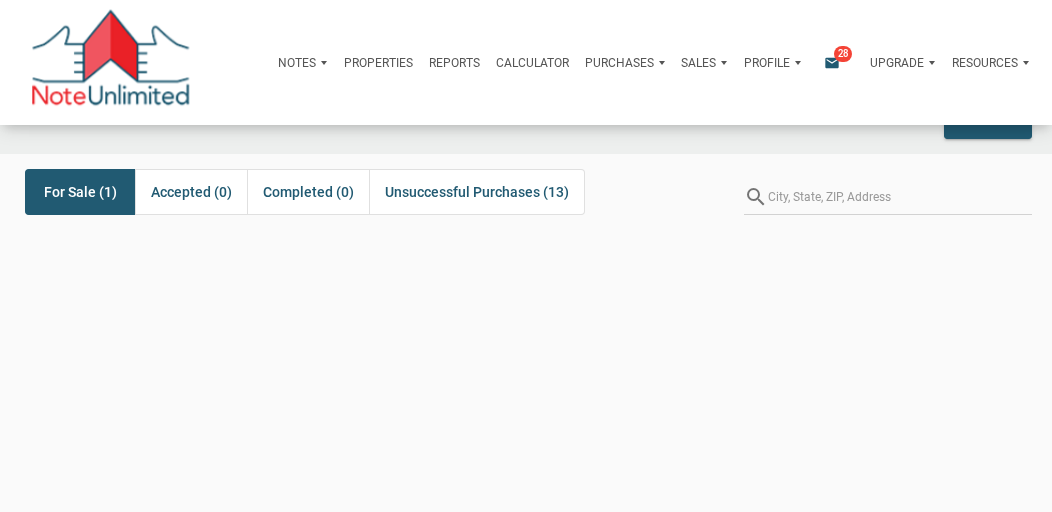 scroll, scrollTop: 0, scrollLeft: 0, axis: both 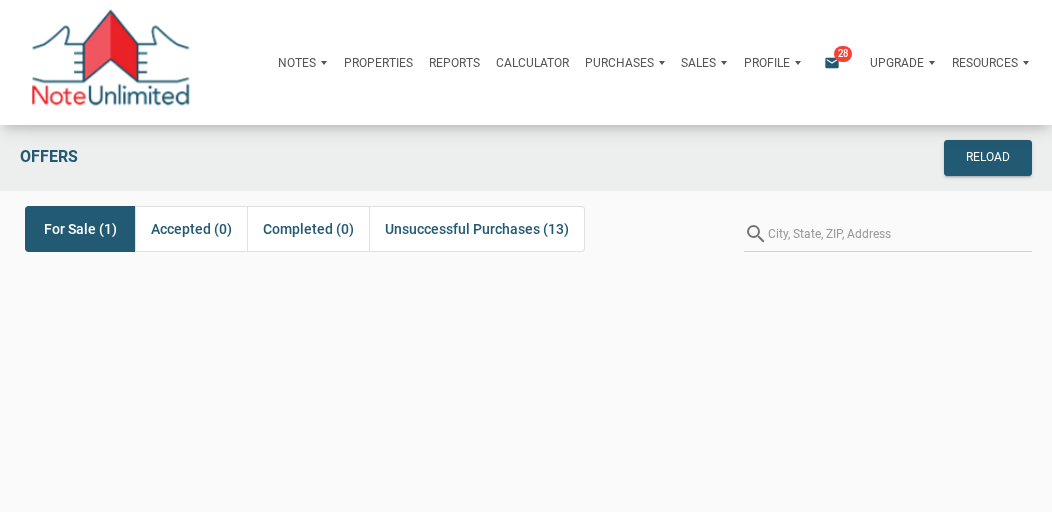 click on "For Sale (1)" at bounding box center (80, 229) 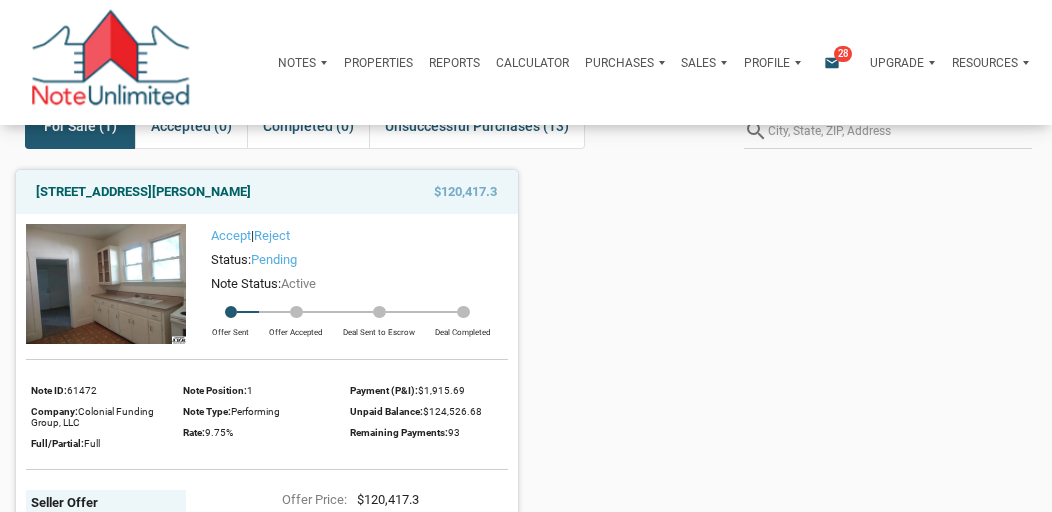 scroll, scrollTop: 113, scrollLeft: 0, axis: vertical 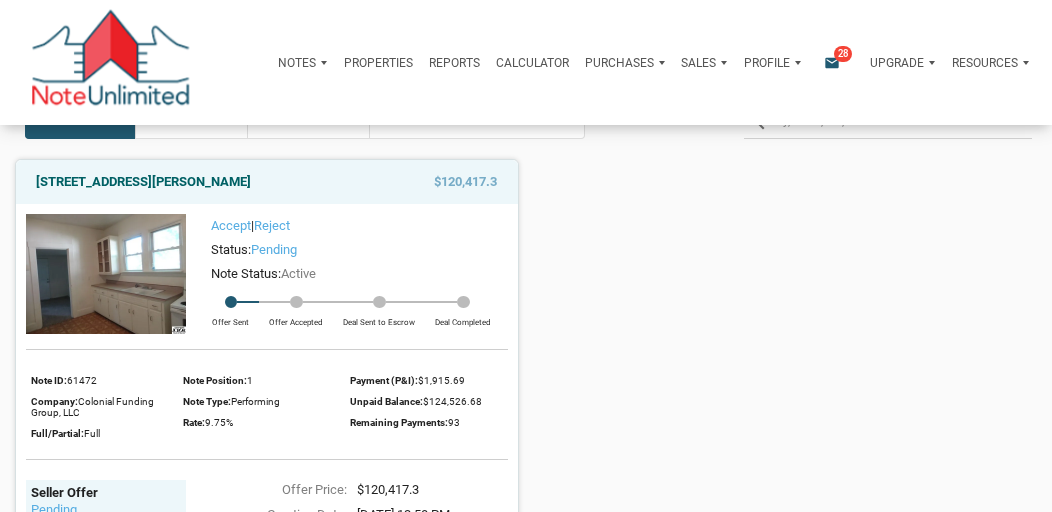 drag, startPoint x: 37, startPoint y: 177, endPoint x: 261, endPoint y: 177, distance: 224 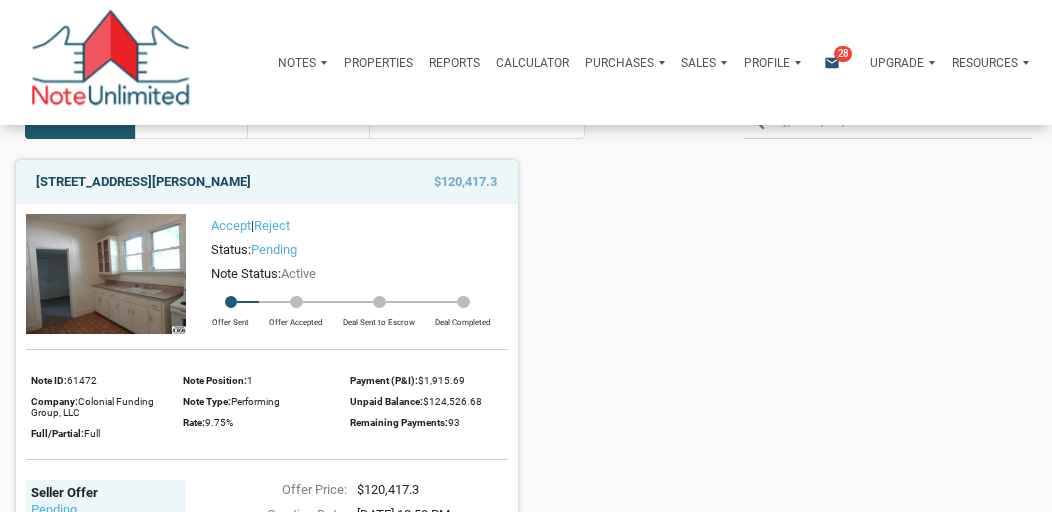 copy on "315 E Brown St, Seymour, IN, 47274" 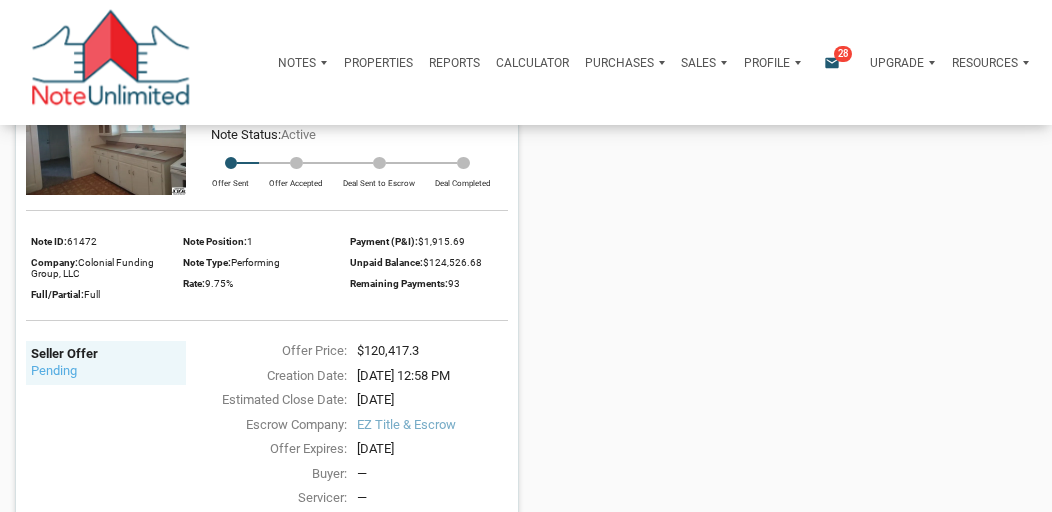scroll, scrollTop: 253, scrollLeft: 0, axis: vertical 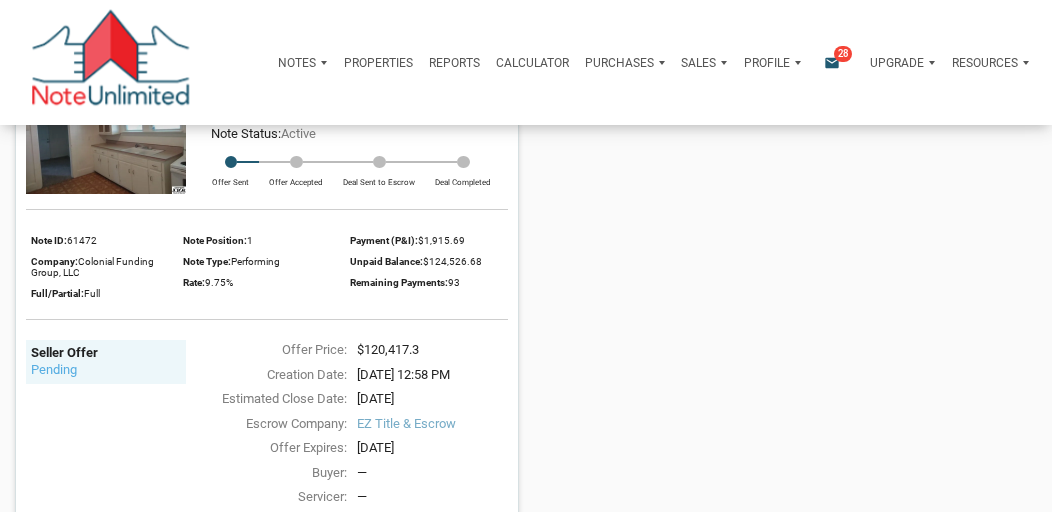 click on "315 E Brown St, Seymour, IN, 47274 $120,417.3  Accept   |   Reject  Status:  pending Note Status:  Active Offer Sent Offer Accepted Deal Sent to Escrow Deal Completed Note ID:  61472 Company:  Colonial Funding Group, LLC Full/Partial:  Full Note Position:  1 Note Type:   Performing Rate:  9.75% Payment (P&I):  $1,915.69 Unpaid Balance:  $124,526.68 Remaining Payments:  93  Seller Offer  pending  Offer Price:   $120,417.3   Creation Date:   07/17/2025 12:58 PM   Estimated Close Date:   07/31/2025   Escrow Company:  EZ Title & Escrow    Offer Expires:   07/20/2025   Buyer:   —   Servicer:   —   Broker:   —   Broker Fee:  —  Comments:  Bill, please review this note and select either ACCEPT or REJECT. It's a full note with 93 remaining payments. That's the shortest term we have available. It may be priced higher than your available capital. Hope this one fits your goals." at bounding box center (526, 310) 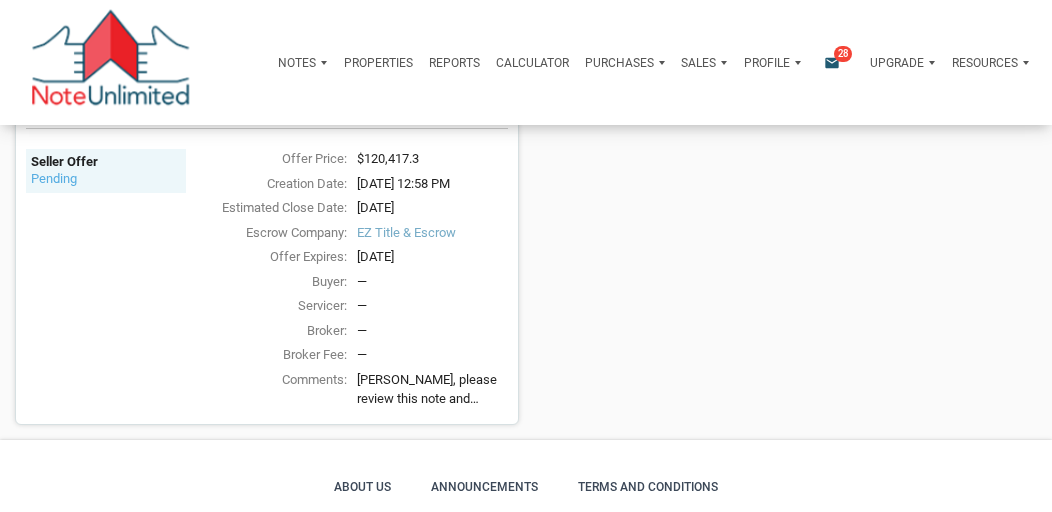 scroll, scrollTop: 459, scrollLeft: 0, axis: vertical 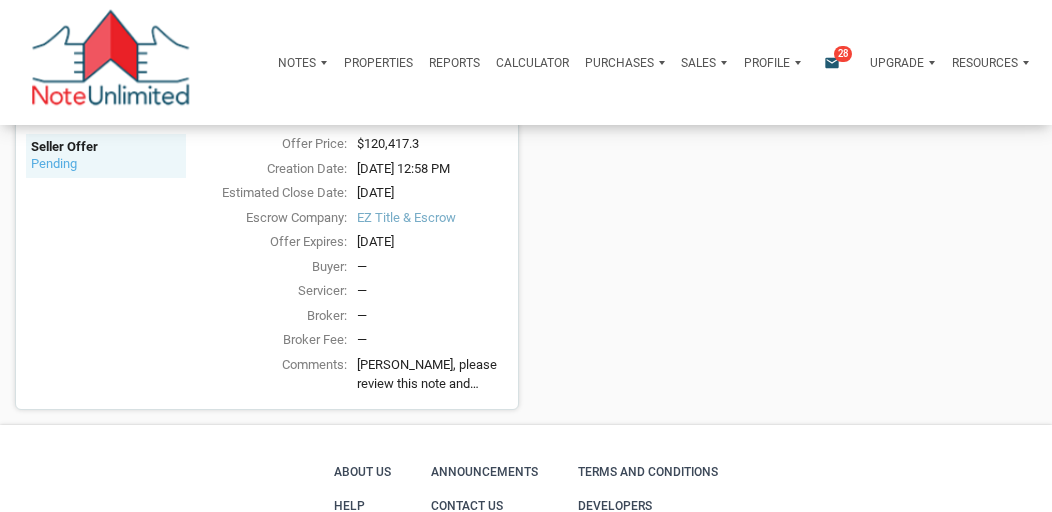 click on "Bill, please review this note and select either ACCEPT or REJECT. It's a full note with 93 remaining payments. That's the shortest term we have available. It may be priced higher than your available capital. Hope this one fits your goals." at bounding box center [432, 374] 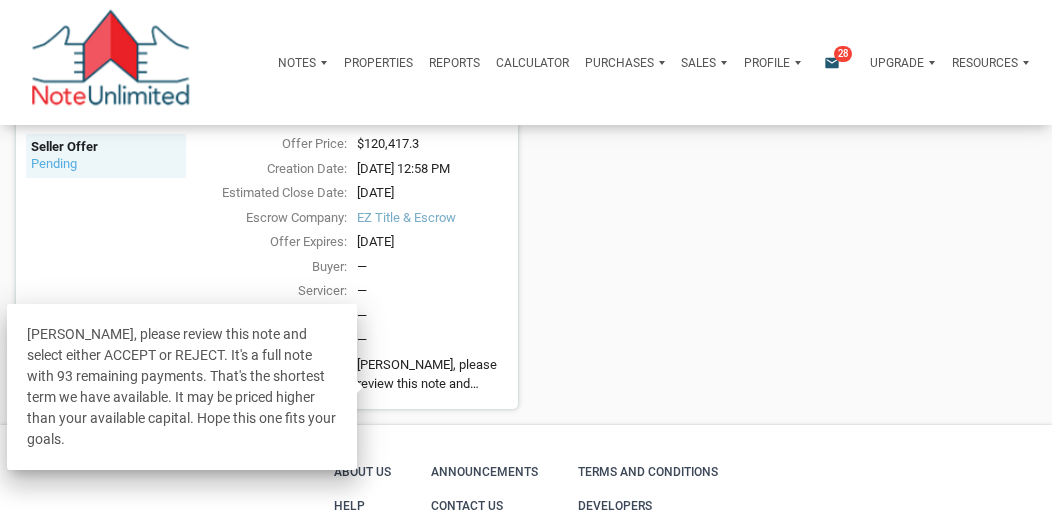 click on "Offer Price:   $120,417.3   Creation Date:   07/17/2025 12:58 PM   Estimated Close Date:   07/31/2025   Escrow Company:  EZ Title & Escrow    Offer Expires:   07/20/2025   Buyer:   —   Servicer:   —   Broker:   —   Broker Fee:  —  Comments:  Bill, please review this note and select either ACCEPT or REJECT. It's a full note with 93 remaining payments. That's the shortest term we have available. It may be priced higher than your available capital. Hope this one fits your goals." at bounding box center (346, 266) 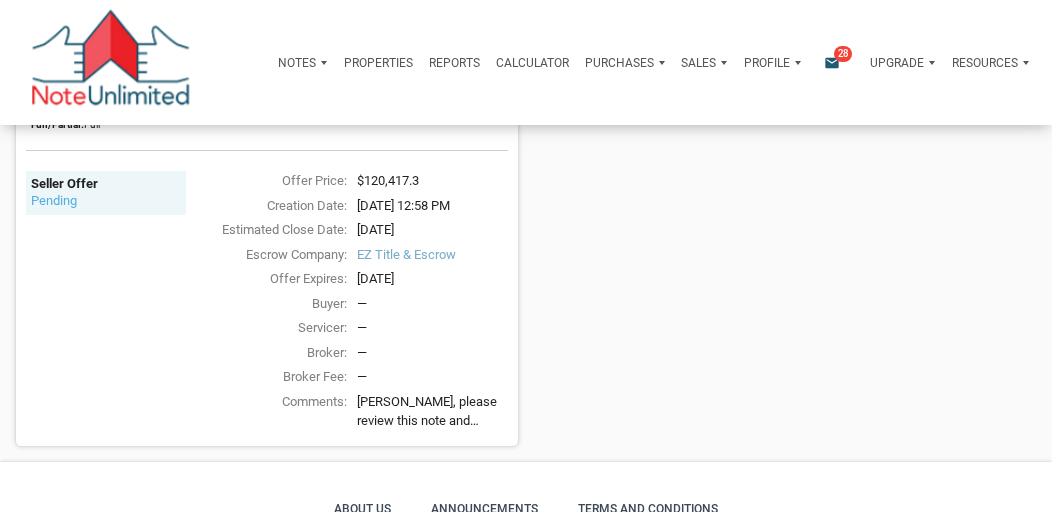 scroll, scrollTop: 421, scrollLeft: 0, axis: vertical 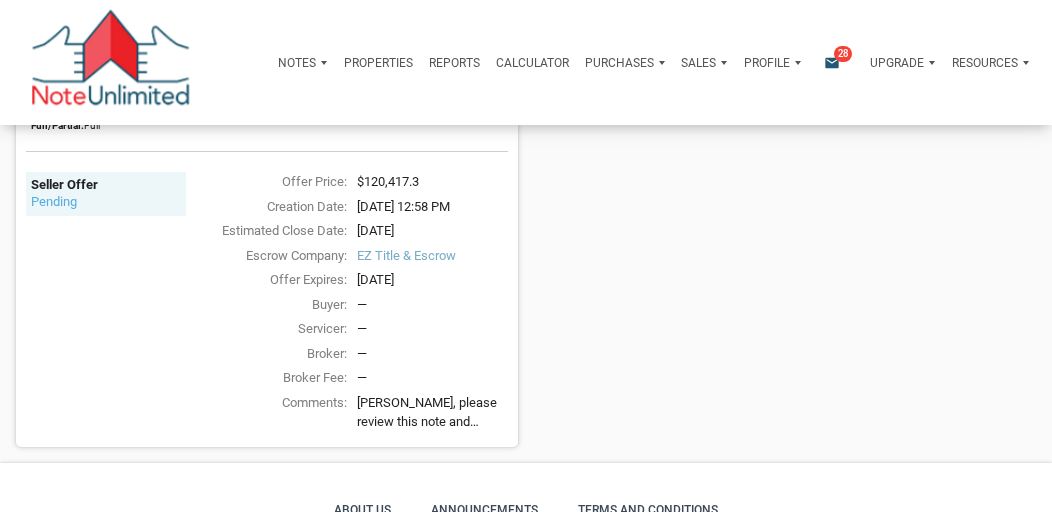 click on "Bill, please review this note and select either ACCEPT or REJECT. It's a full note with 93 remaining payments. That's the shortest term we have available. It may be priced higher than your available capital. Hope this one fits your goals." at bounding box center (432, 412) 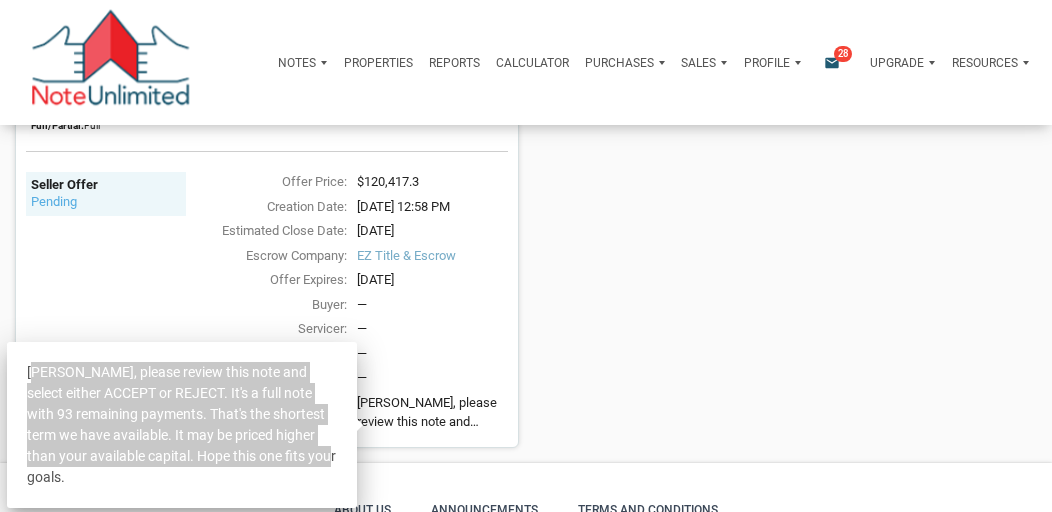 drag, startPoint x: 26, startPoint y: 375, endPoint x: 329, endPoint y: 454, distance: 313.12936 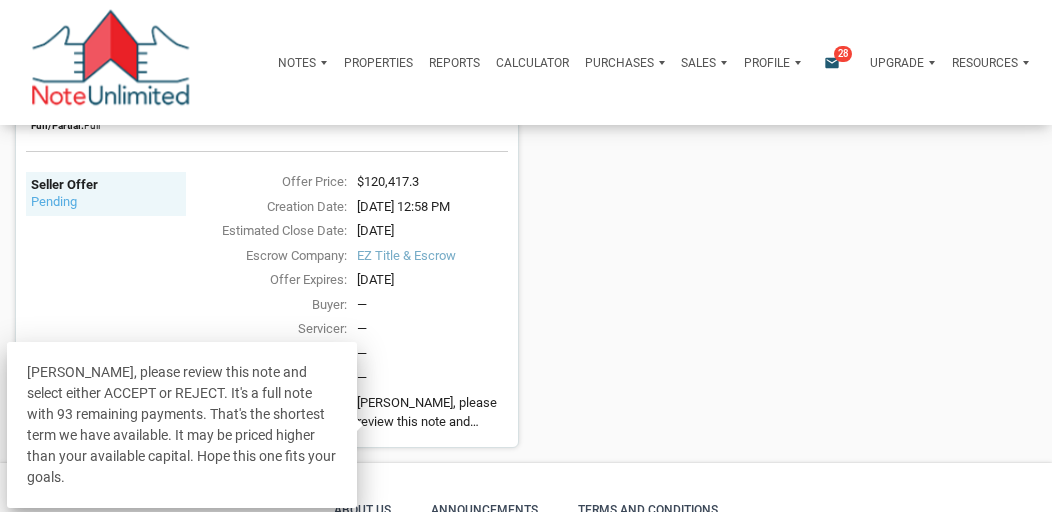 click on "315 E Brown St, Seymour, IN, 47274 $120,417.3  Accept   |   Reject  Status:  pending Note Status:  Active Offer Sent Offer Accepted Deal Sent to Escrow Deal Completed Note ID:  61472 Company:  Colonial Funding Group, LLC Full/Partial:  Full Note Position:  1 Note Type:   Performing Rate:  9.75% Payment (P&I):  $1,915.69 Unpaid Balance:  $124,526.68 Remaining Payments:  93  Seller Offer  pending  Offer Price:   $120,417.3   Creation Date:   07/17/2025 12:58 PM   Estimated Close Date:   07/31/2025   Escrow Company:  EZ Title & Escrow    Offer Expires:   07/20/2025   Buyer:   —   Servicer:   —   Broker:   —   Broker Fee:  —  Comments:  Bill, please review this note and select either ACCEPT or REJECT. It's a full note with 93 remaining payments. That's the shortest term we have available. It may be priced higher than your available capital. Hope this one fits your goals." at bounding box center [526, 142] 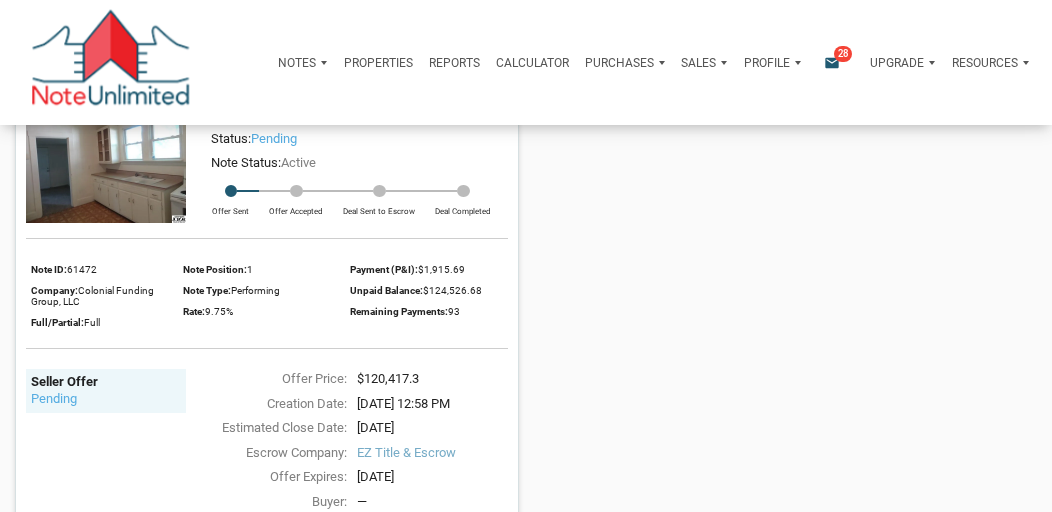 scroll, scrollTop: 188, scrollLeft: 0, axis: vertical 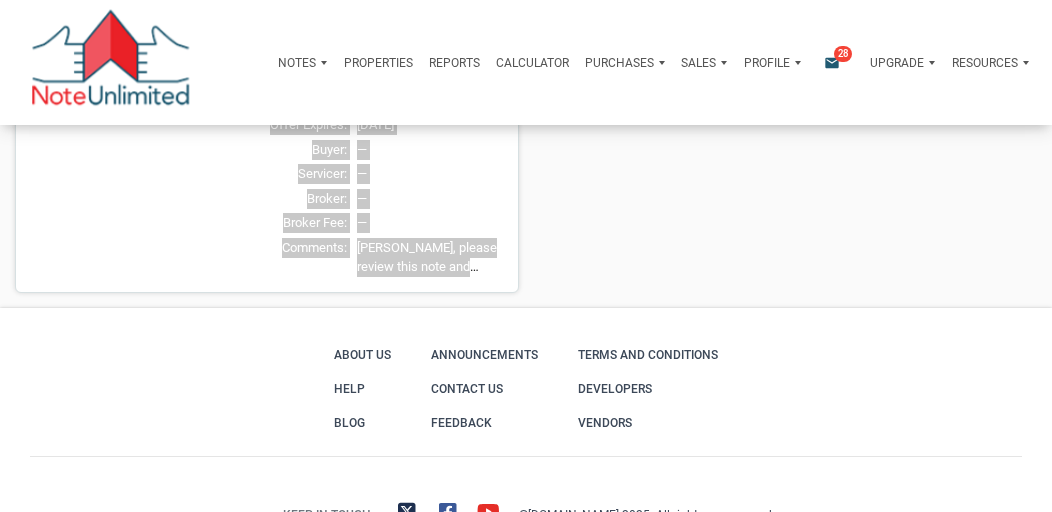 drag, startPoint x: 20, startPoint y: 136, endPoint x: 508, endPoint y: 262, distance: 504.00397 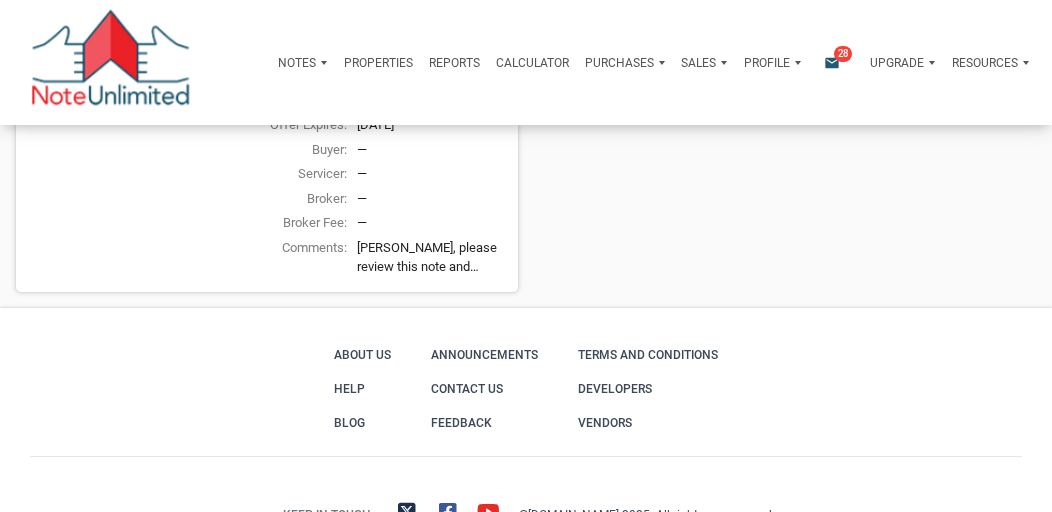 click on "315 E Brown St, Seymour, IN, 47274 $120,417.3  Accept   |   Reject  Status:  pending Note Status:  Active Offer Sent Offer Accepted Deal Sent to Escrow Deal Completed Note ID:  61472 Company:  Colonial Funding Group, LLC Full/Partial:  Full Note Position:  1 Note Type:   Performing Rate:  9.75% Payment (P&I):  $1,915.69 Unpaid Balance:  $124,526.68 Remaining Payments:  93  Seller Offer  pending  Offer Price:   $120,417.3   Creation Date:   07/17/2025 12:58 PM   Estimated Close Date:   07/31/2025   Escrow Company:  EZ Title & Escrow    Offer Expires:   07/20/2025   Buyer:   —   Servicer:   —   Broker:   —   Broker Fee:  —  Comments:  Bill, please review this note and select either ACCEPT or REJECT. It's a full note with 93 remaining payments. That's the shortest term we have available. It may be priced higher than your available capital. Hope this one fits your goals." at bounding box center (526, -13) 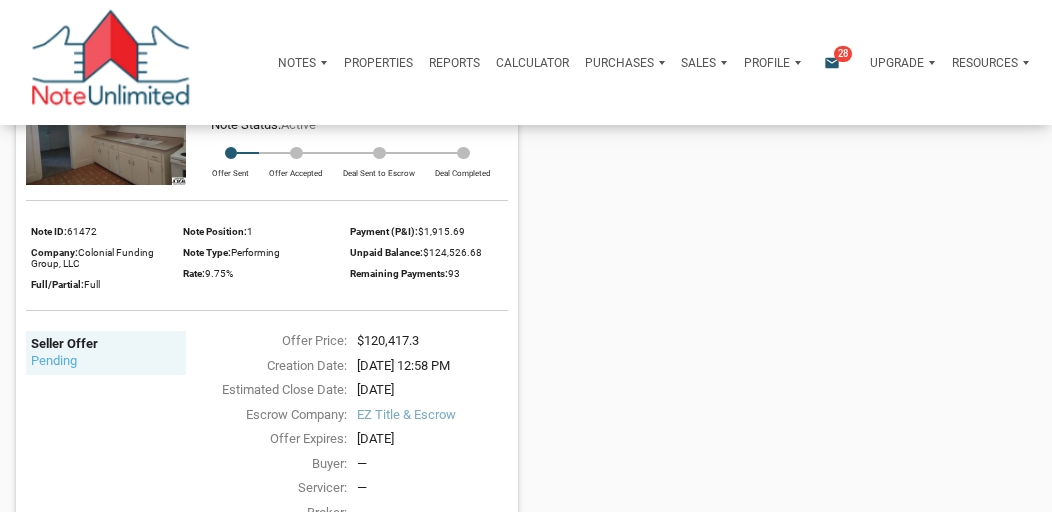 scroll, scrollTop: 0, scrollLeft: 0, axis: both 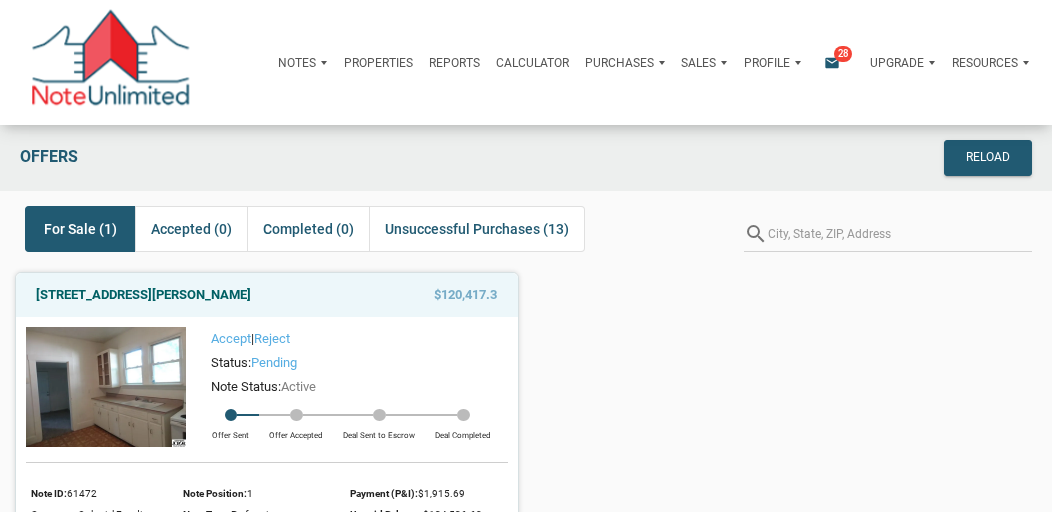 click on "315 E Brown St, Seymour, IN, 47274 $120,417.3  Accept   |   Reject  Status:  pending Note Status:  Active Offer Sent Offer Accepted Deal Sent to Escrow Deal Completed Note ID:  61472 Company:  Colonial Funding Group, LLC Full/Partial:  Full Note Position:  1 Note Type:   Performing Rate:  9.75% Payment (P&I):  $1,915.69 Unpaid Balance:  $124,526.68 Remaining Payments:  93  Seller Offer  pending  Offer Price:   $120,417.3   Creation Date:   07/17/2025 12:58 PM   Estimated Close Date:   07/31/2025   Escrow Company:  EZ Title & Escrow    Offer Expires:   07/20/2025   Buyer:   —   Servicer:   —   Broker:   —   Broker Fee:  —  Comments:  Bill, please review this note and select either ACCEPT or REJECT. It's a full note with 93 remaining payments. That's the shortest term we have available. It may be priced higher than your available capital. Hope this one fits your goals." at bounding box center [526, 563] 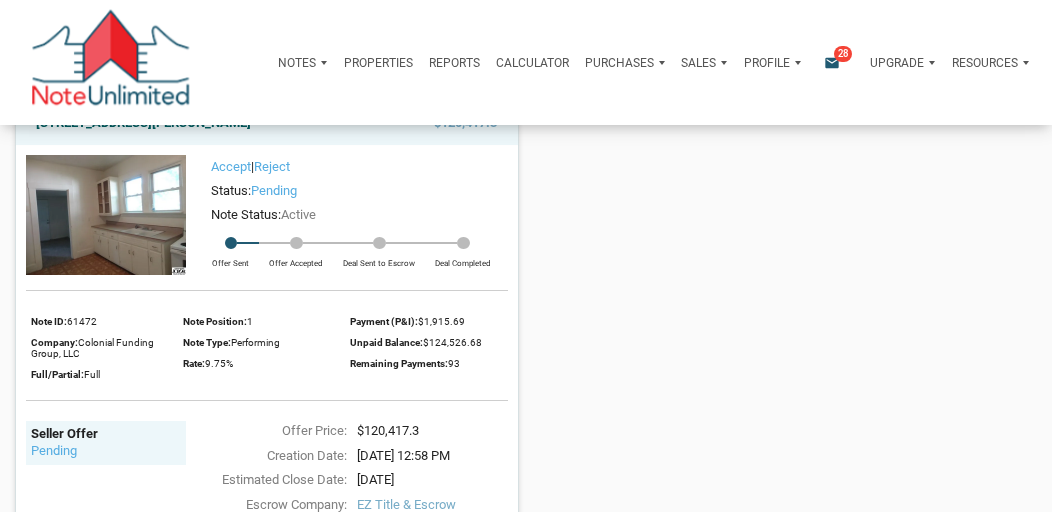 scroll, scrollTop: 209, scrollLeft: 0, axis: vertical 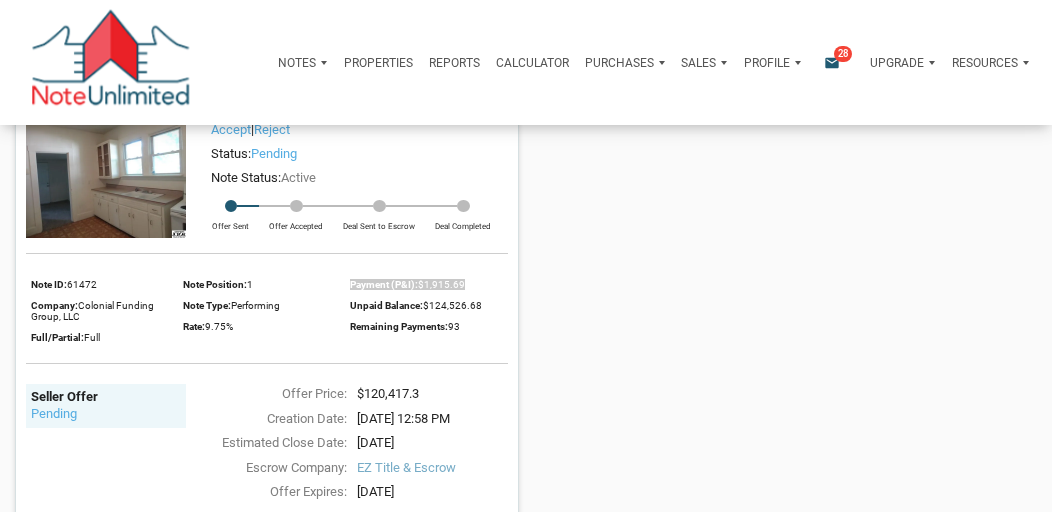 drag, startPoint x: 350, startPoint y: 285, endPoint x: 464, endPoint y: 283, distance: 114.01754 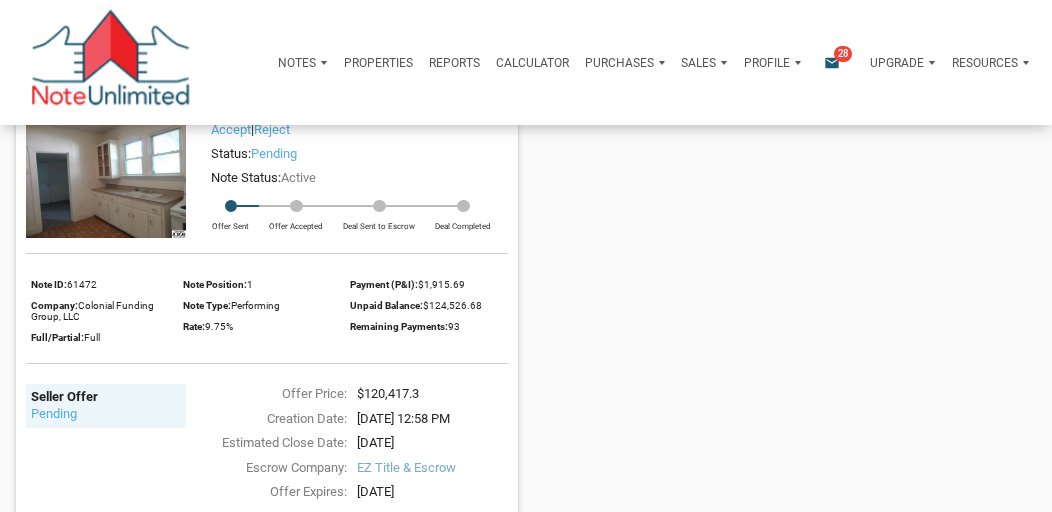 click on "315 E Brown St, Seymour, IN, 47274 $120,417.3  Accept   |   Reject  Status:  pending Note Status:  Active Offer Sent Offer Accepted Deal Sent to Escrow Deal Completed Note ID:  61472 Company:  Colonial Funding Group, LLC Full/Partial:  Full Note Position:  1 Note Type:   Performing Rate:  9.75% Payment (P&I):  $1,915.69 Unpaid Balance:  $124,526.68 Remaining Payments:  93  Seller Offer  pending  Offer Price:   $120,417.3   Creation Date:   07/17/2025 12:58 PM   Estimated Close Date:   07/31/2025   Escrow Company:  EZ Title & Escrow    Offer Expires:   07/20/2025   Buyer:   —   Servicer:   —   Broker:   —   Broker Fee:  —  Comments:  Bill, please review this note and select either ACCEPT or REJECT. It's a full note with 93 remaining payments. That's the shortest term we have available. It may be priced higher than your available capital. Hope this one fits your goals." at bounding box center (526, 354) 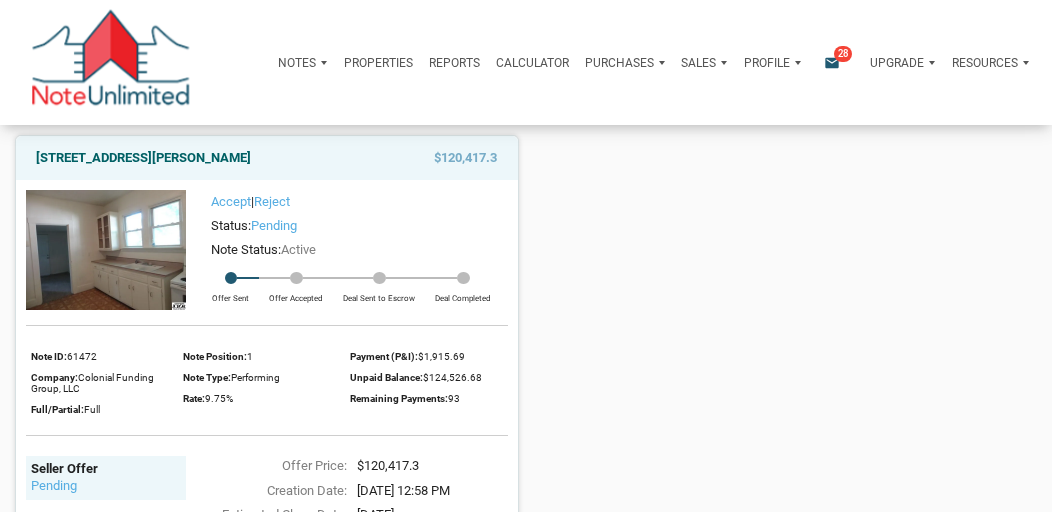 scroll, scrollTop: 135, scrollLeft: 0, axis: vertical 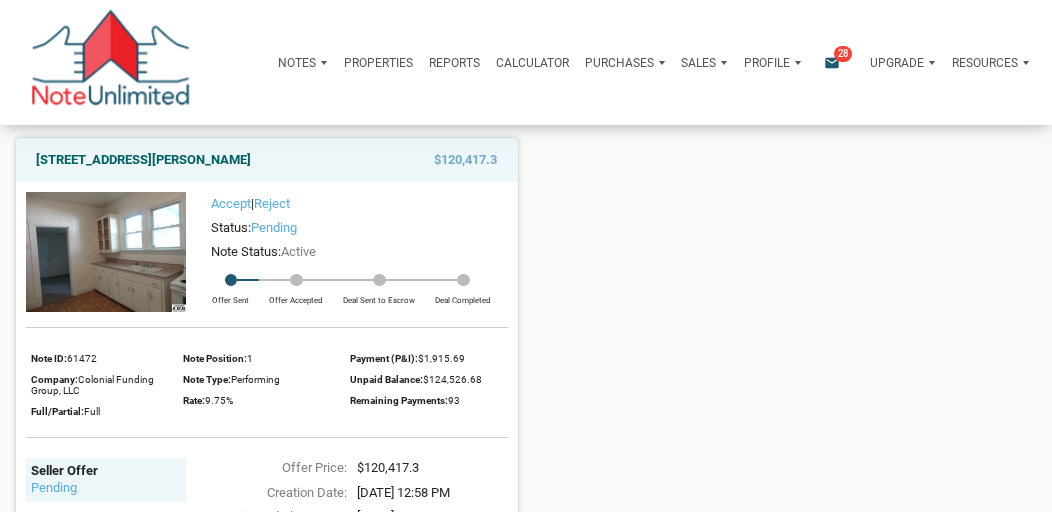 click on "$120,417.3" at bounding box center [465, 160] 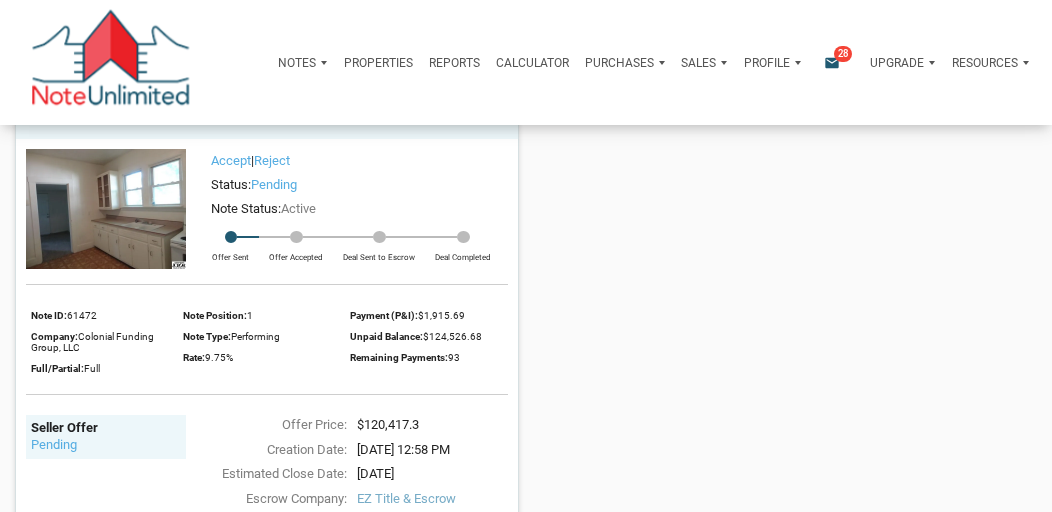 scroll, scrollTop: 168, scrollLeft: 0, axis: vertical 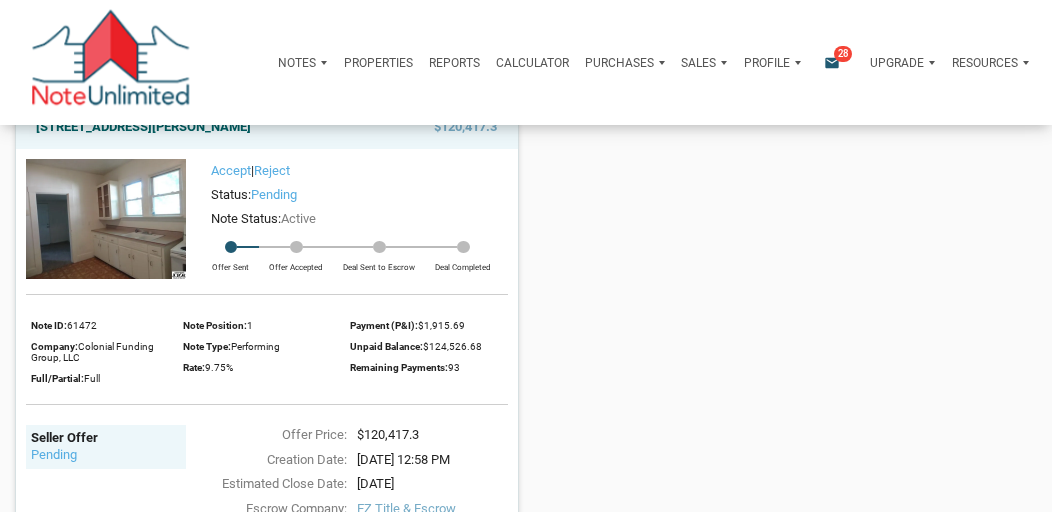 click at bounding box center (106, 219) 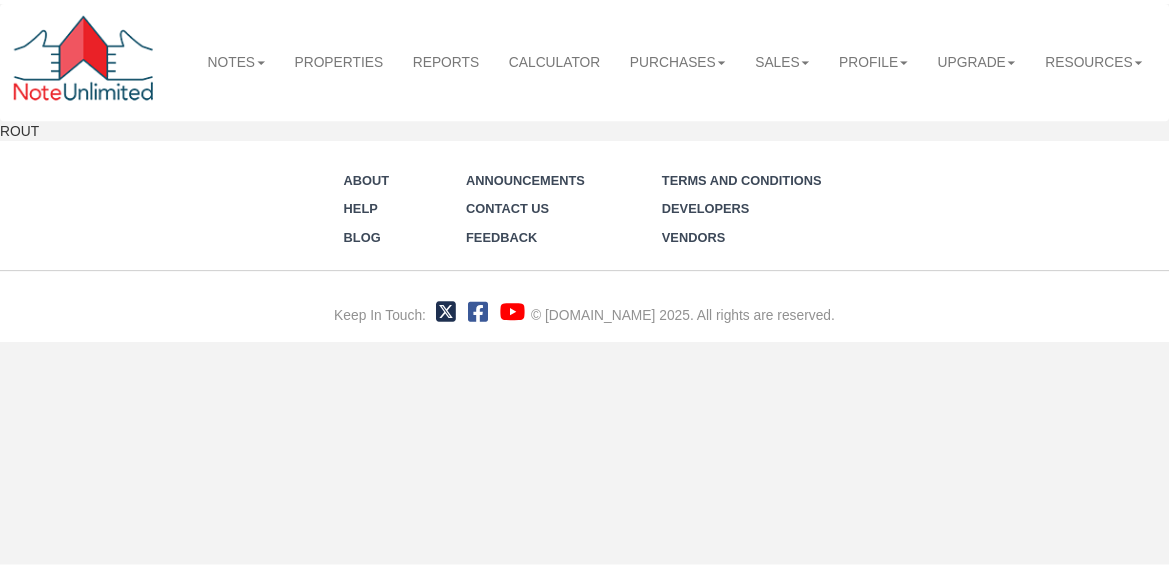 scroll, scrollTop: 0, scrollLeft: 0, axis: both 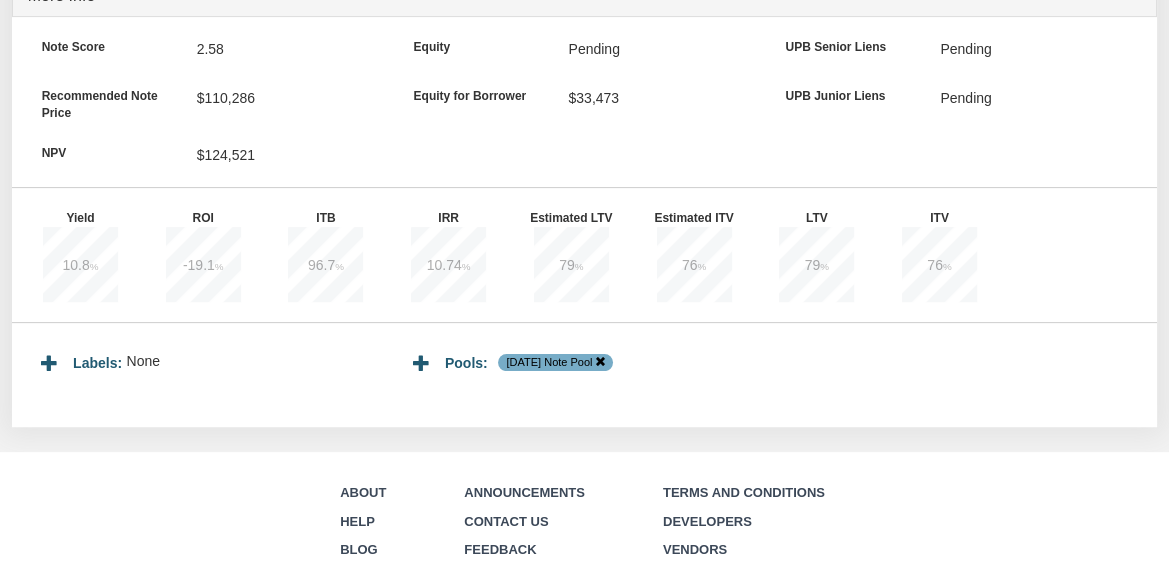 click on "10.8" at bounding box center (76, 265) 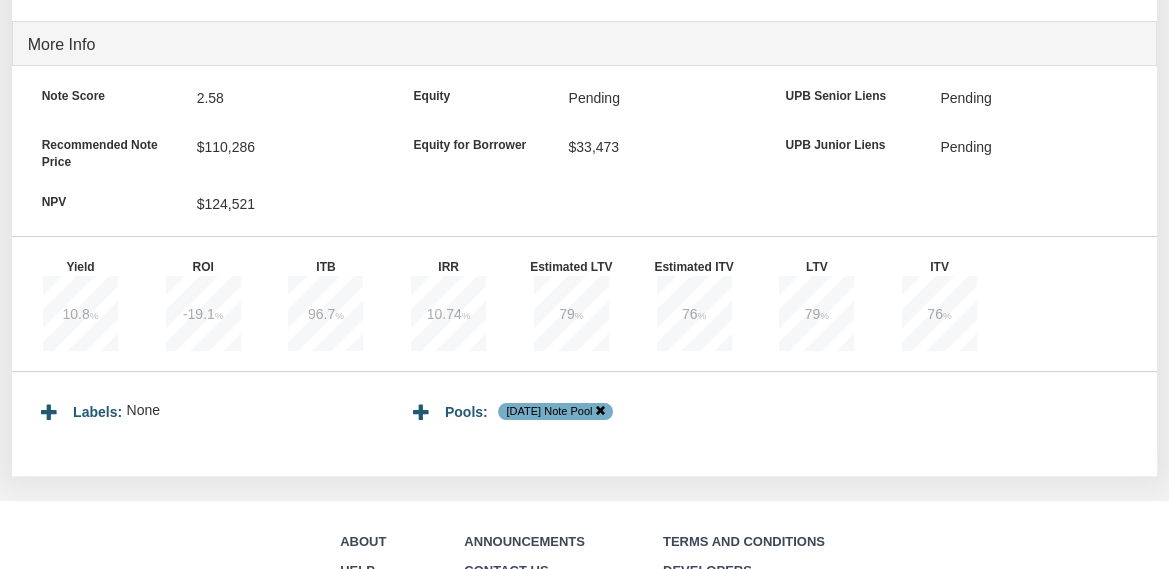 scroll, scrollTop: 843, scrollLeft: 0, axis: vertical 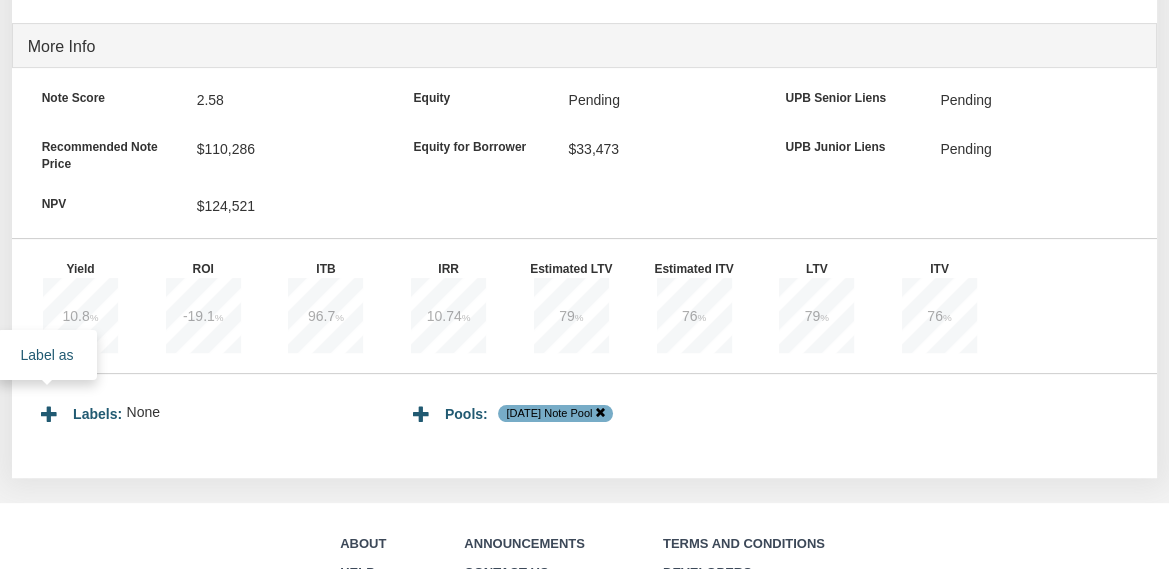 click at bounding box center [49, 414] 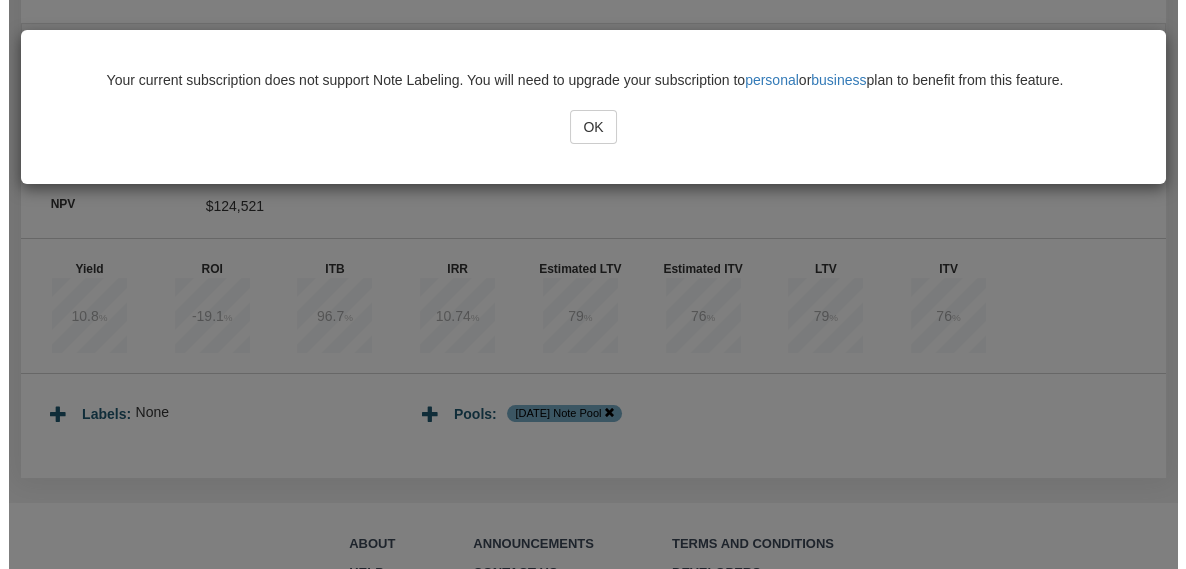 scroll, scrollTop: 844, scrollLeft: 0, axis: vertical 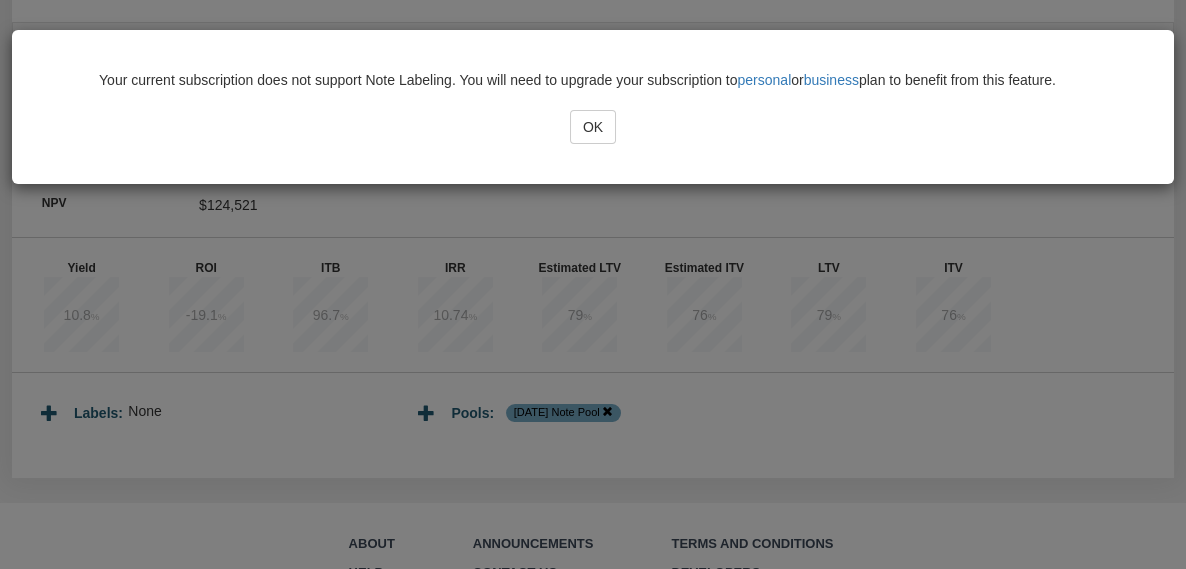 click on "Your current subscription does not support Note Labeling.
You will need to upgrade your subscription to  personal  or
business  plan to benefit from this feature.
OK" at bounding box center [593, 284] 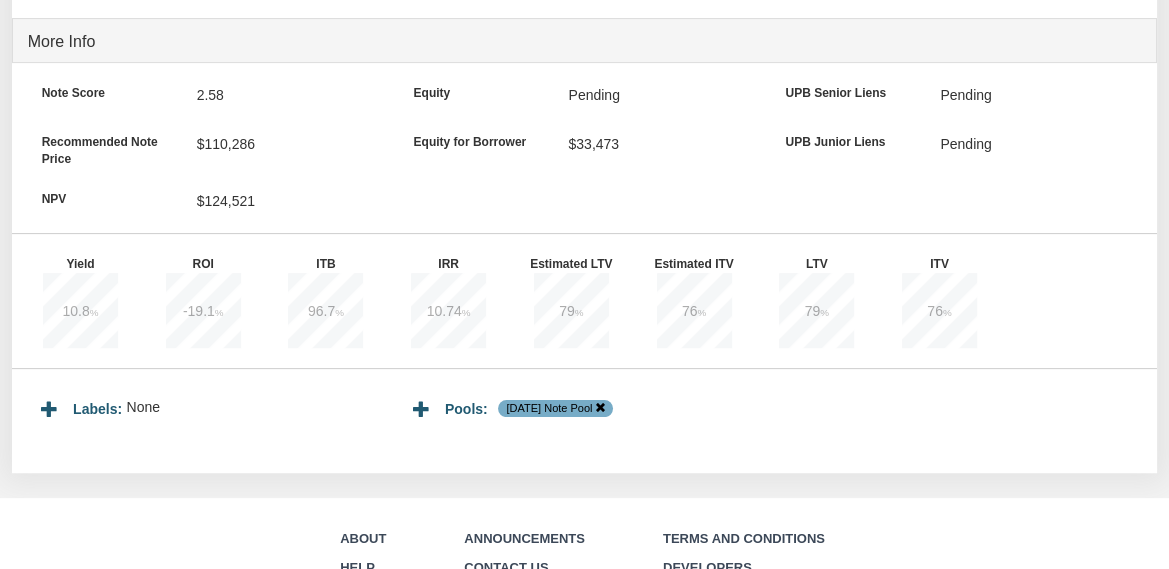 scroll, scrollTop: 842, scrollLeft: 0, axis: vertical 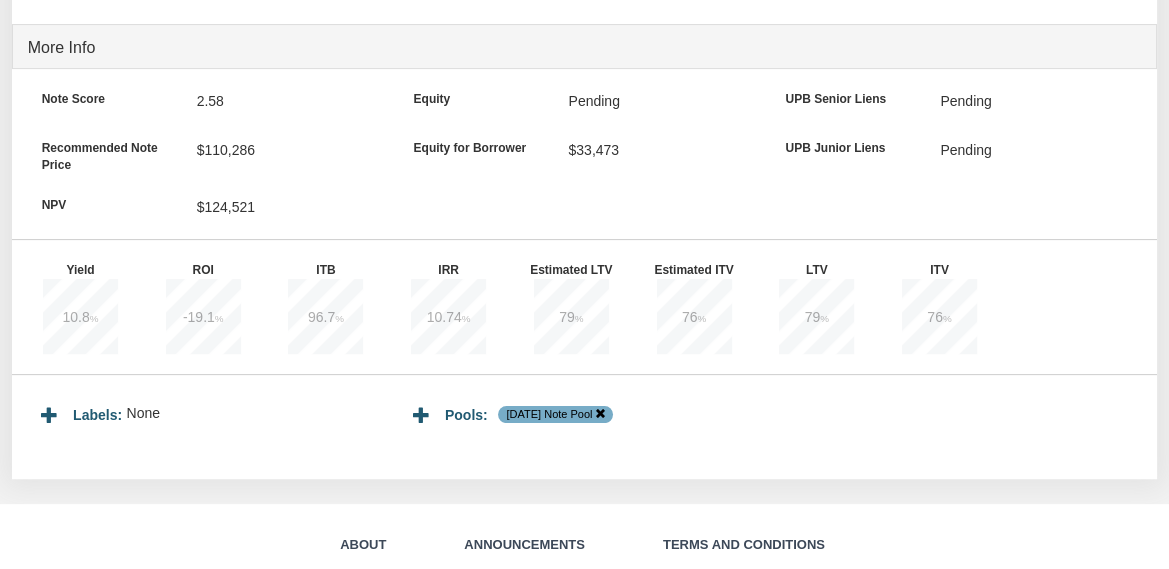 click on "-19.1" at bounding box center [199, 317] 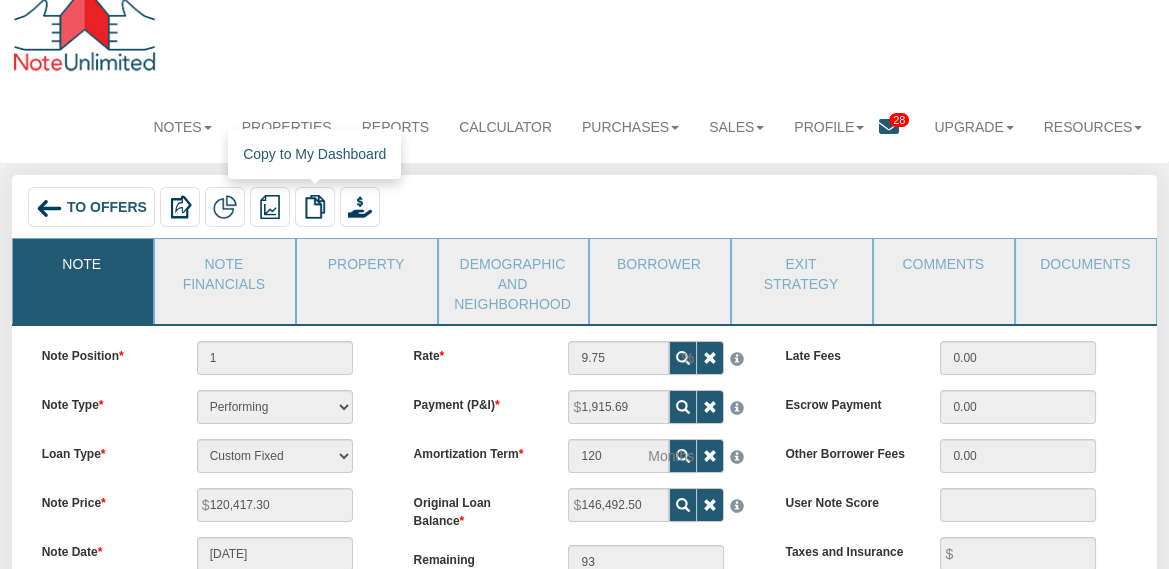 scroll, scrollTop: 25, scrollLeft: 0, axis: vertical 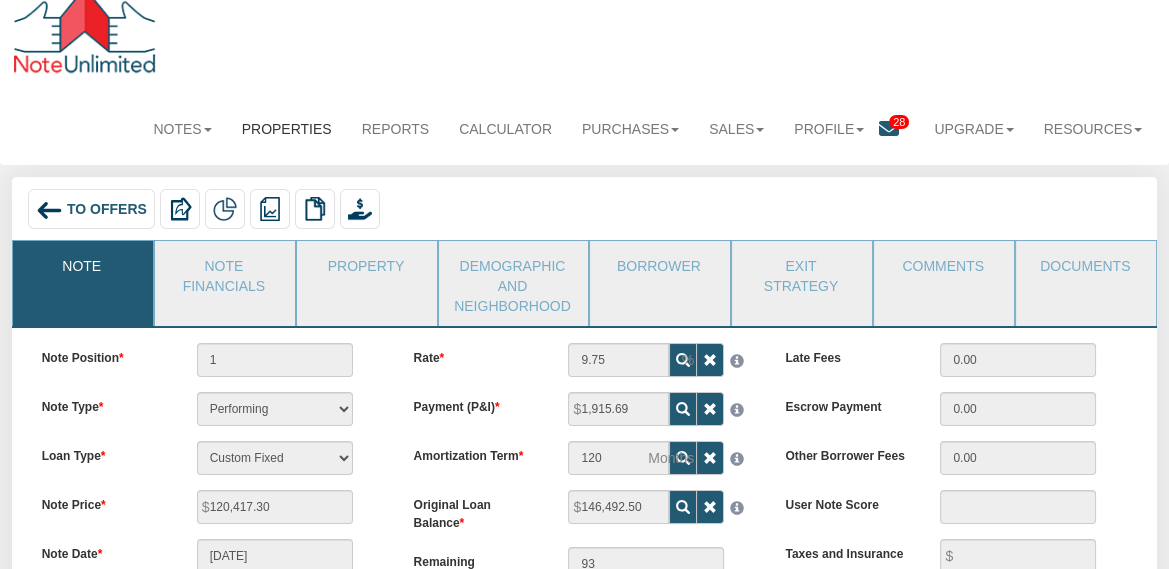 click on "Properties" at bounding box center [287, 129] 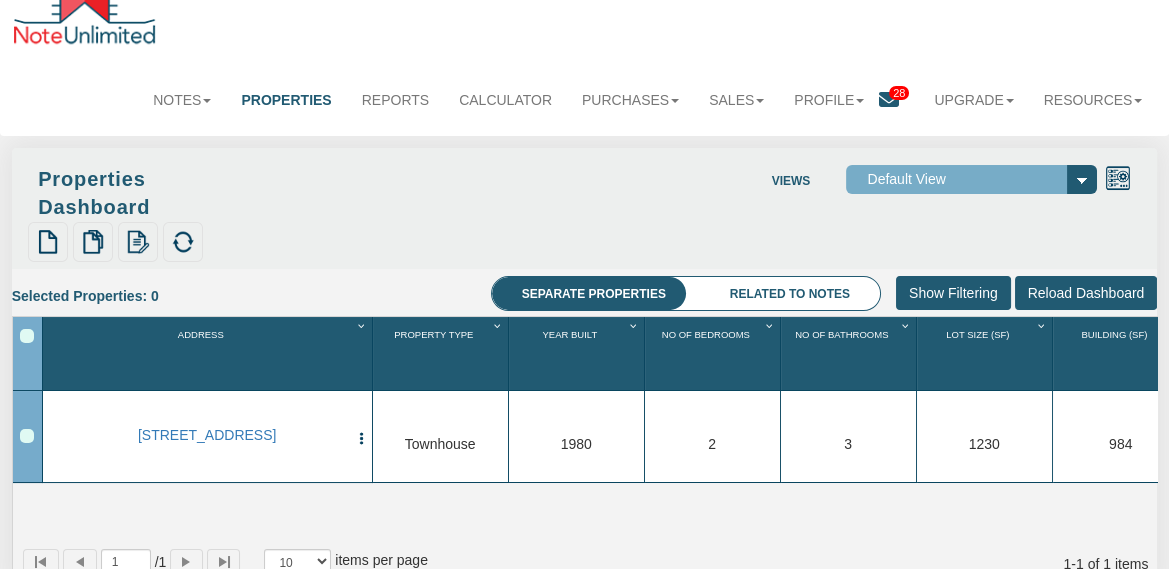 scroll, scrollTop: 0, scrollLeft: 0, axis: both 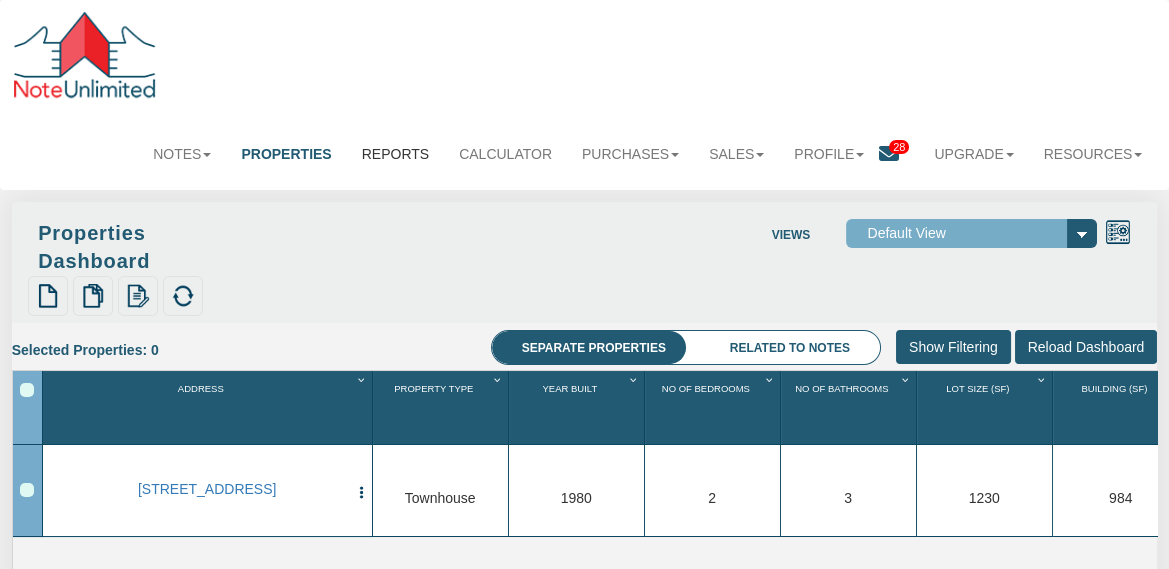 click on "Reports" at bounding box center (395, 154) 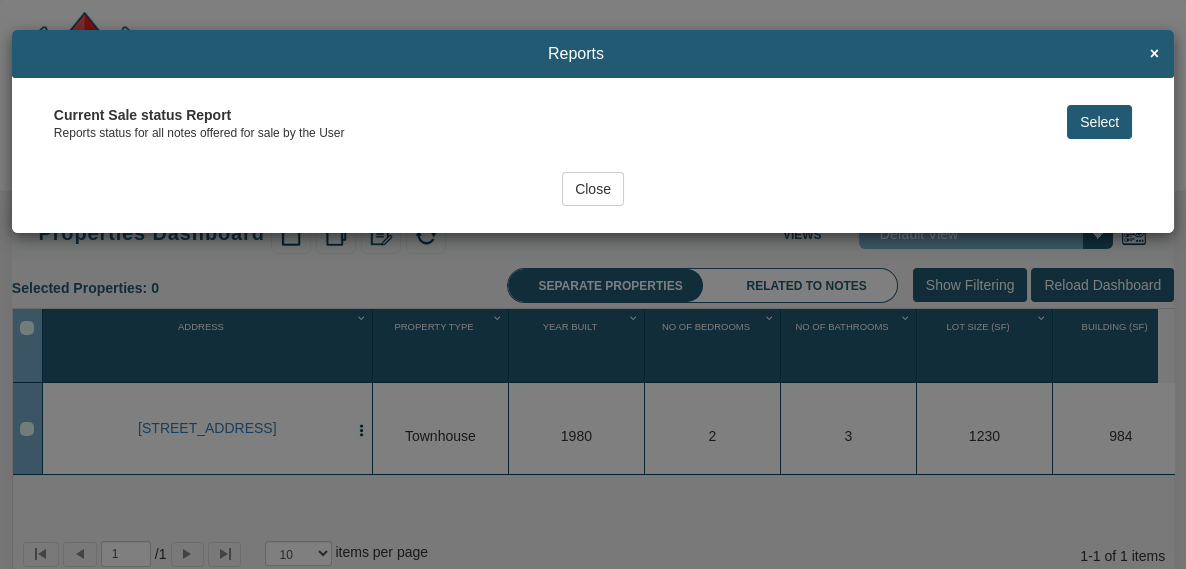 click on "Close" at bounding box center [593, 189] 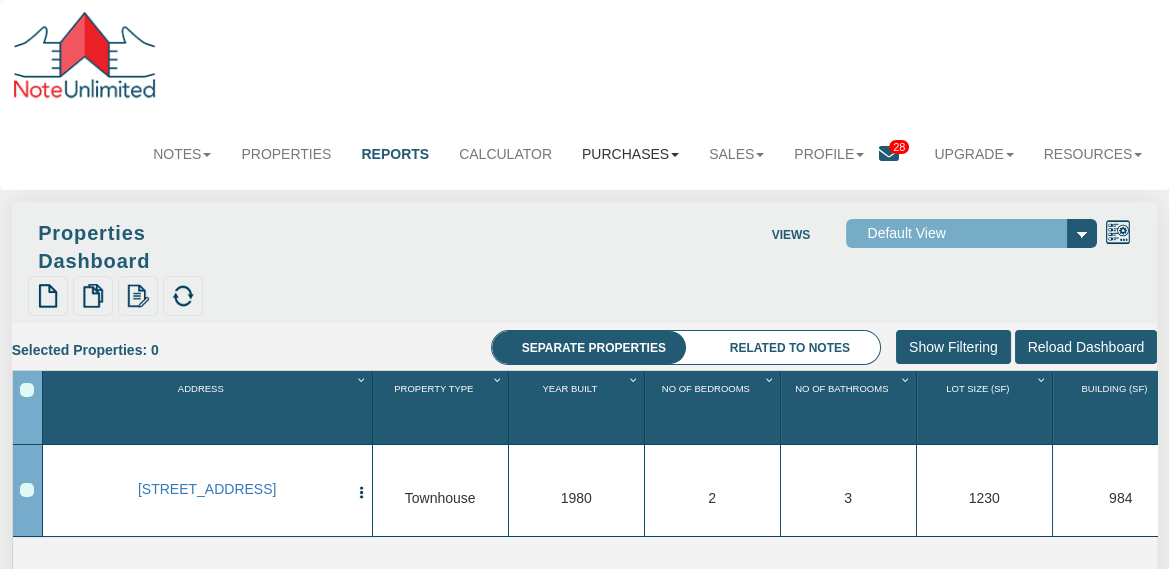 click on "Purchases" at bounding box center (630, 154) 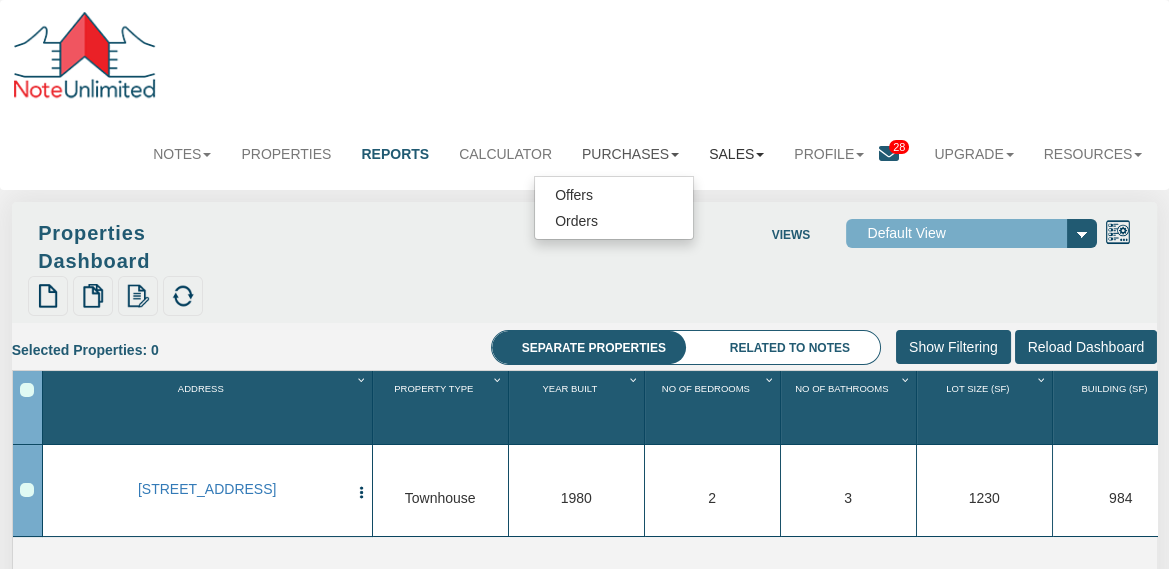 click on "Sales" at bounding box center [736, 154] 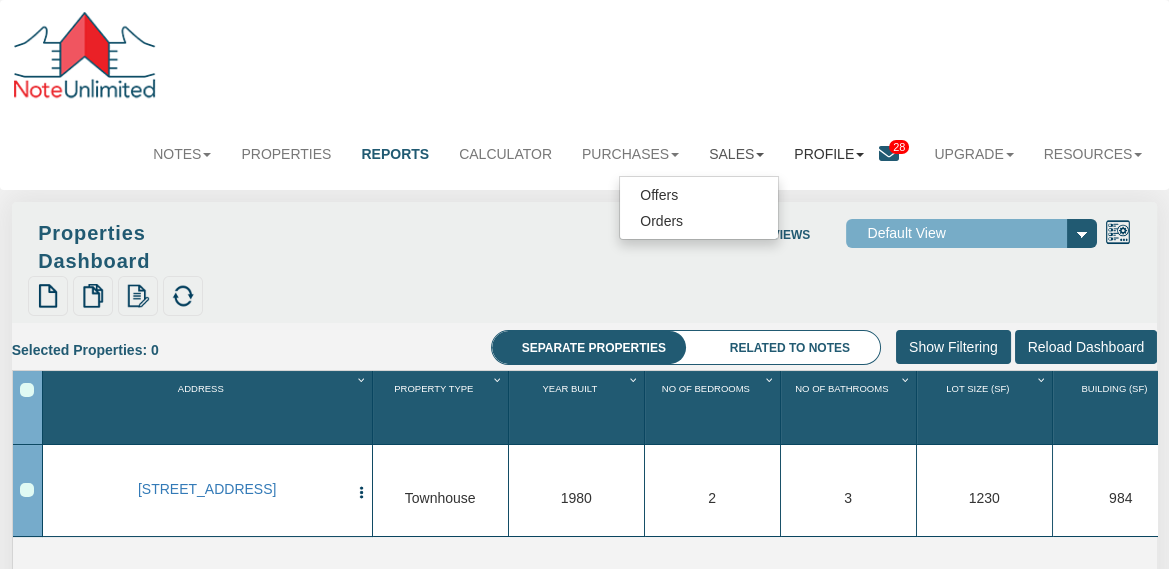 click on "Profile" at bounding box center [829, 154] 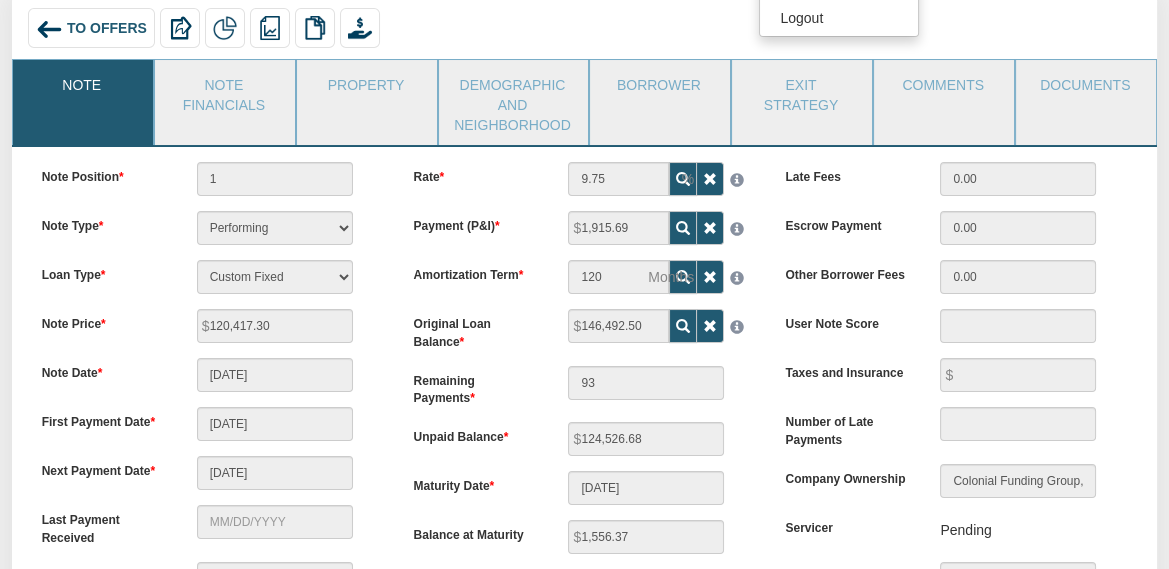 scroll, scrollTop: 205, scrollLeft: 0, axis: vertical 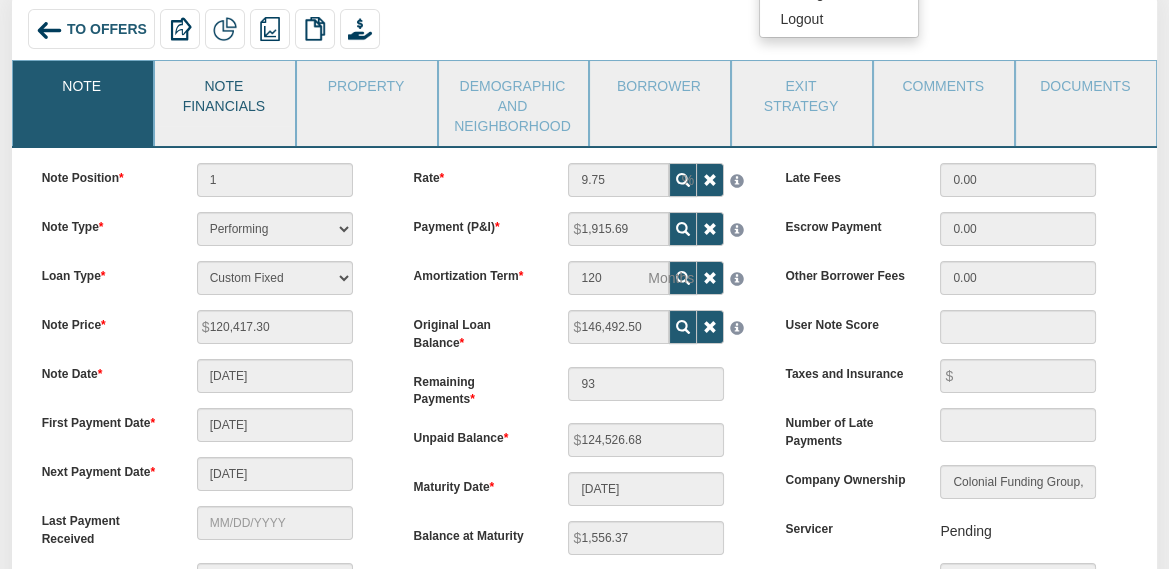 click on "Note Financials" at bounding box center [224, 93] 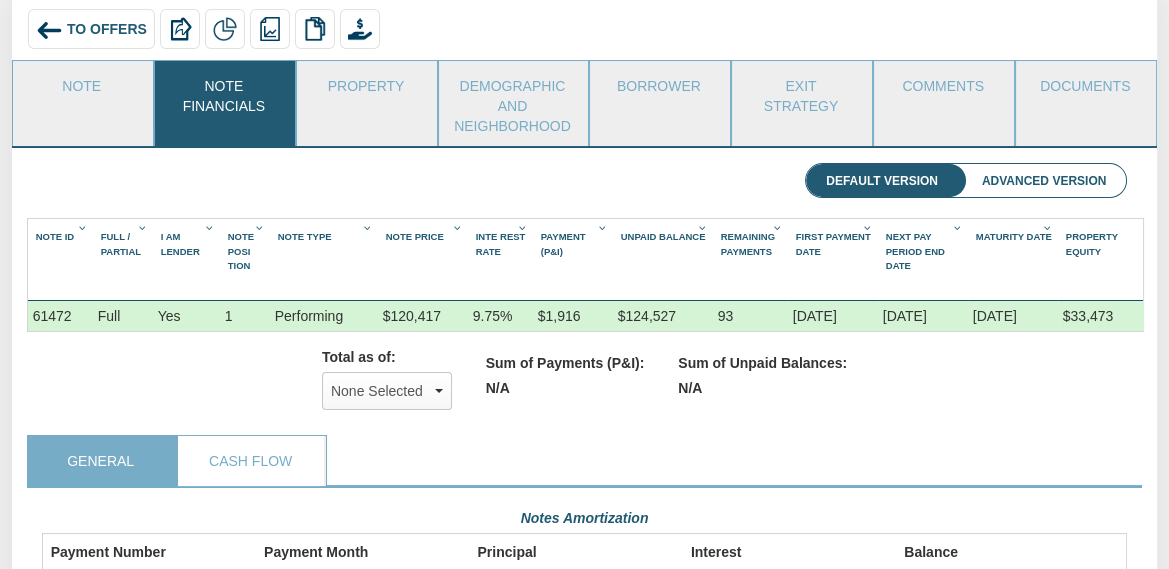 scroll, scrollTop: 999680, scrollLeft: 998914, axis: both 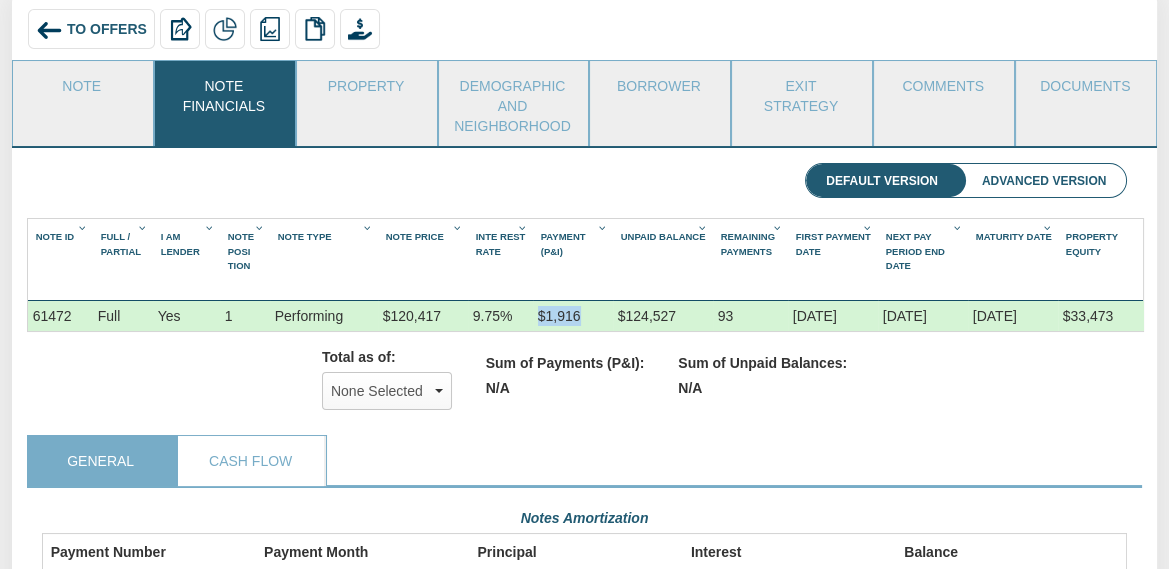 drag, startPoint x: 536, startPoint y: 313, endPoint x: 582, endPoint y: 316, distance: 46.09772 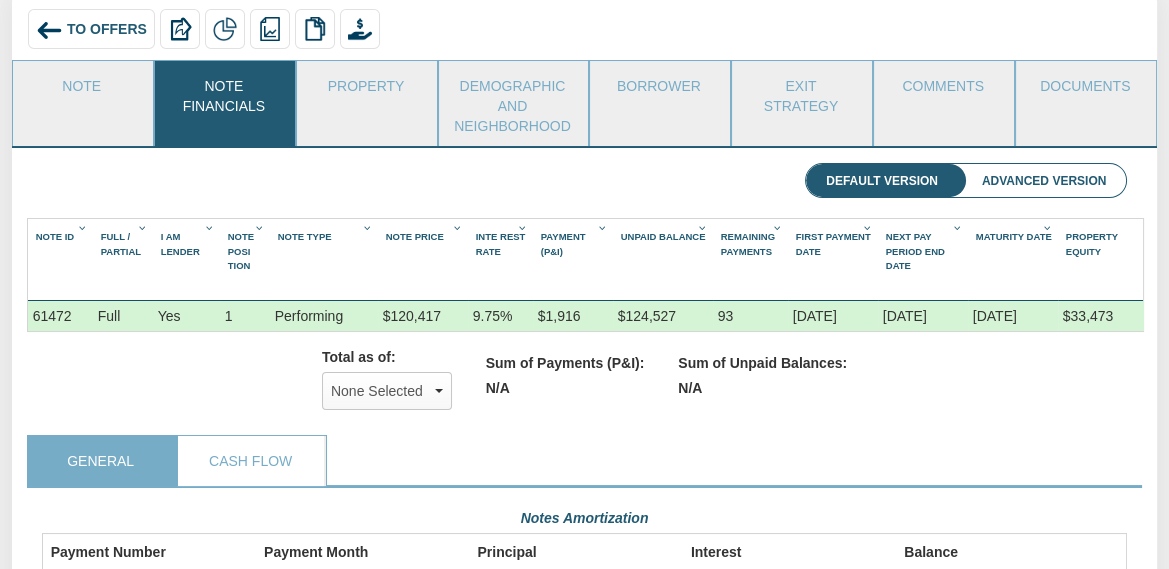 click on "Default Version
Advanced Version" at bounding box center [585, 183] 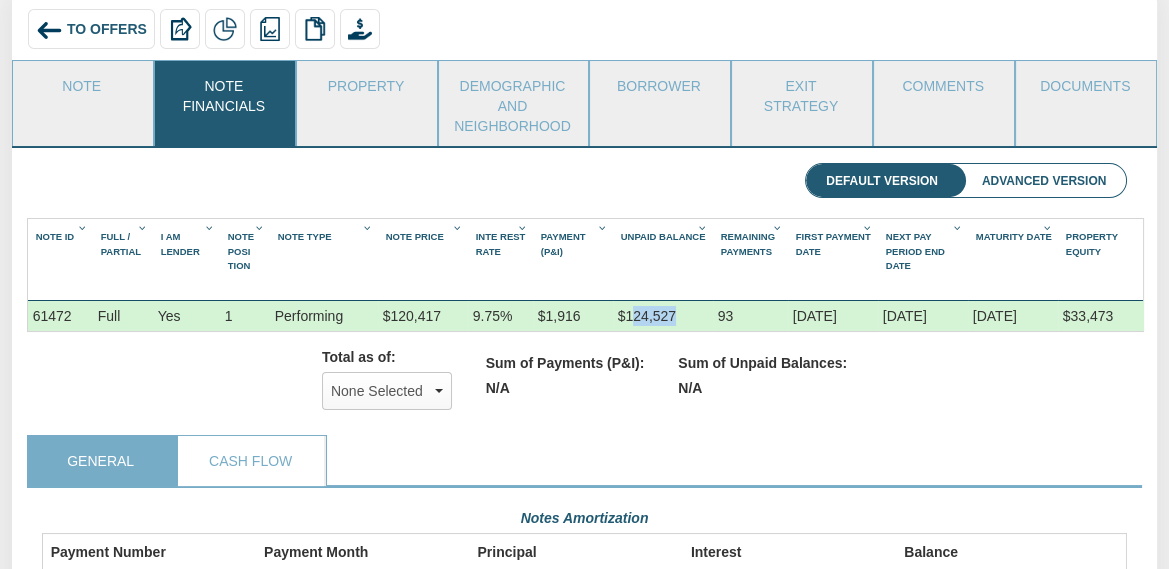 drag, startPoint x: 678, startPoint y: 315, endPoint x: 632, endPoint y: 324, distance: 46.872166 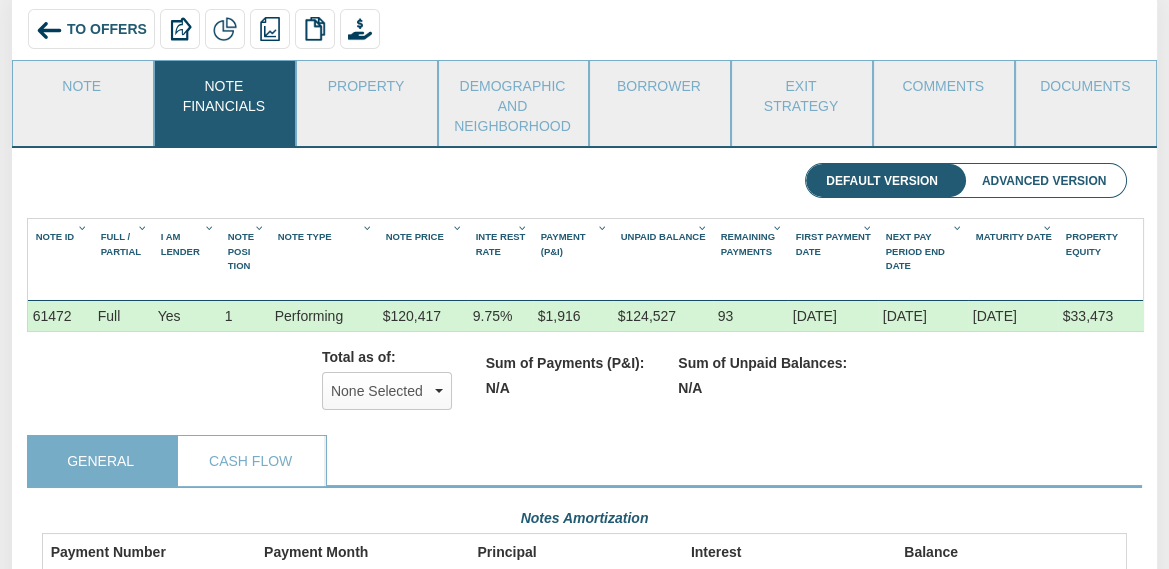 click on "Default Version
Advanced Version" at bounding box center (585, 183) 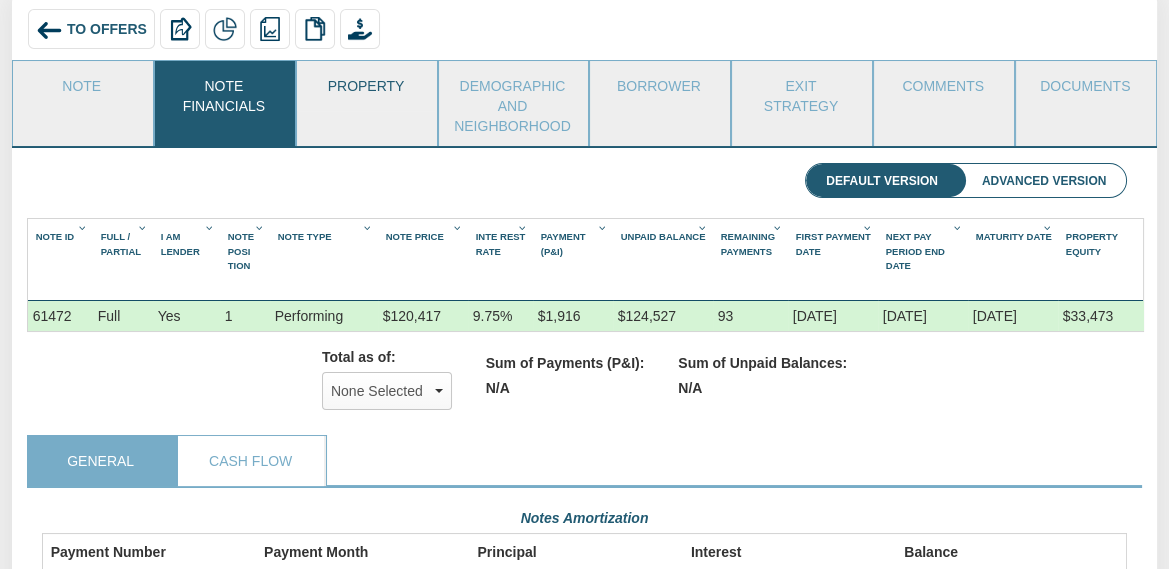 click on "Property" at bounding box center (366, 86) 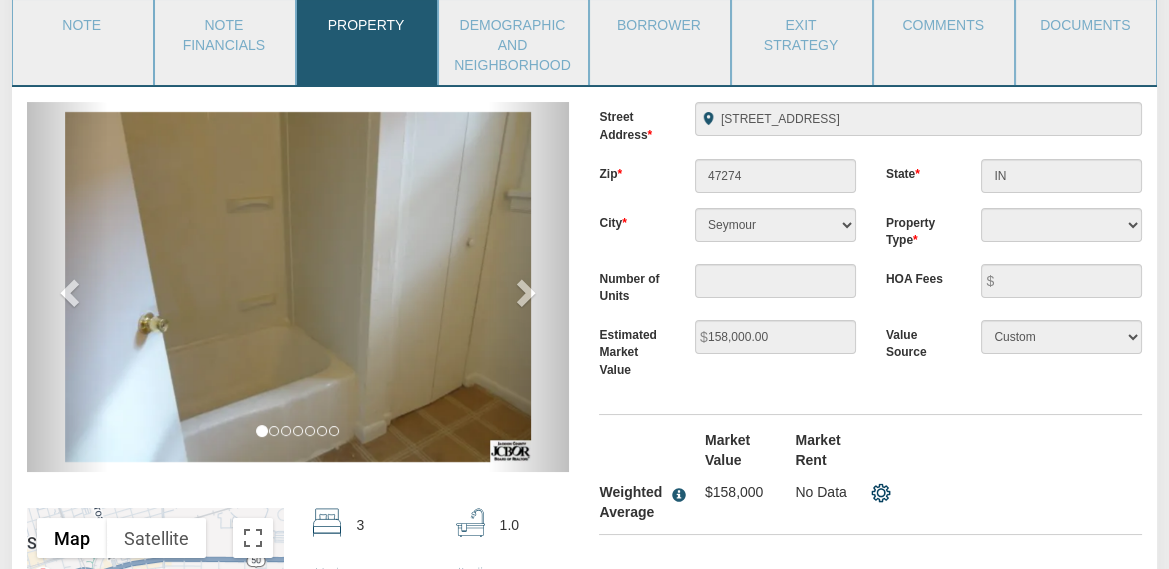 scroll, scrollTop: 265, scrollLeft: 0, axis: vertical 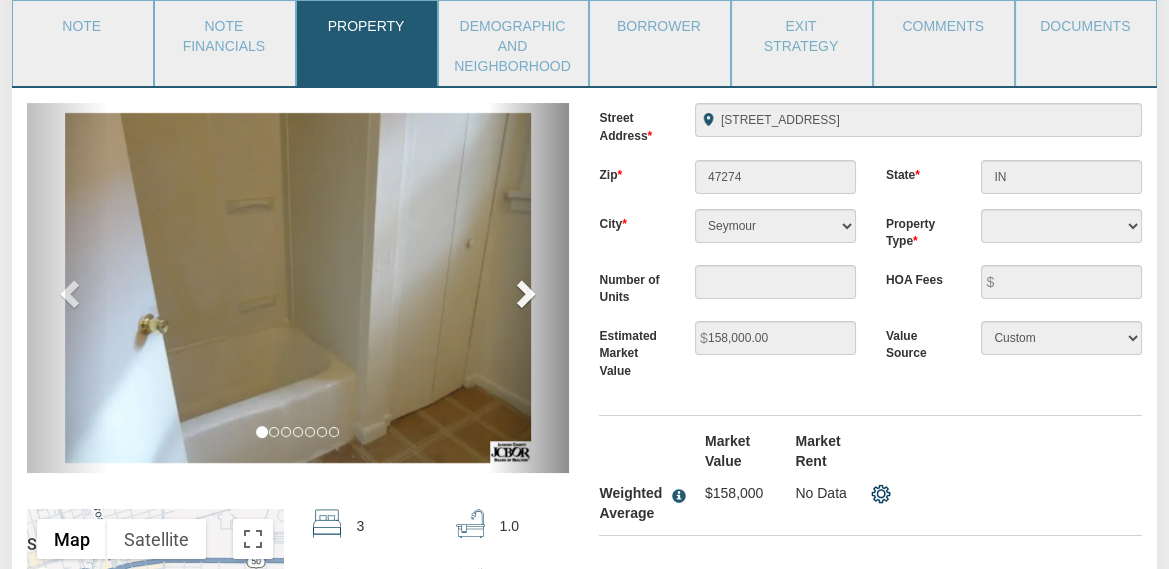 click at bounding box center (524, 293) 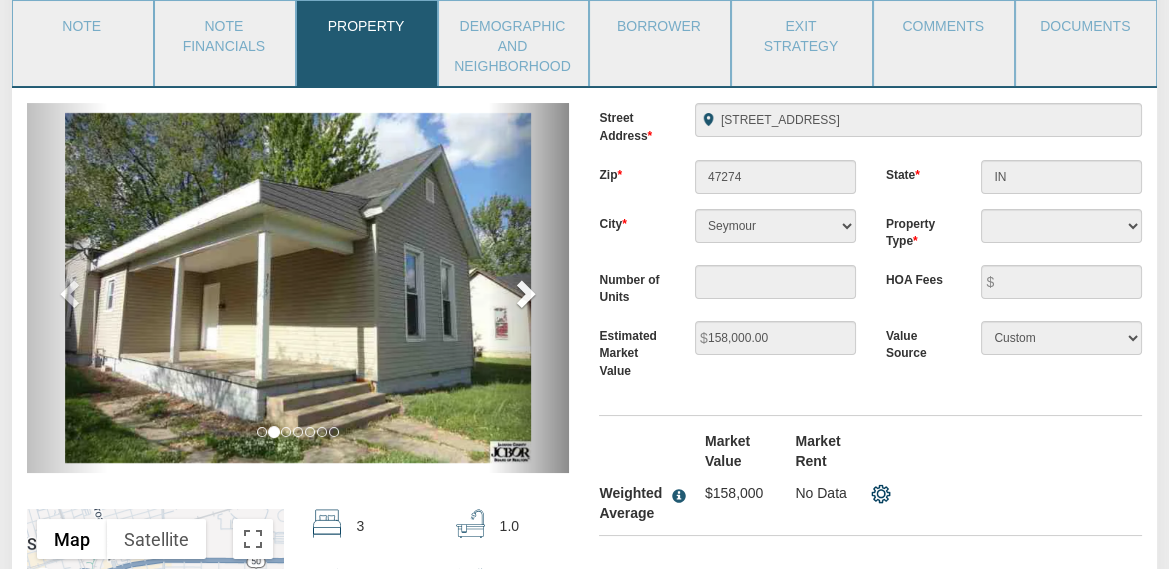 click at bounding box center [524, 293] 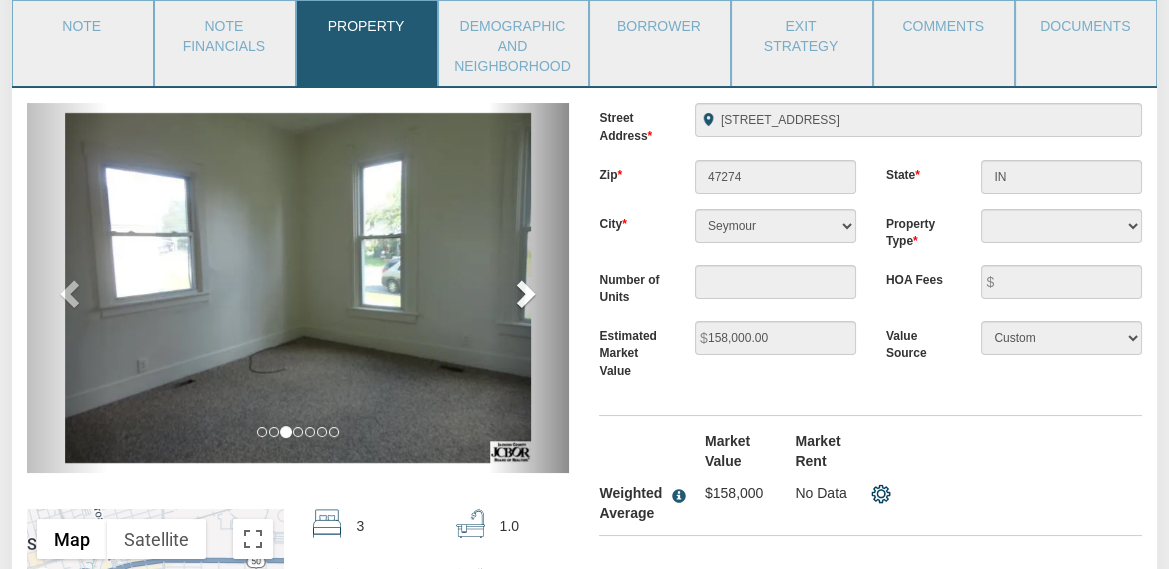 click at bounding box center (524, 293) 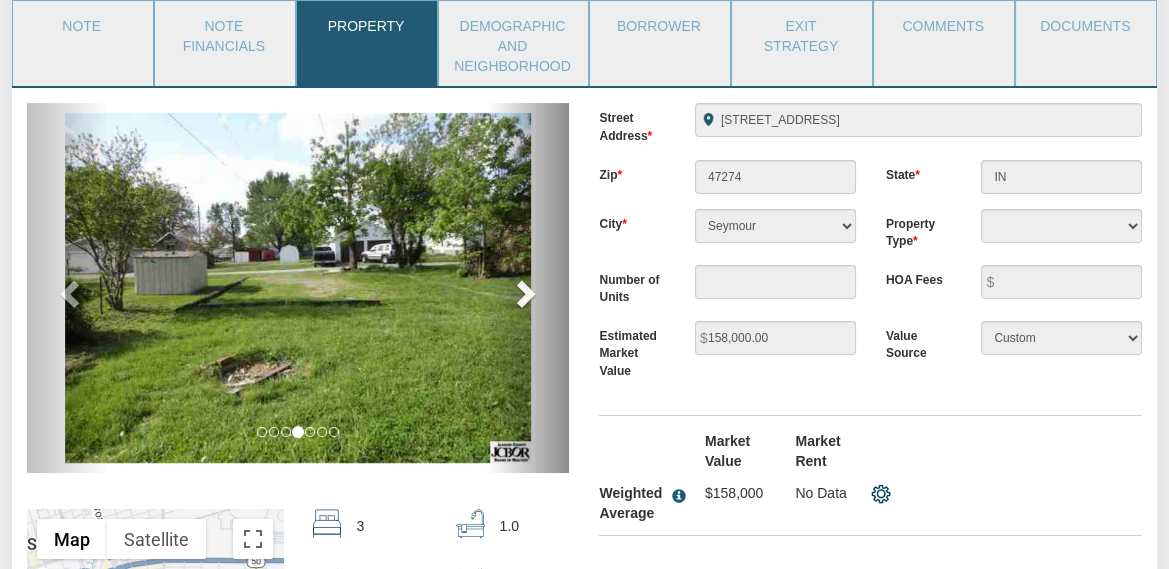 click at bounding box center [524, 293] 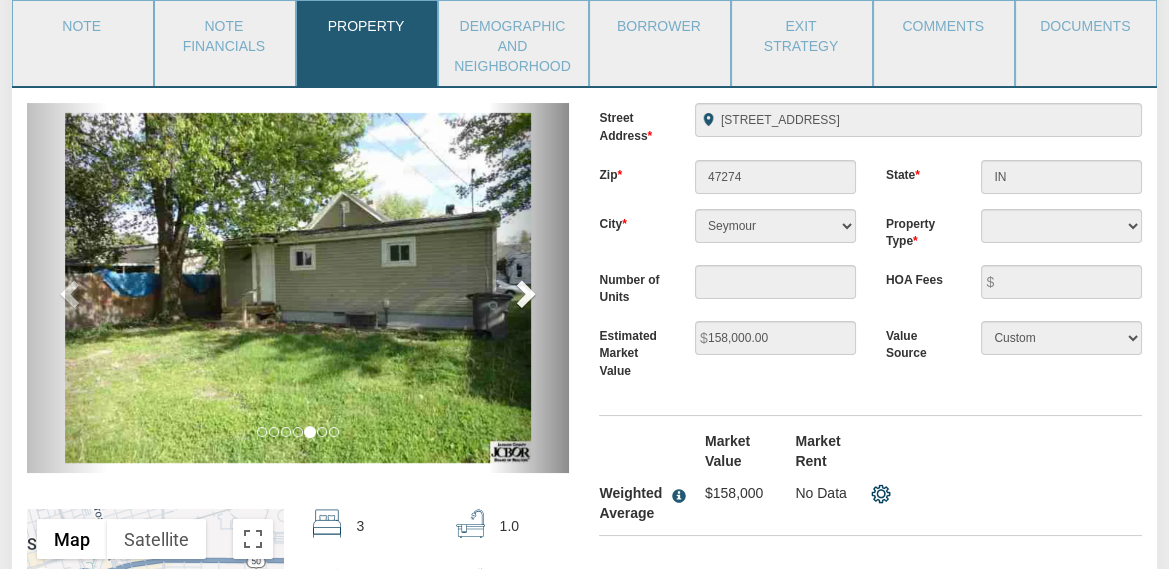 click at bounding box center (524, 293) 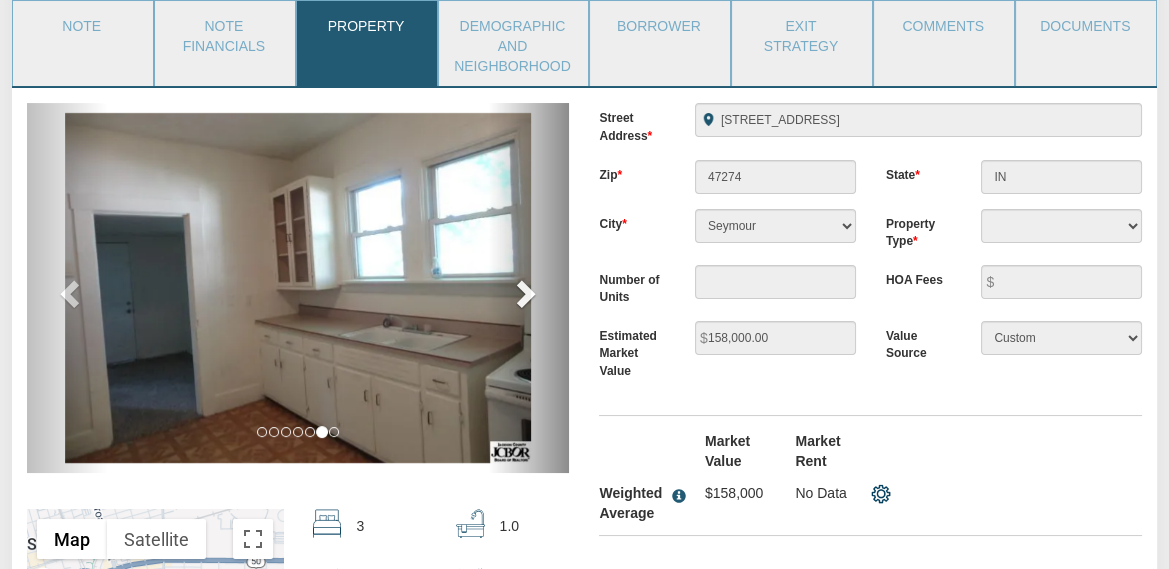 click at bounding box center [524, 293] 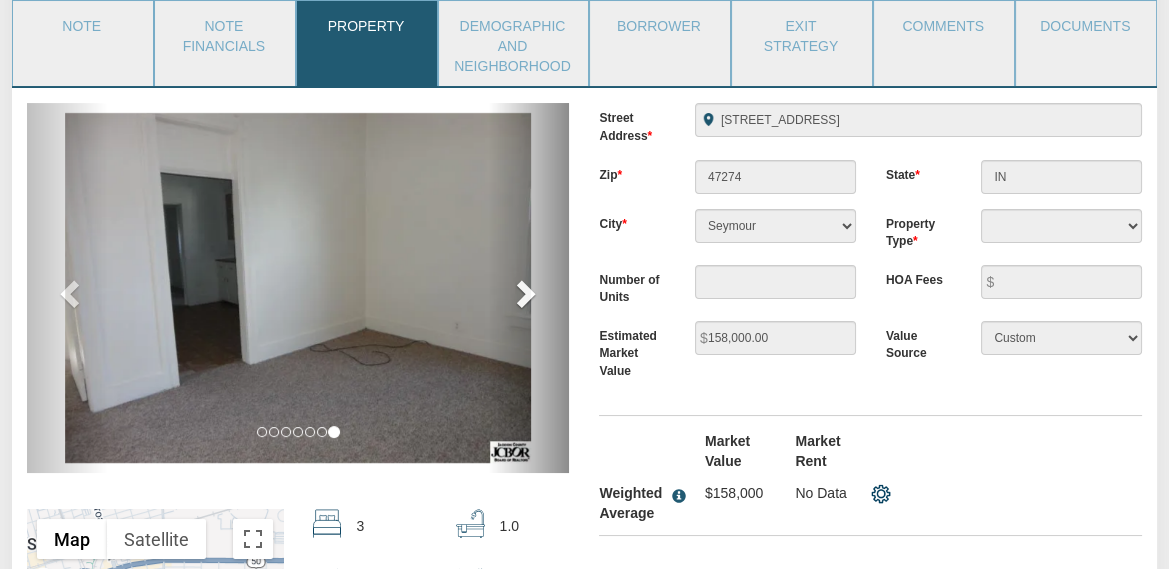 click at bounding box center [524, 293] 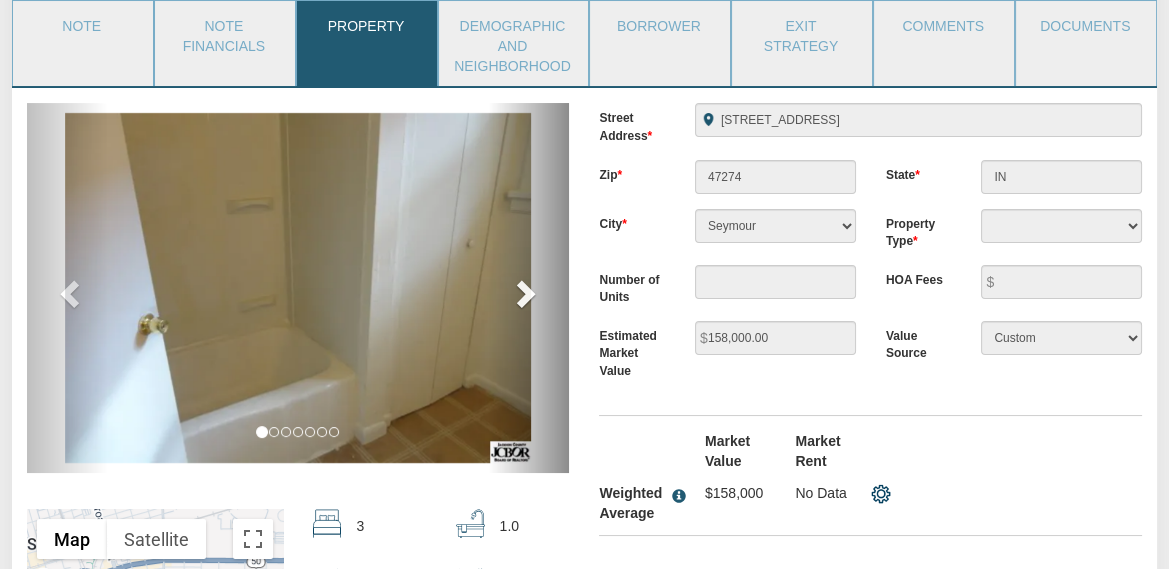 click at bounding box center [524, 293] 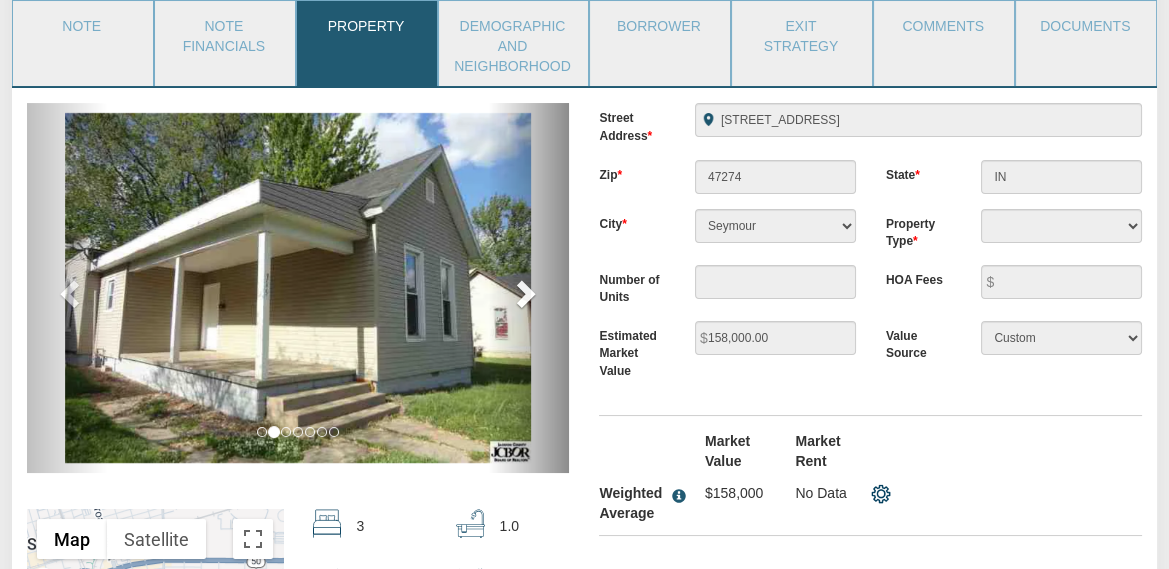 click at bounding box center (524, 293) 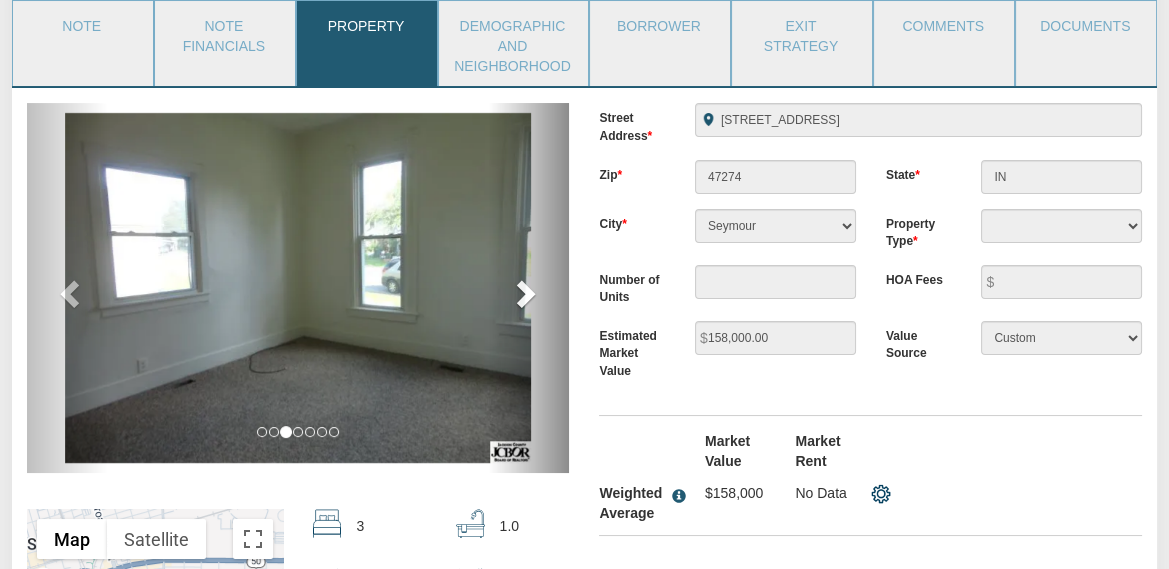 click at bounding box center [524, 293] 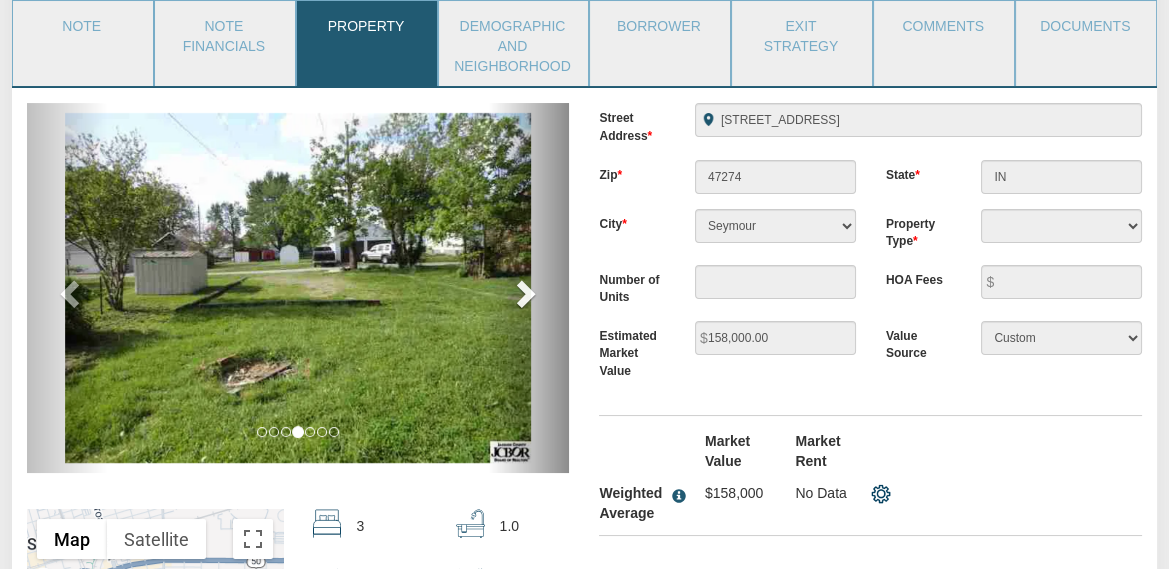 click at bounding box center [524, 293] 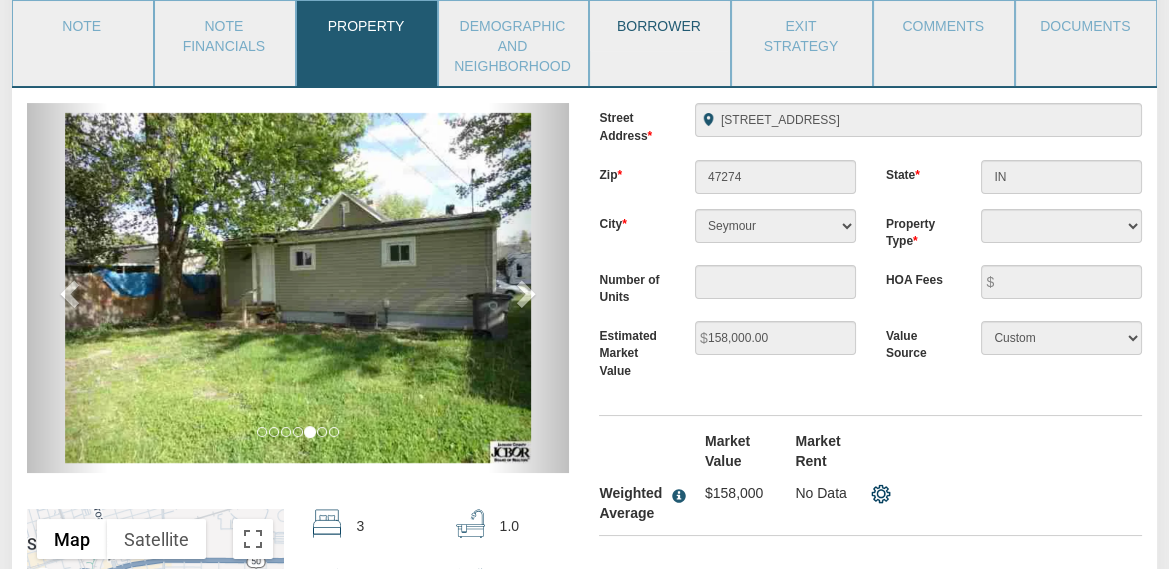 click on "Borrower" at bounding box center (659, 26) 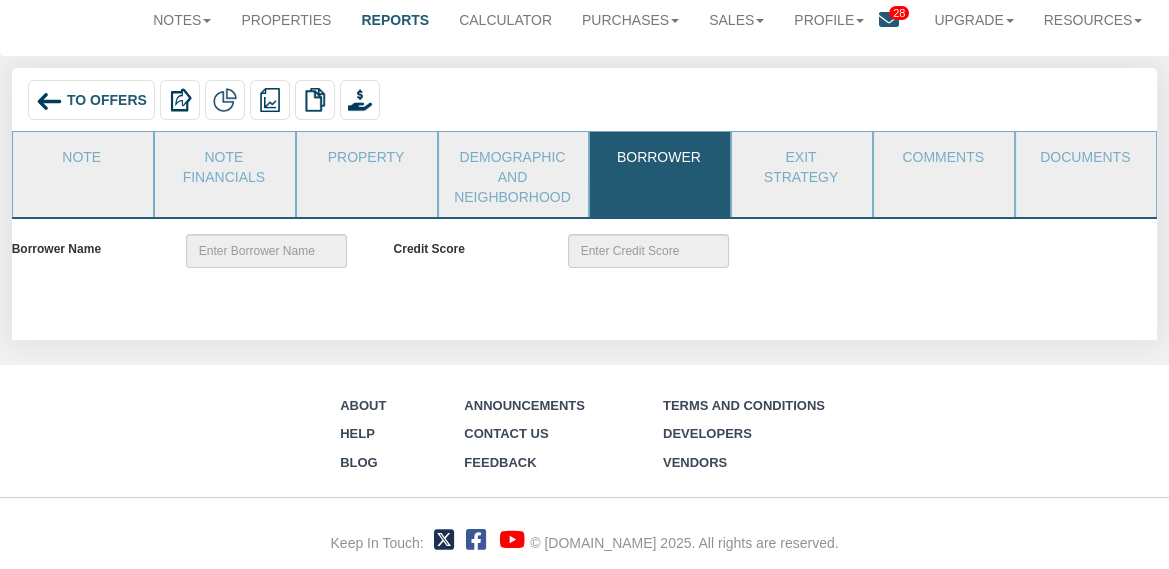 scroll, scrollTop: 133, scrollLeft: 0, axis: vertical 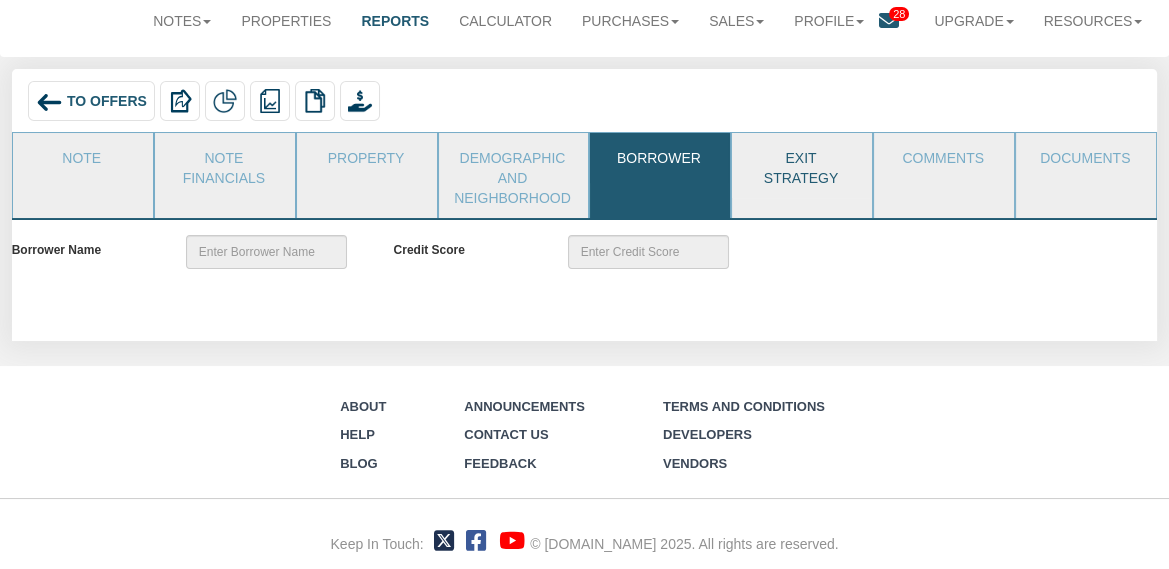 click on "Exit Strategy" at bounding box center [801, 165] 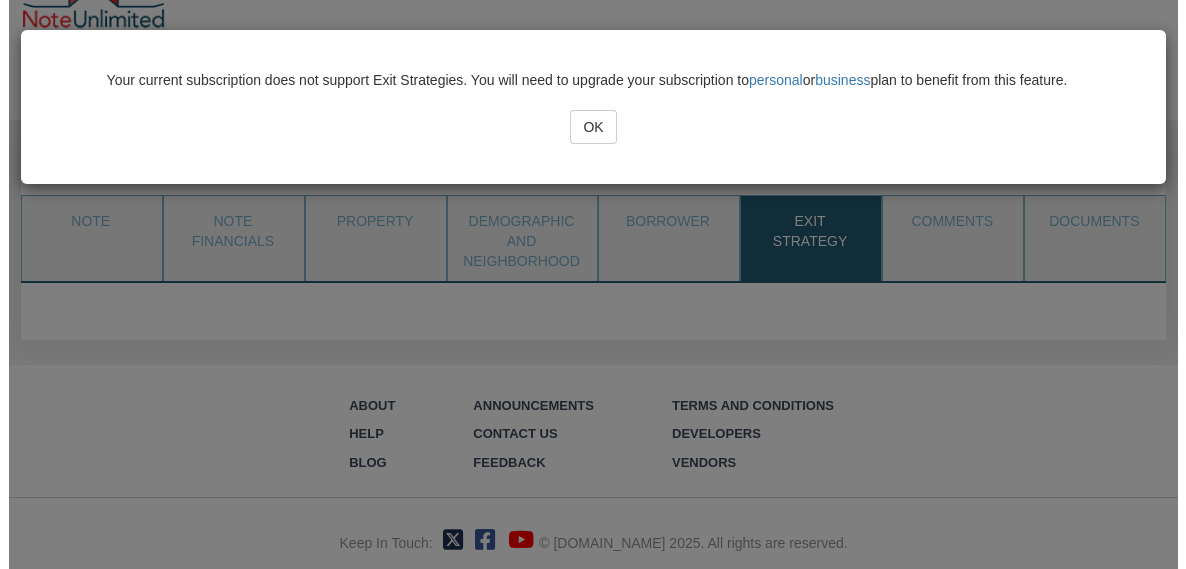 scroll, scrollTop: 69, scrollLeft: 0, axis: vertical 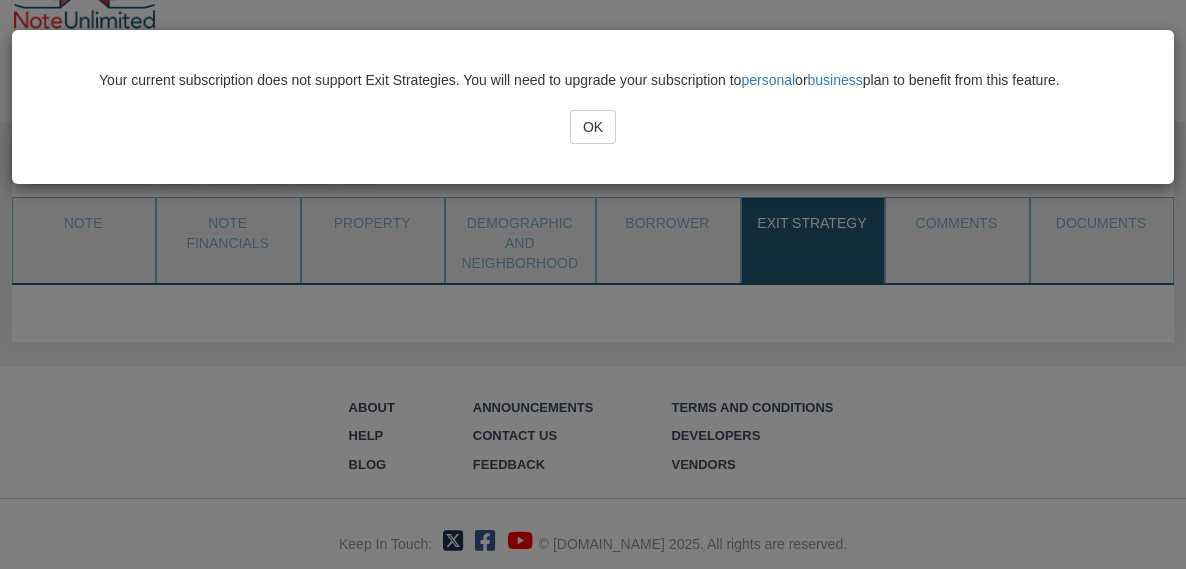 click on "OK" at bounding box center (593, 127) 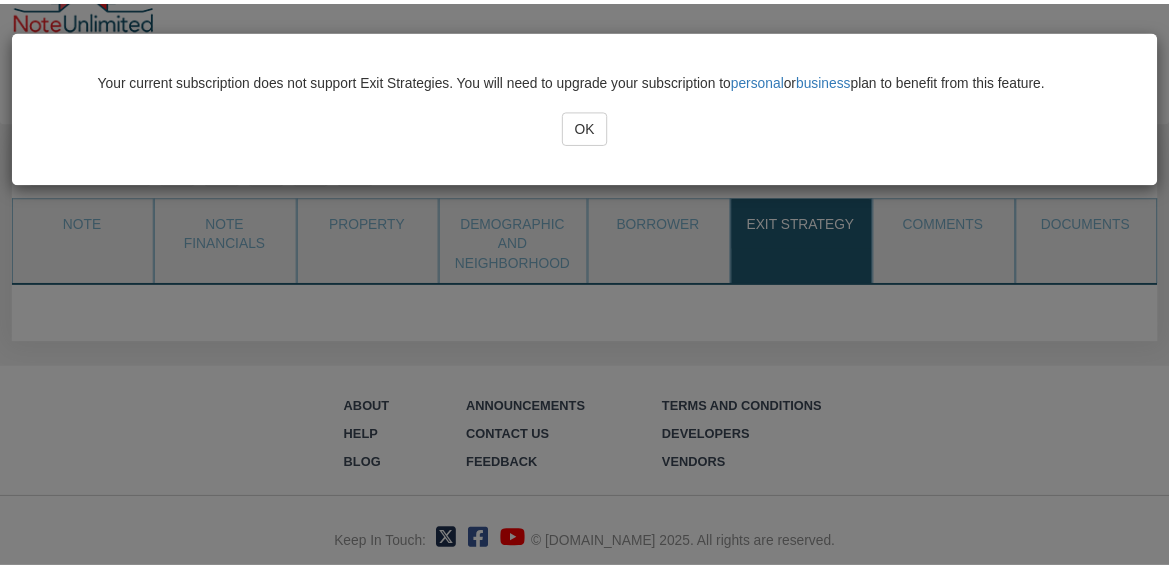 scroll, scrollTop: 68, scrollLeft: 0, axis: vertical 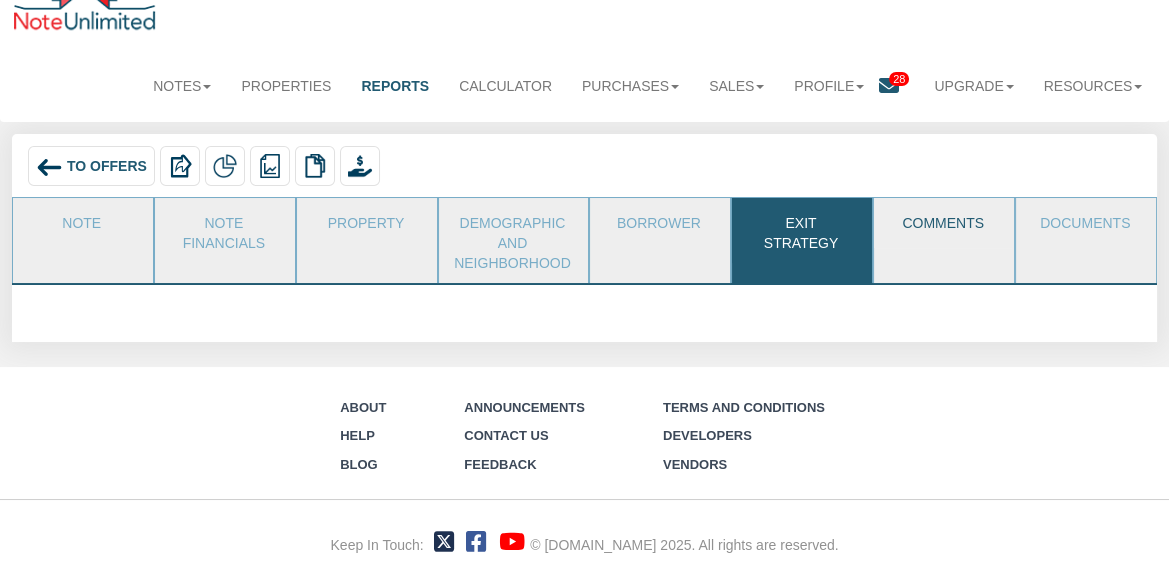 click on "Comments" at bounding box center [943, 223] 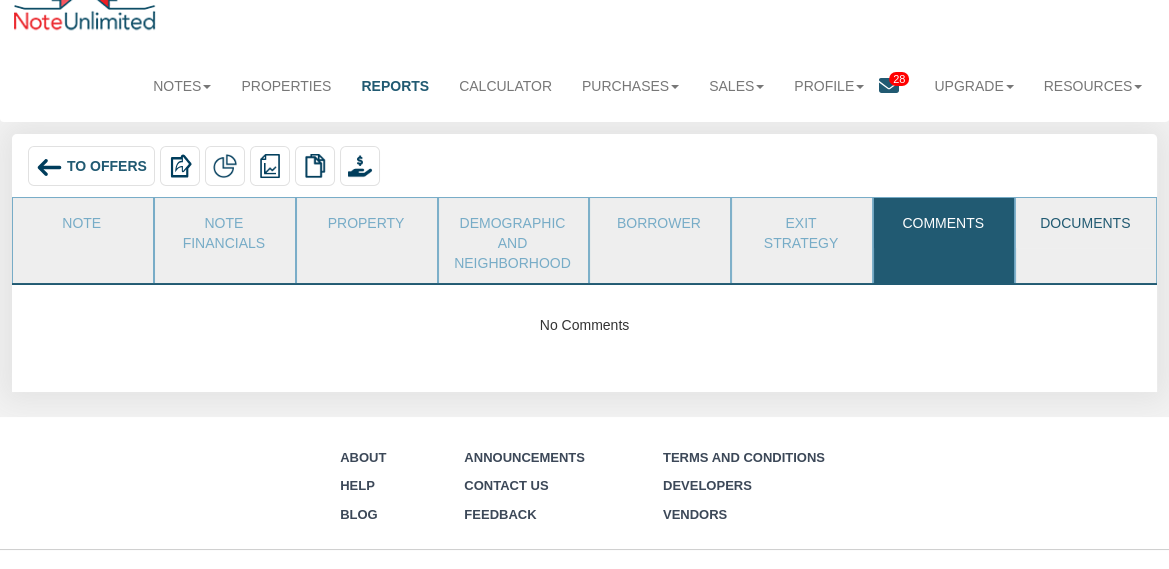 click on "Documents" at bounding box center (1085, 223) 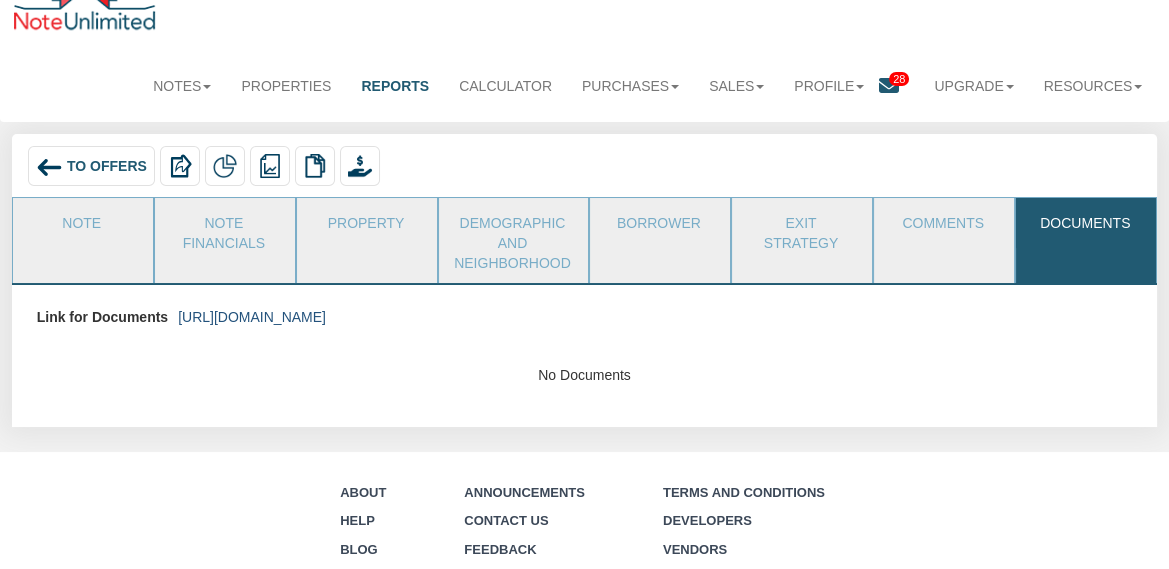 click on "https://colonialfundinggroup.sharepoint.com/:f:/s/operationsteam/Eh3aLg5TNv9AhqquB0qL034BbK4pyEdkc6N8sdy76bHwYg?e=esLtPr" at bounding box center [252, 317] 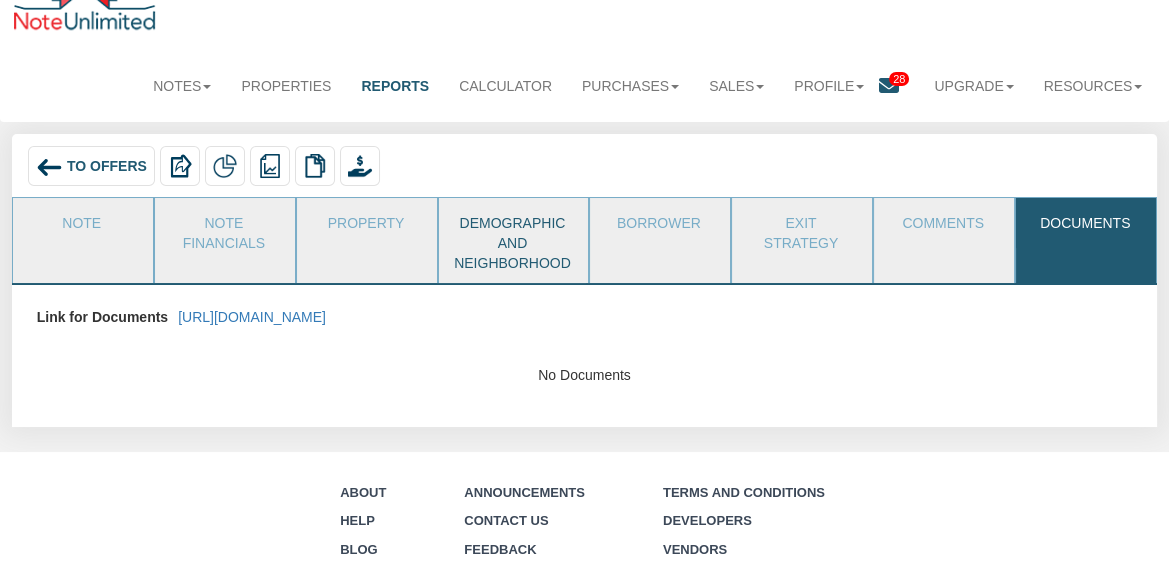 click on "Demographic and Neighborhood" at bounding box center (512, 240) 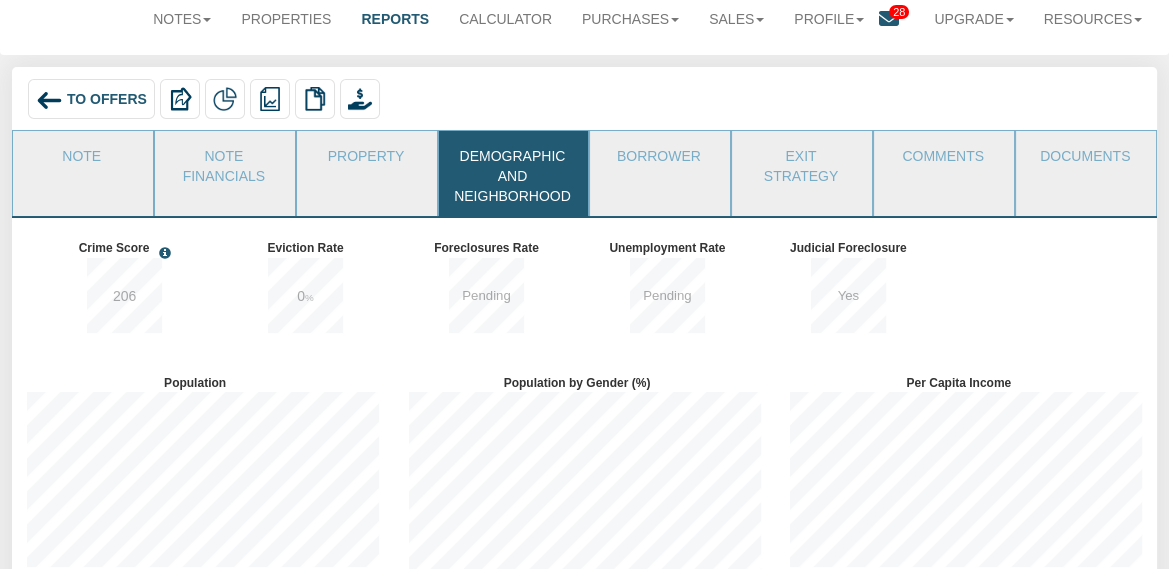 scroll, scrollTop: 242, scrollLeft: 0, axis: vertical 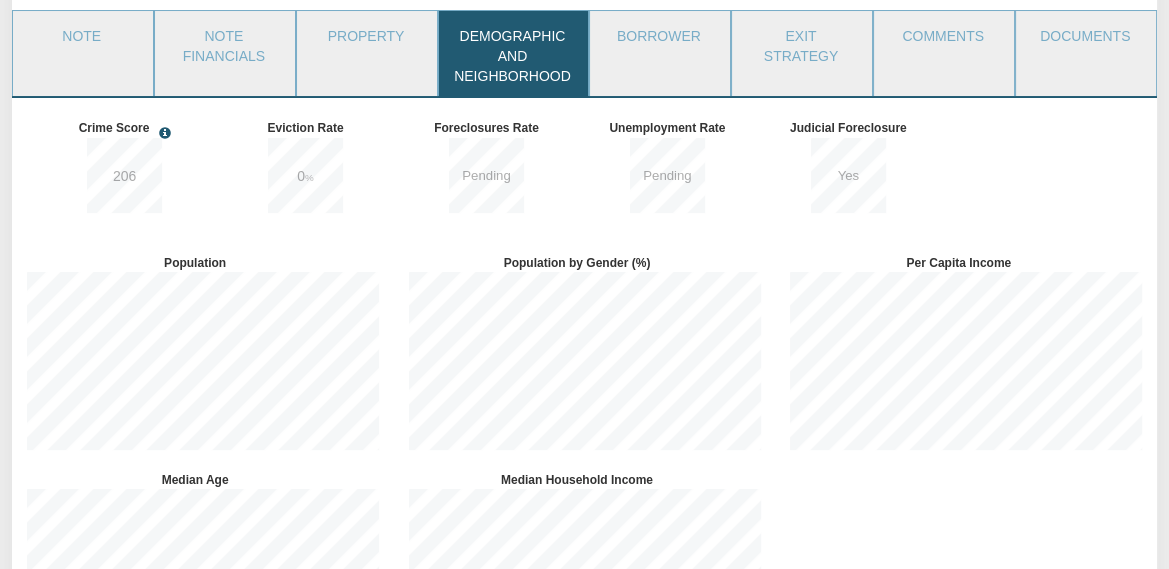 click on "206" at bounding box center (124, 176) 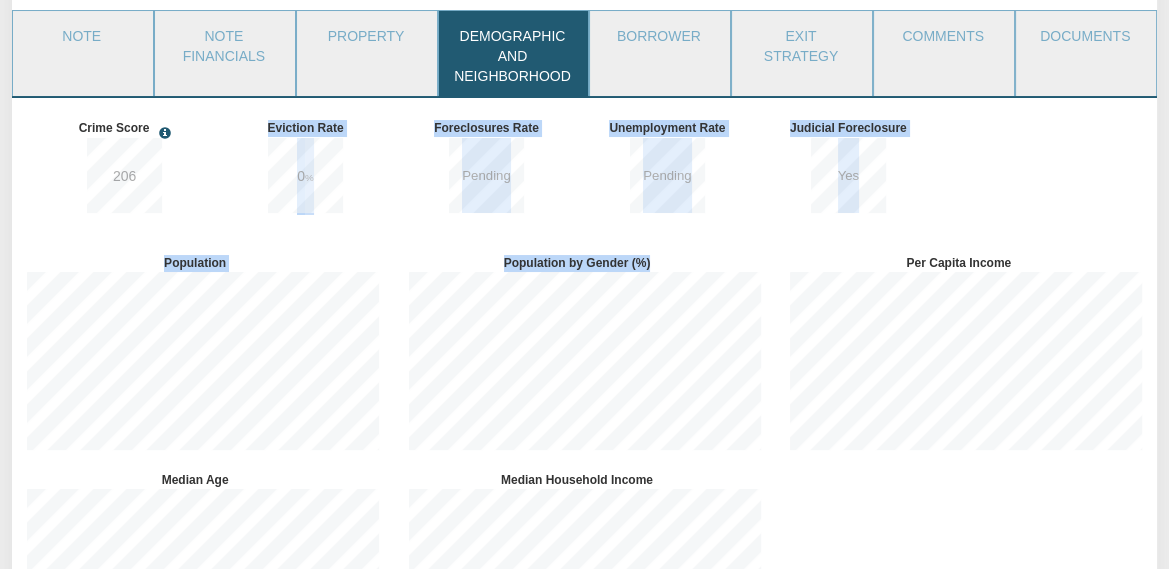 click on "Crime Score
206
Eviction Rate
0 %
Foreclosures Rate
4" at bounding box center [585, 496] 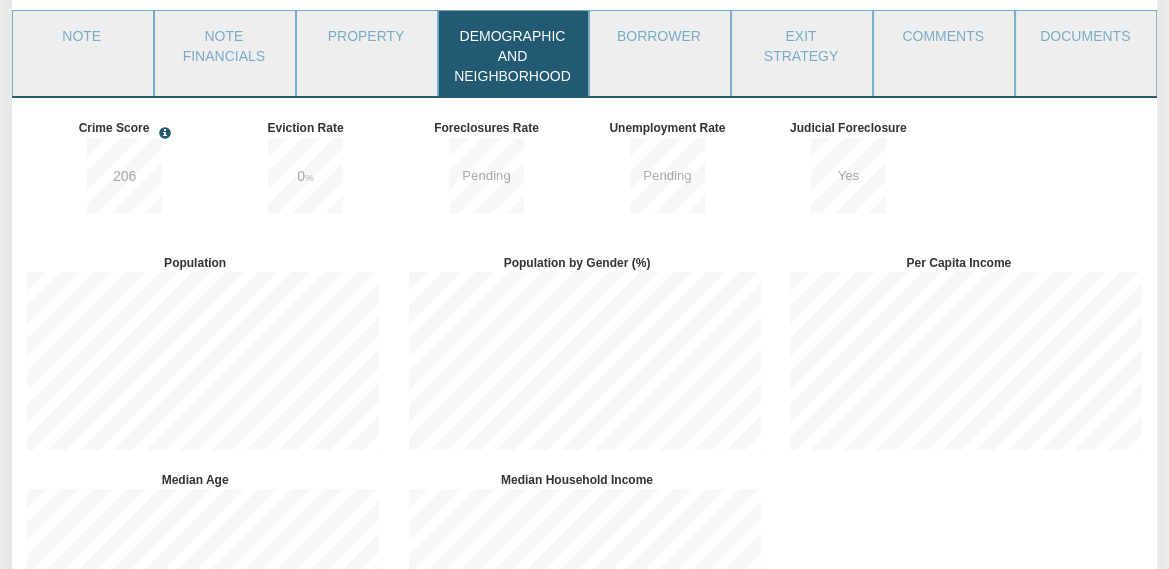 click on "Crime Score
206
Eviction Rate
0 %
Foreclosures Rate
Pending Unemployment Rate" at bounding box center (585, 172) 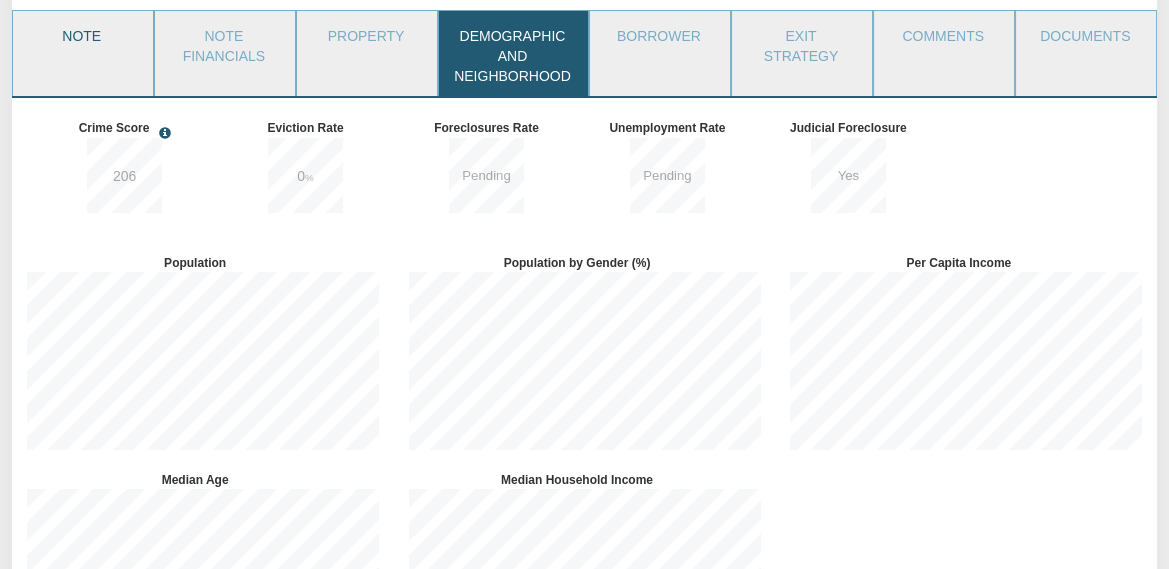 click on "Note" at bounding box center (82, 36) 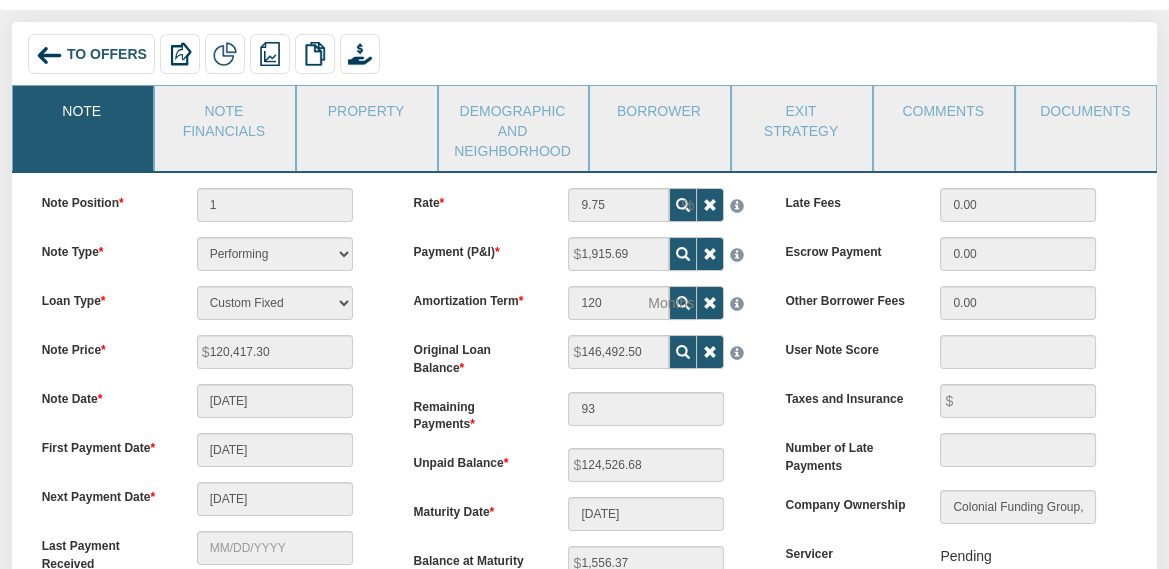 scroll, scrollTop: 182, scrollLeft: 0, axis: vertical 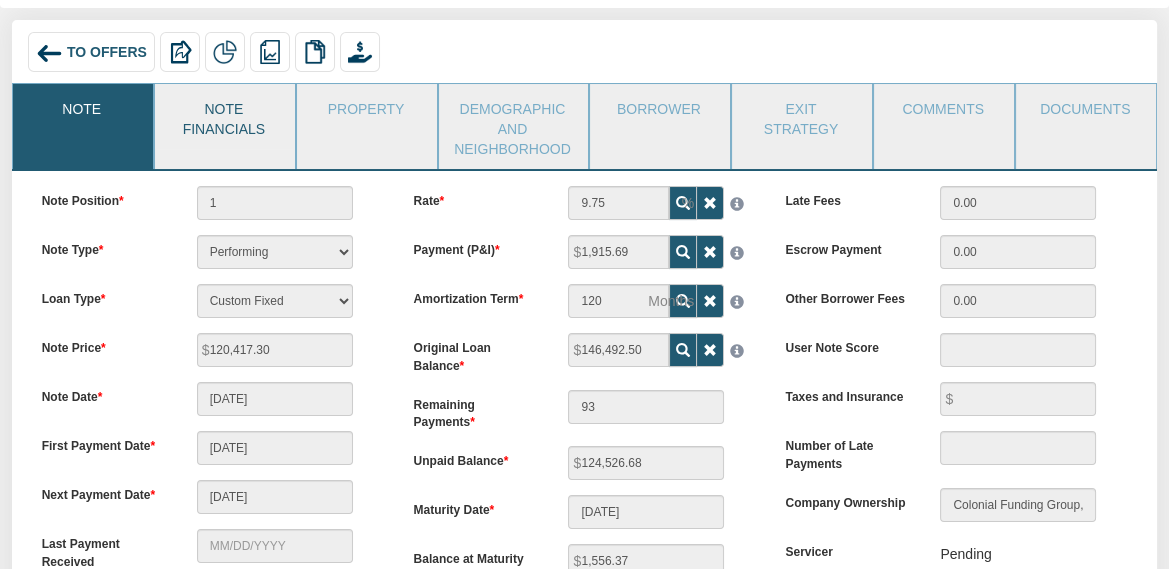 click on "Note Financials" at bounding box center (224, 116) 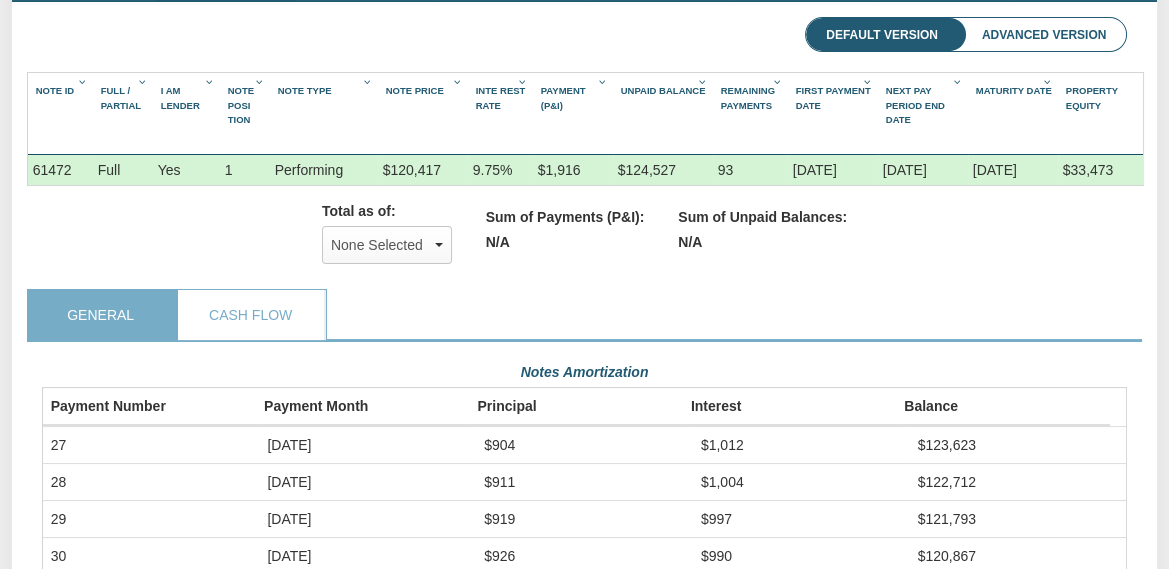 scroll, scrollTop: 355, scrollLeft: 0, axis: vertical 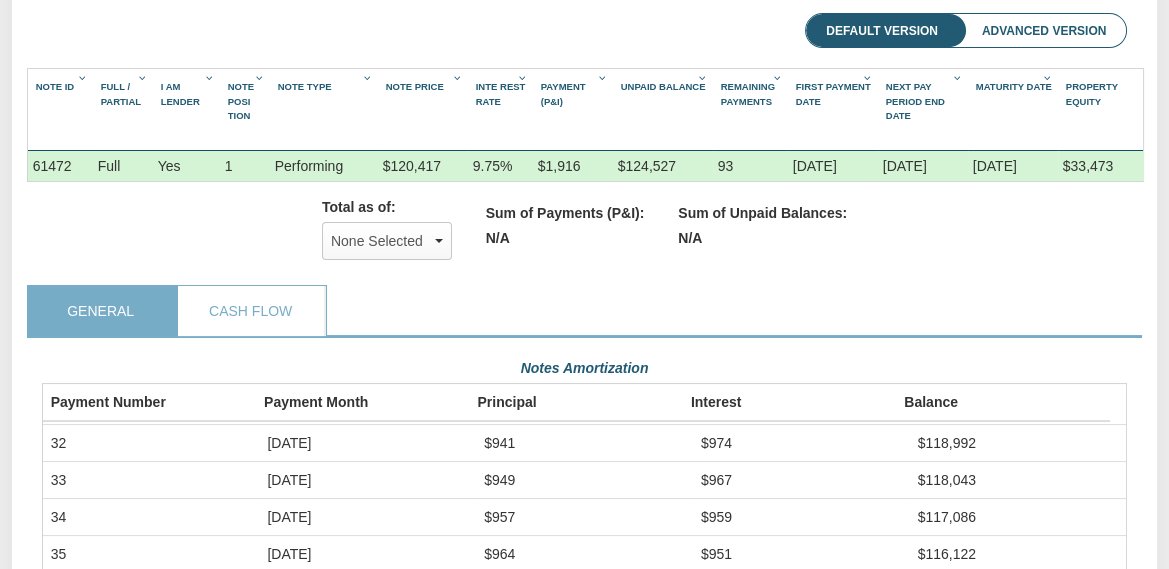 drag, startPoint x: 767, startPoint y: 454, endPoint x: 588, endPoint y: 329, distance: 218.32544 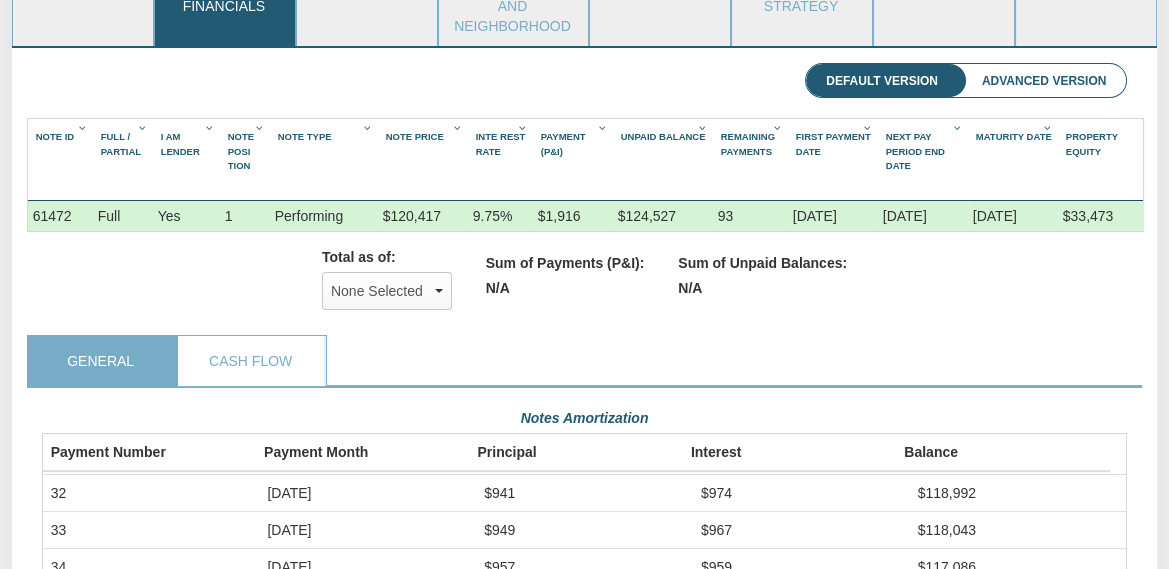 scroll, scrollTop: 319, scrollLeft: 0, axis: vertical 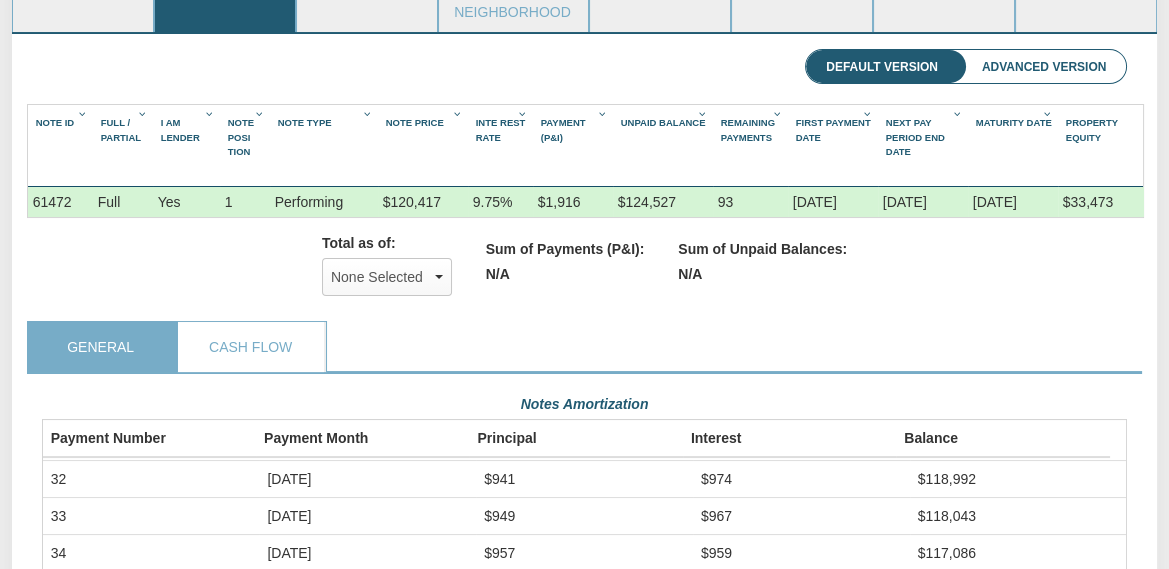 click on "Jan, 2026" at bounding box center [367, 478] 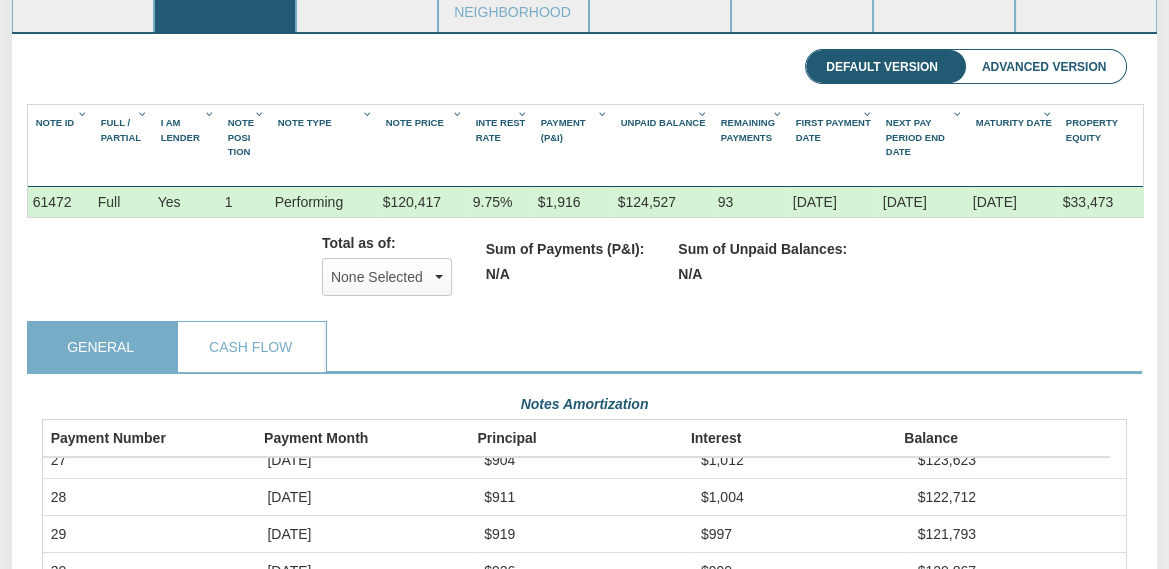 scroll, scrollTop: 0, scrollLeft: 0, axis: both 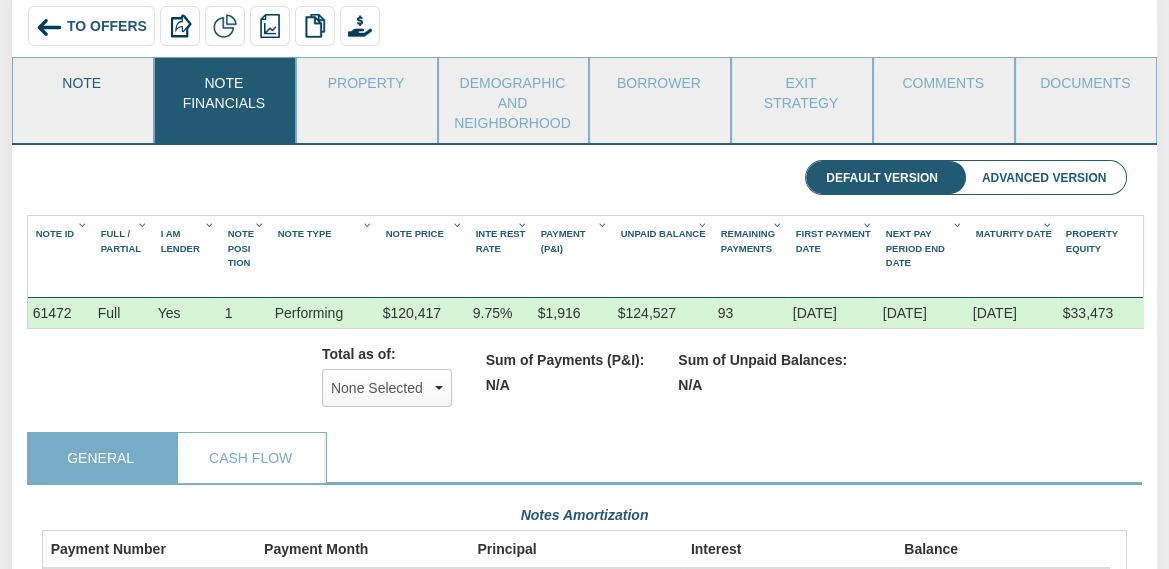 click on "Note" at bounding box center (82, 83) 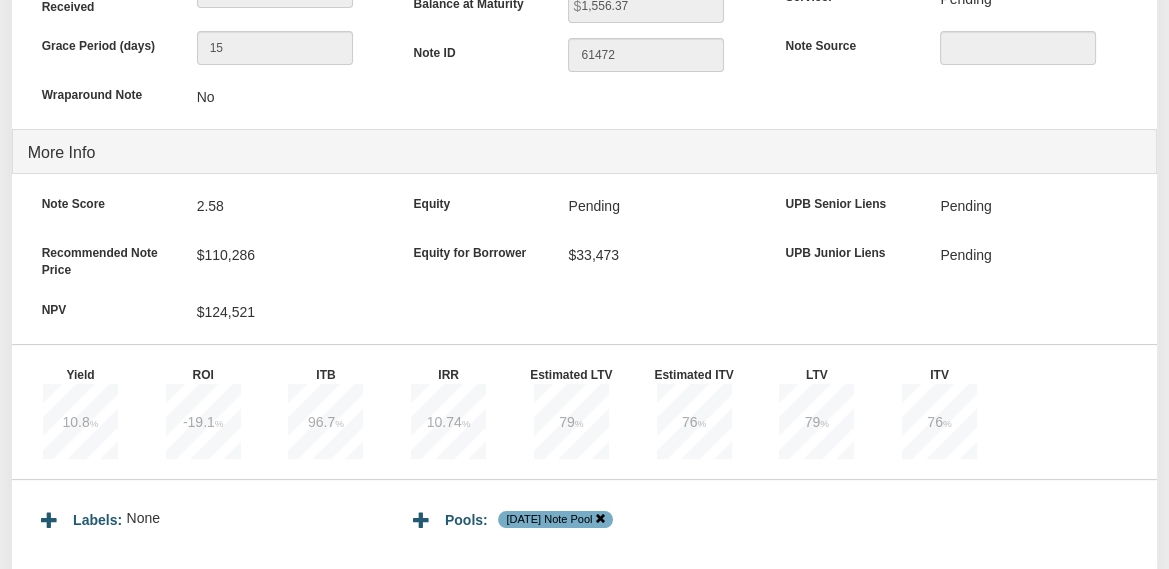 scroll, scrollTop: 761, scrollLeft: 0, axis: vertical 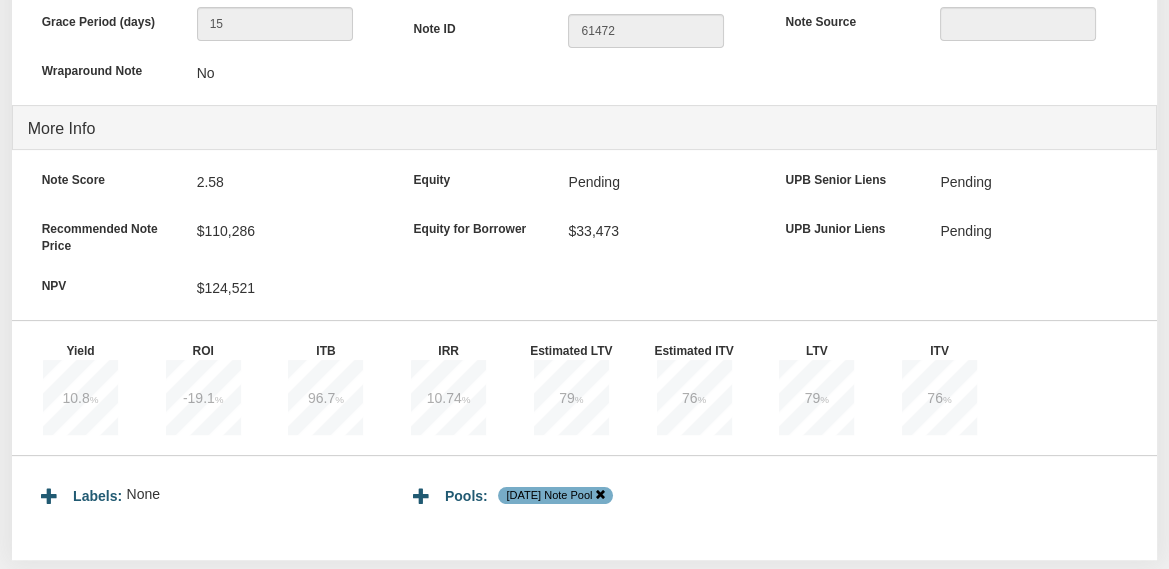 click on "Labels:
None
Pools:
7-17-25 Note Pool" at bounding box center [585, 495] 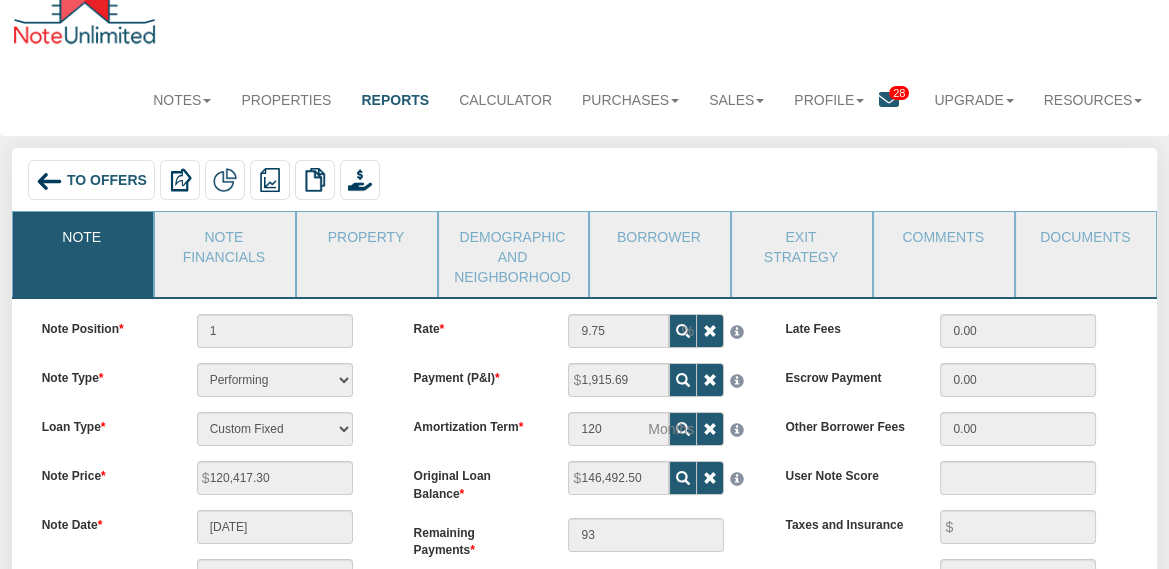 scroll, scrollTop: 65, scrollLeft: 0, axis: vertical 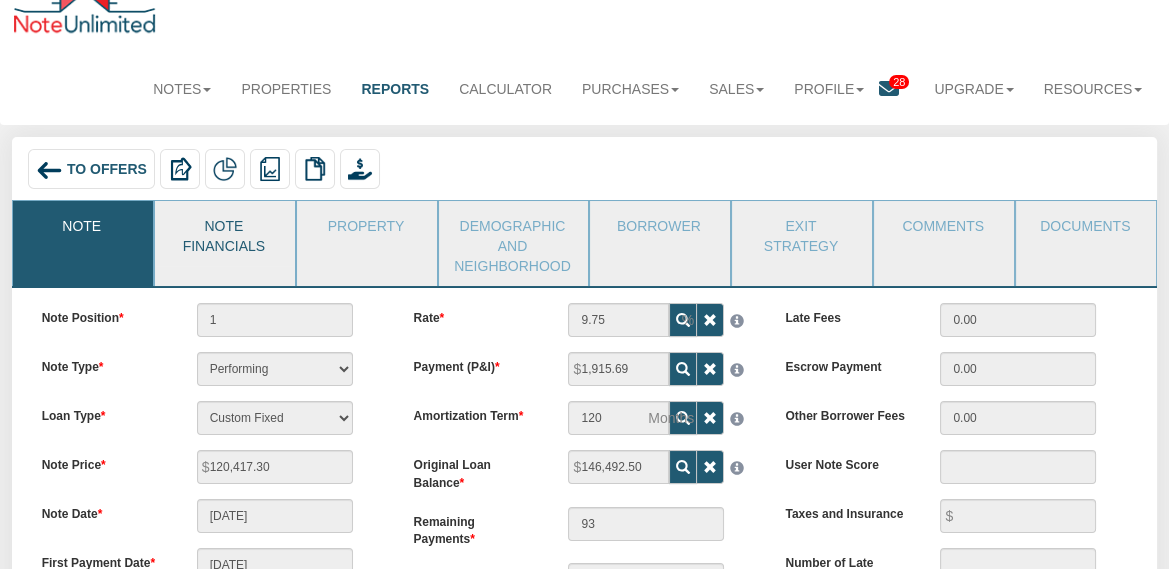 click on "Note Financials" at bounding box center [224, 233] 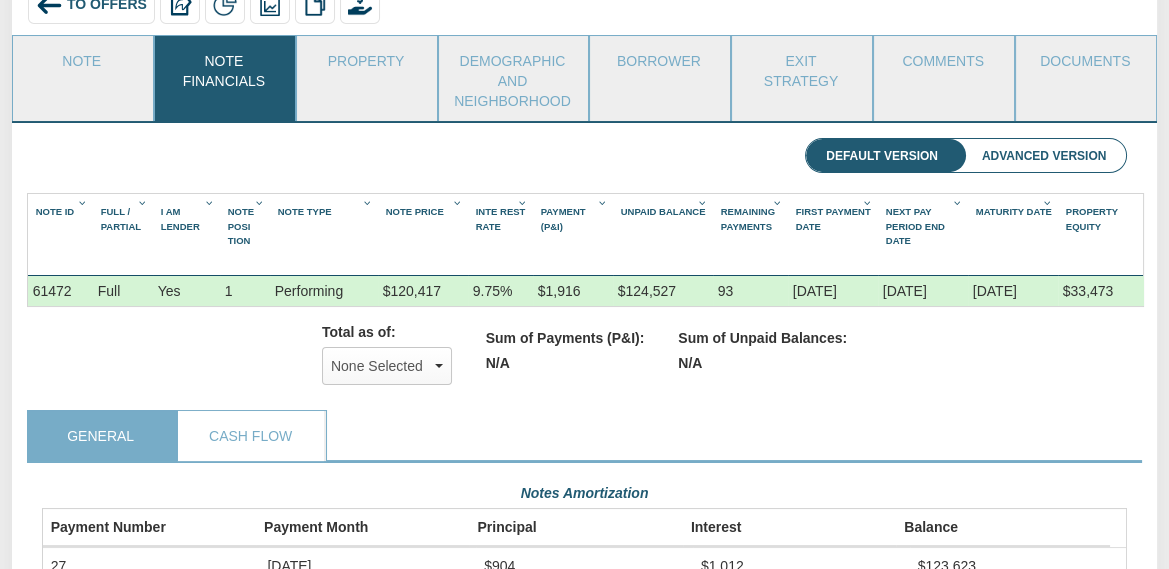 scroll, scrollTop: 231, scrollLeft: 0, axis: vertical 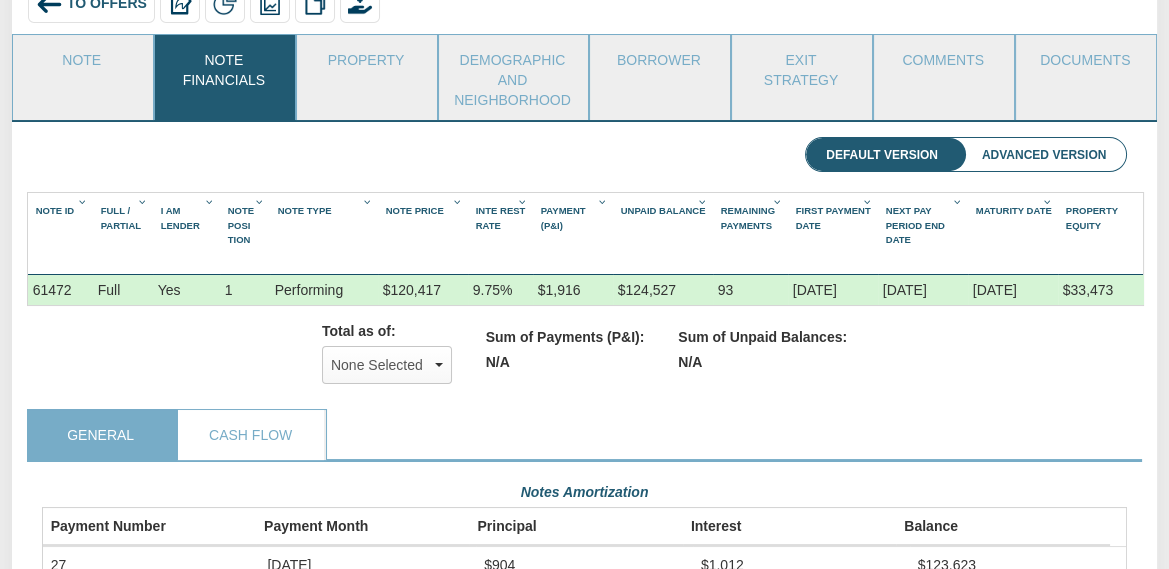 drag, startPoint x: 33, startPoint y: 202, endPoint x: 176, endPoint y: 301, distance: 173.92528 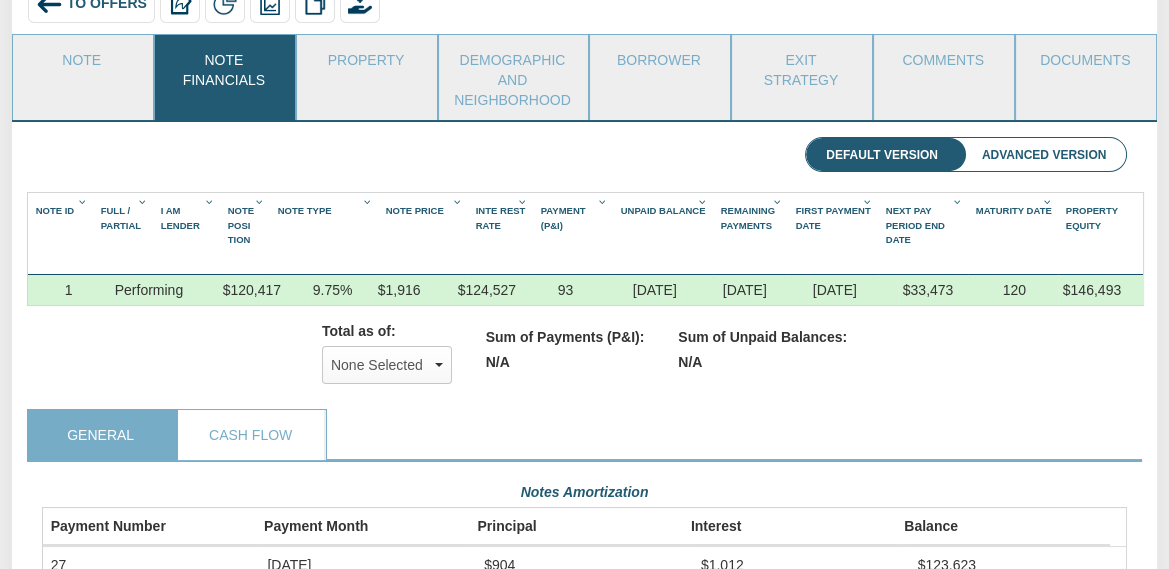 scroll, scrollTop: 0, scrollLeft: 191, axis: horizontal 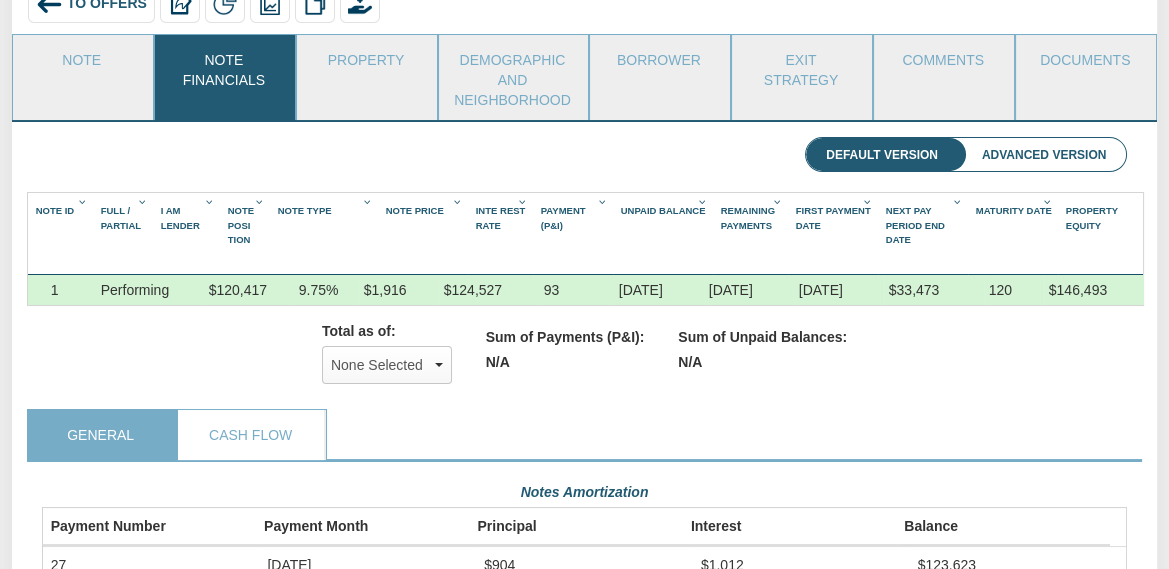 drag, startPoint x: 832, startPoint y: 289, endPoint x: 740, endPoint y: 290, distance: 92.00543 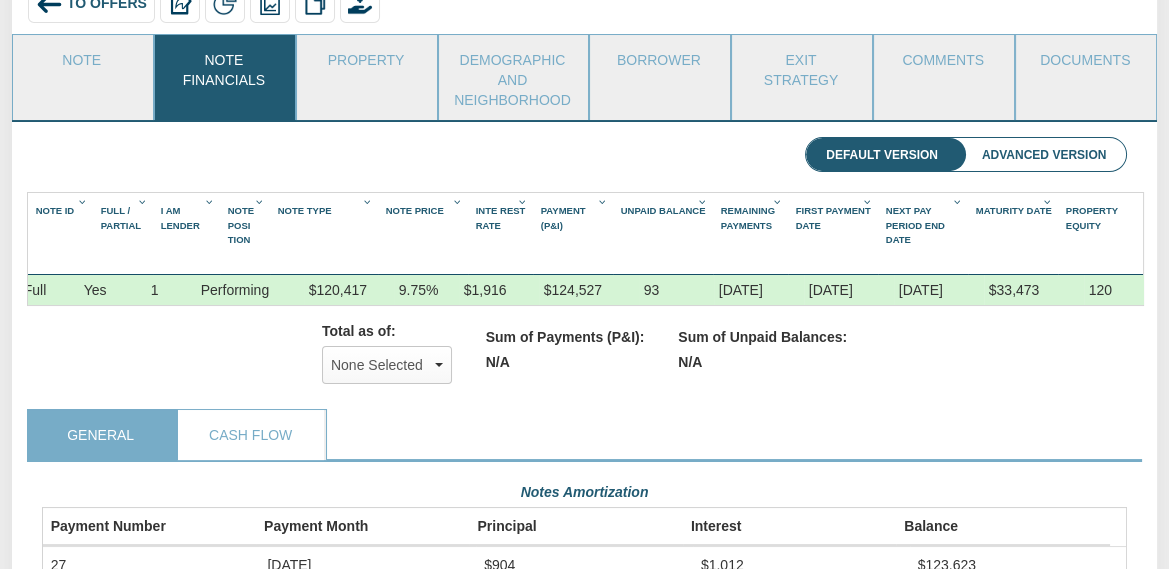 scroll, scrollTop: 0, scrollLeft: 0, axis: both 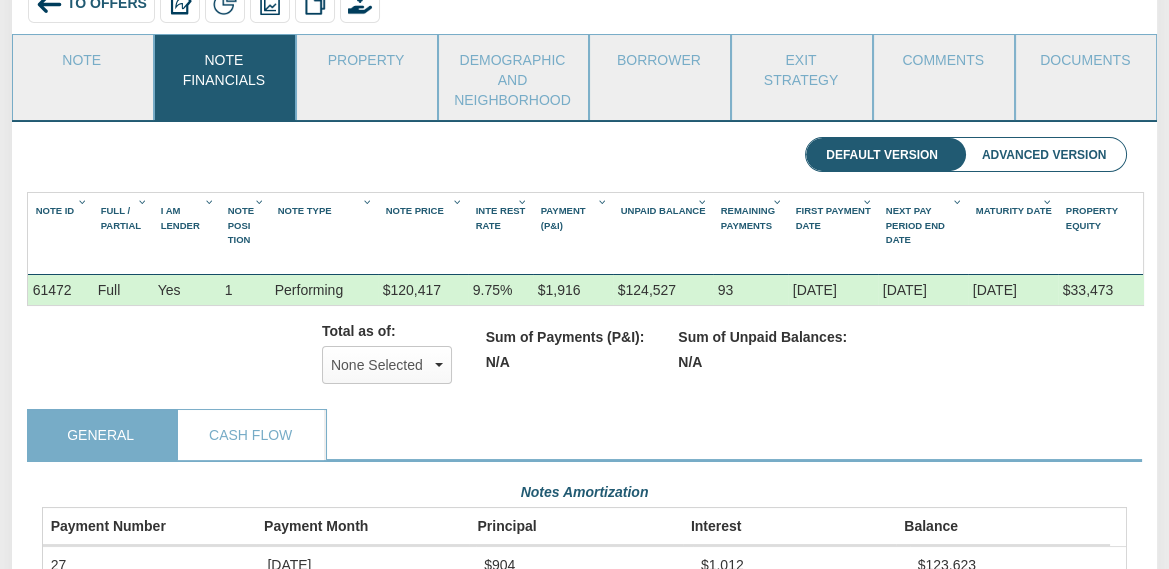 click on "Note Id     1" at bounding box center [62, 218] 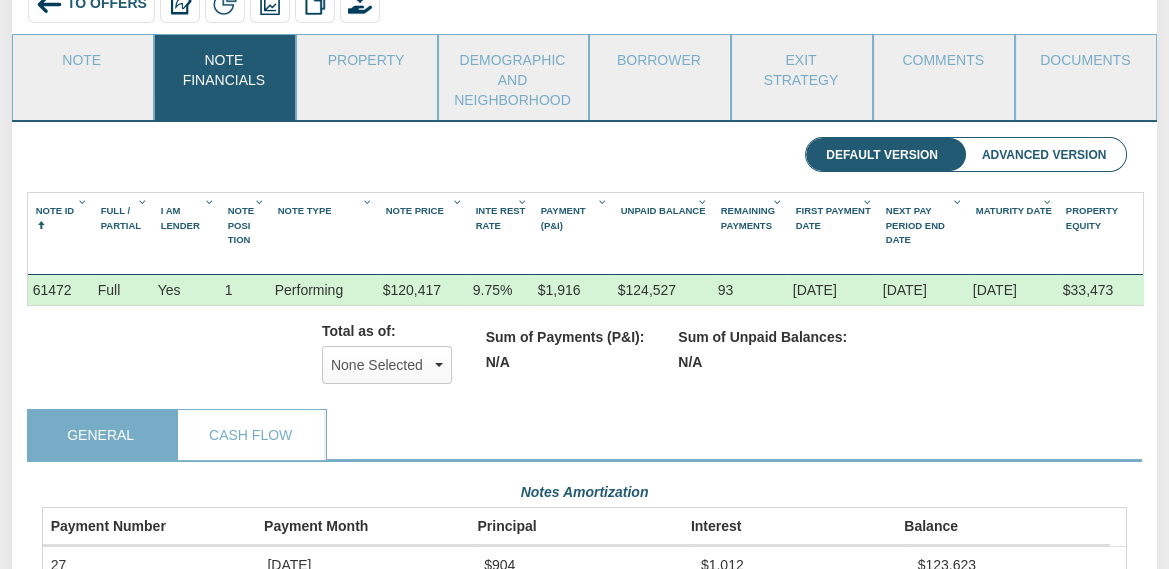 drag, startPoint x: 31, startPoint y: 201, endPoint x: 250, endPoint y: 214, distance: 219.3855 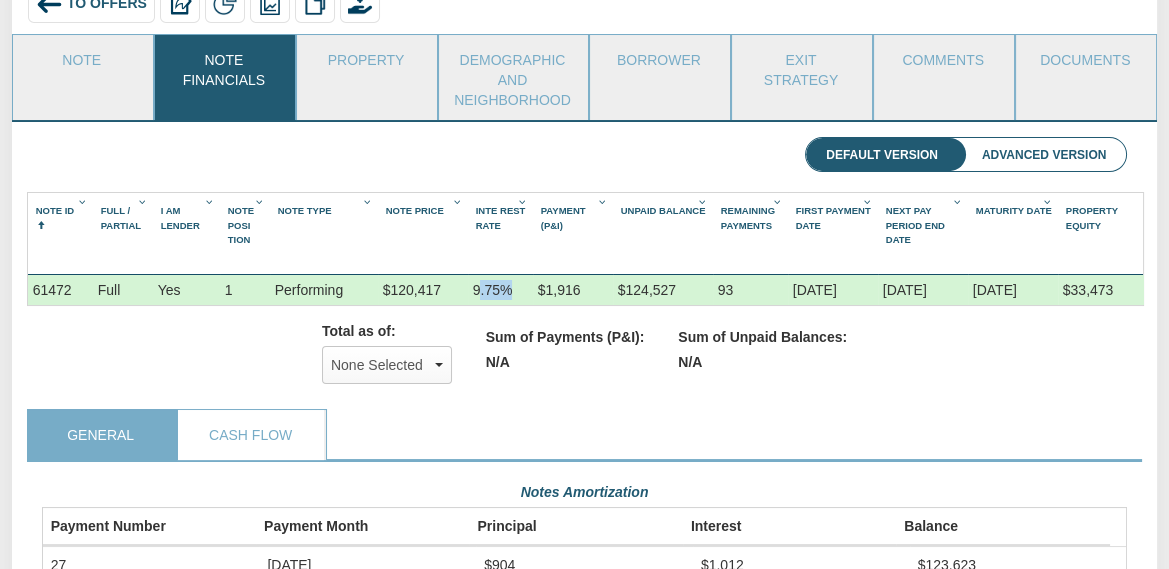 drag, startPoint x: 476, startPoint y: 286, endPoint x: 515, endPoint y: 282, distance: 39.20459 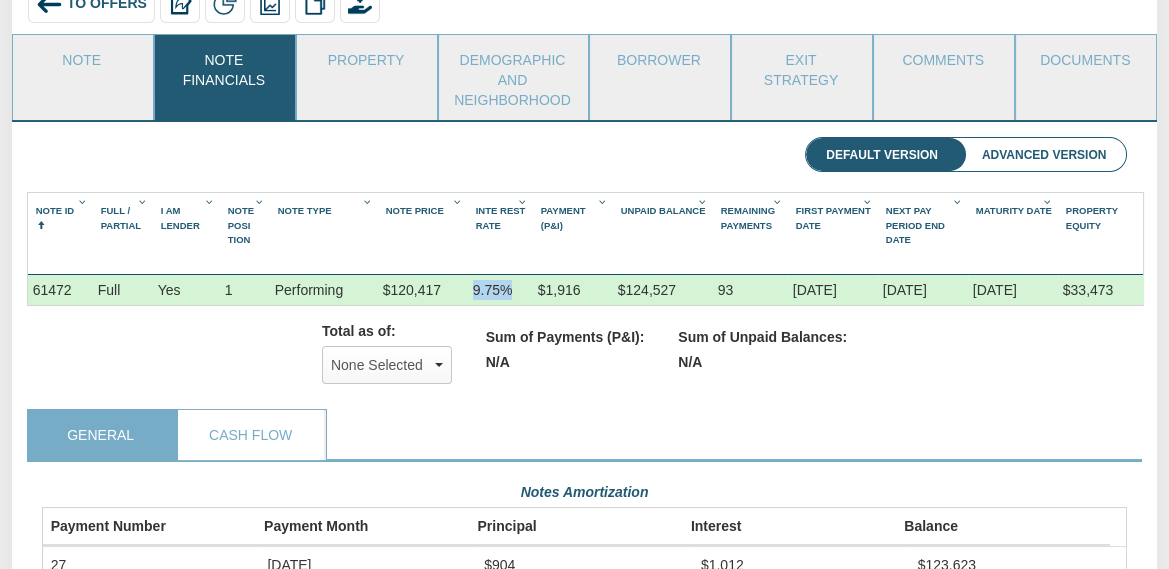 drag, startPoint x: 473, startPoint y: 285, endPoint x: 531, endPoint y: 281, distance: 58.137768 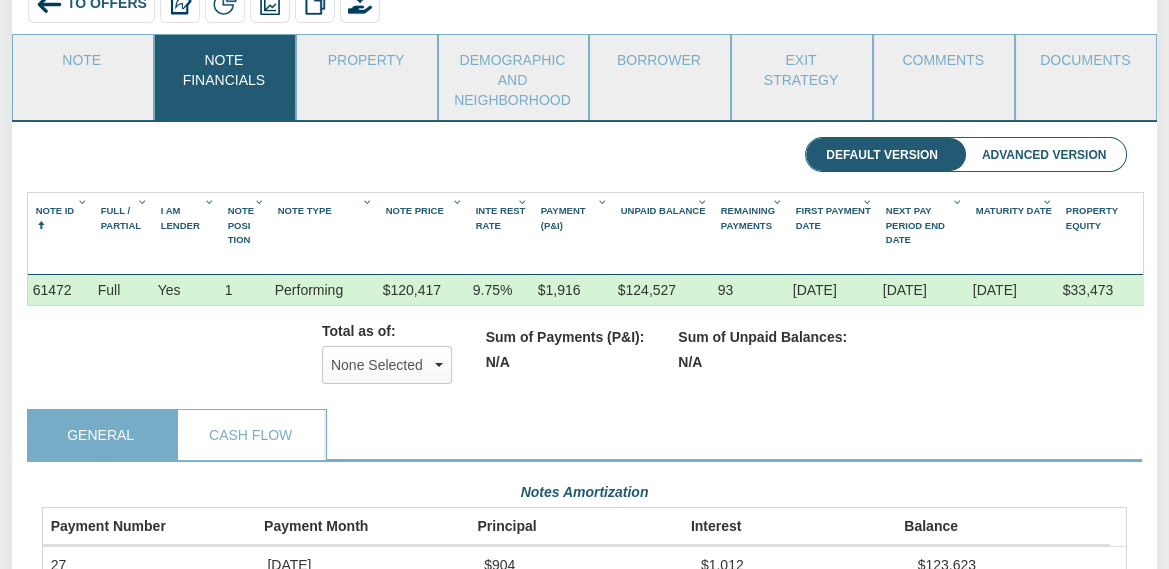 click on "Total as of:
None Selected x                             Aug, 2025       Sep, 2025       Oct, 2025       Nov, 2025       Dec, 2025       Jan, 2026       Feb, 2026       Mar, 2026       Apr, 2026       May, 2026       Jun, 2026       Jul, 2026       Aug, 2026       Sep, 2026       Oct, 2026       Nov, 2026       Dec, 2026       Jan, 2027       Feb, 2027       Mar, 2027       Apr, 2027       May, 2027       Jun, 2027       Jul, 2027       Aug, 2027       Sep, 2027       Oct, 2027       Nov, 2027       Dec, 2027       Jan, 2028       Feb, 2028       Mar, 2028       Apr, 2028       May, 2028       Jun, 2028       Jul, 2028       Aug, 2028       Sep, 2028       Oct, 2028       Nov, 2028       Dec, 2028       Jan, 2029       Feb, 2029       Mar, 2029       Apr, 2029       May, 2029       Jun, 2029       Jul, 2029       Aug, 2029       Sep, 2029" at bounding box center (585, 357) 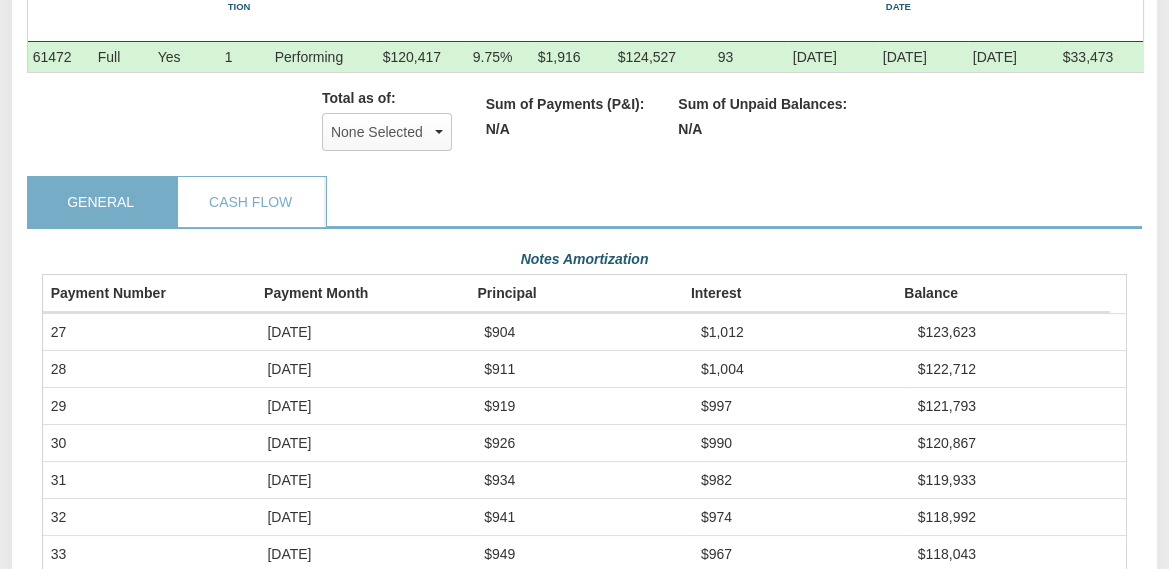 scroll, scrollTop: 484, scrollLeft: 0, axis: vertical 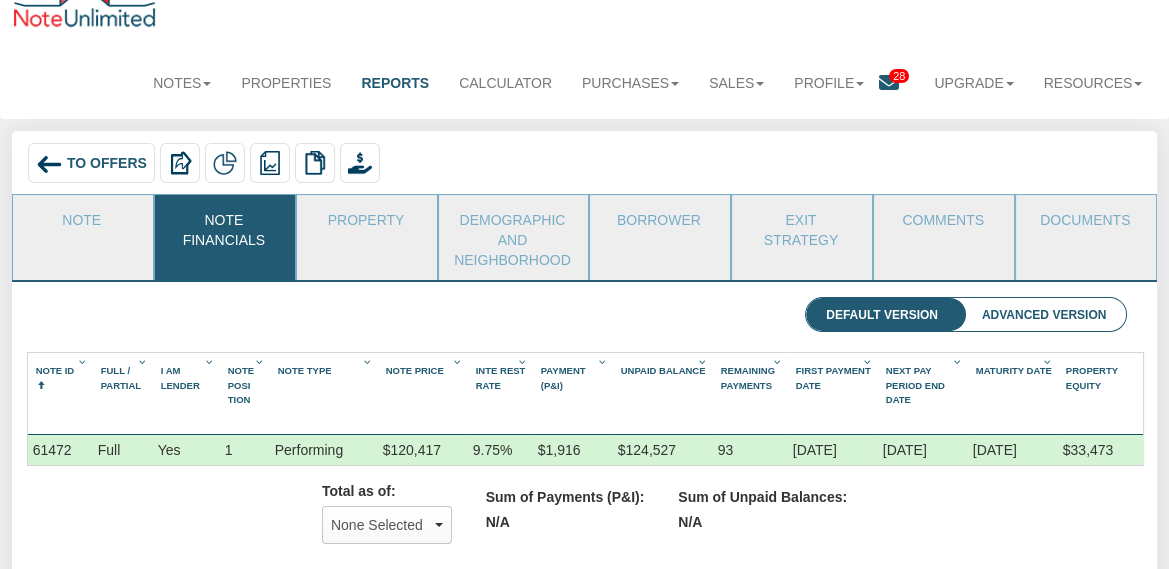 click on "Unpaid Balance     1" at bounding box center (663, 393) 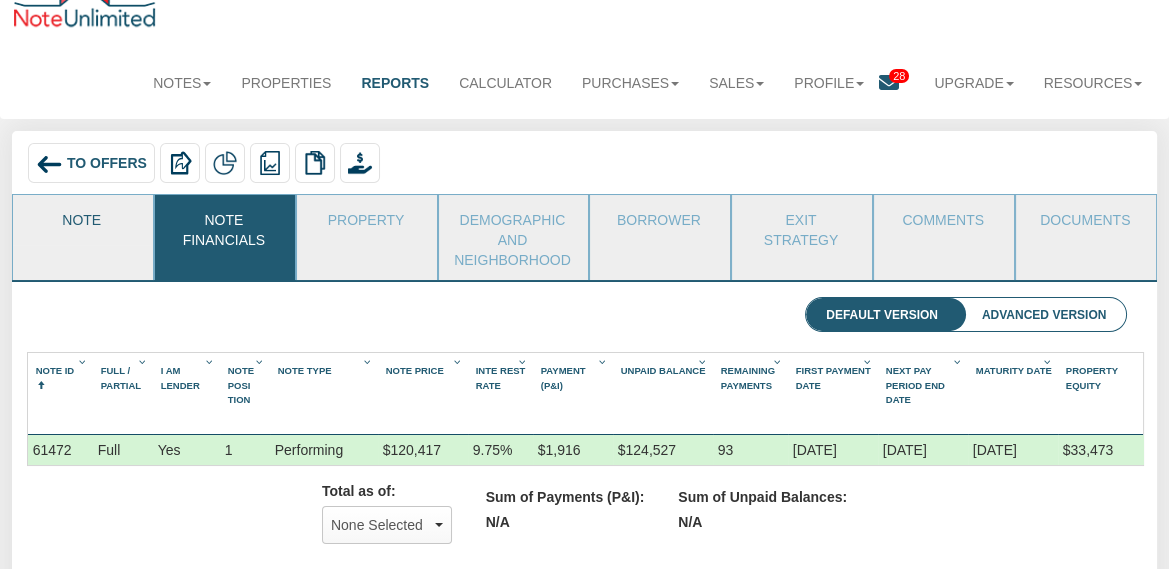 click on "Note" at bounding box center (82, 220) 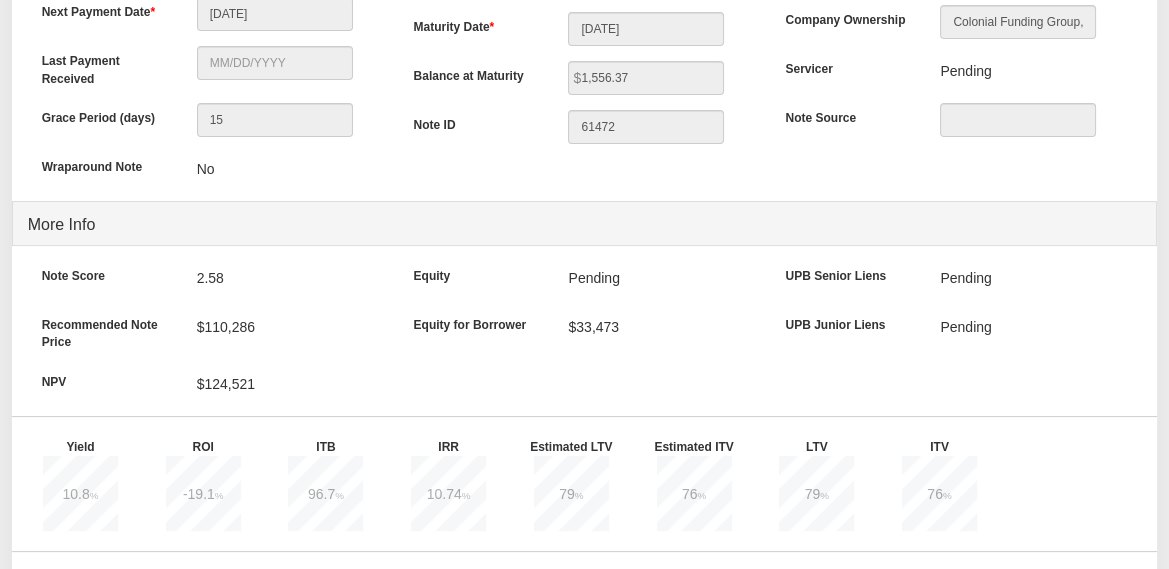 scroll, scrollTop: 664, scrollLeft: 0, axis: vertical 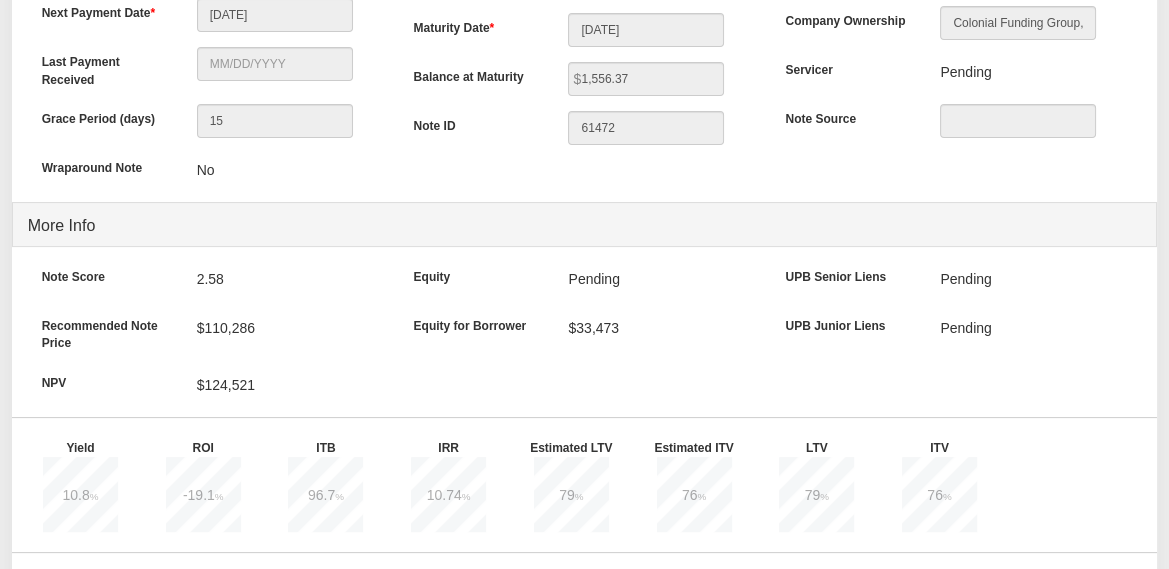 drag, startPoint x: 40, startPoint y: 318, endPoint x: 250, endPoint y: 338, distance: 210.95023 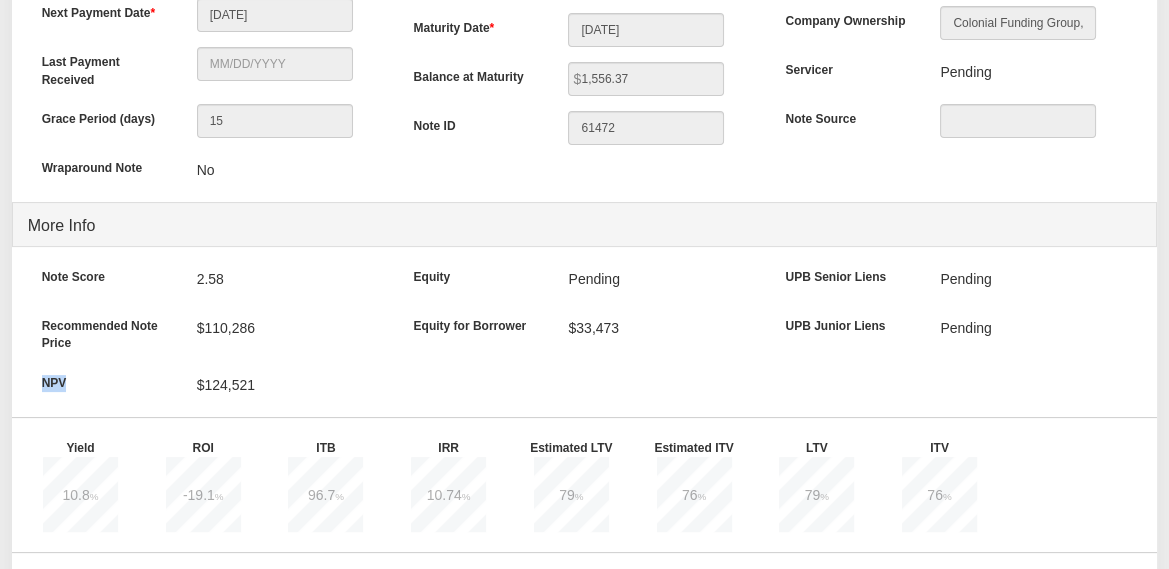click on "NPV" at bounding box center [104, 380] 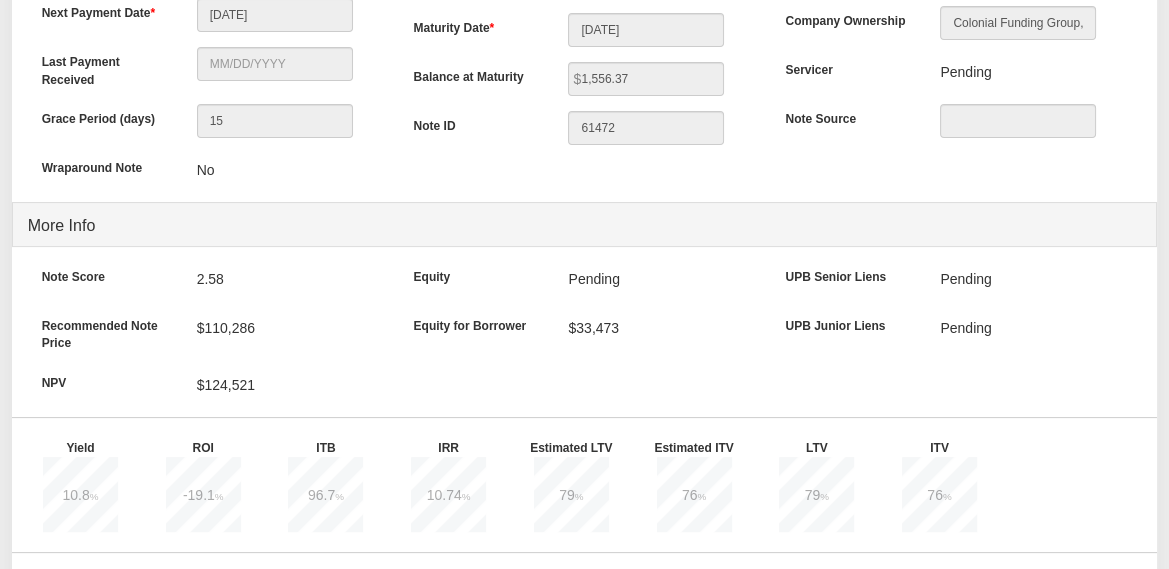 drag, startPoint x: 38, startPoint y: 383, endPoint x: 251, endPoint y: 390, distance: 213.11499 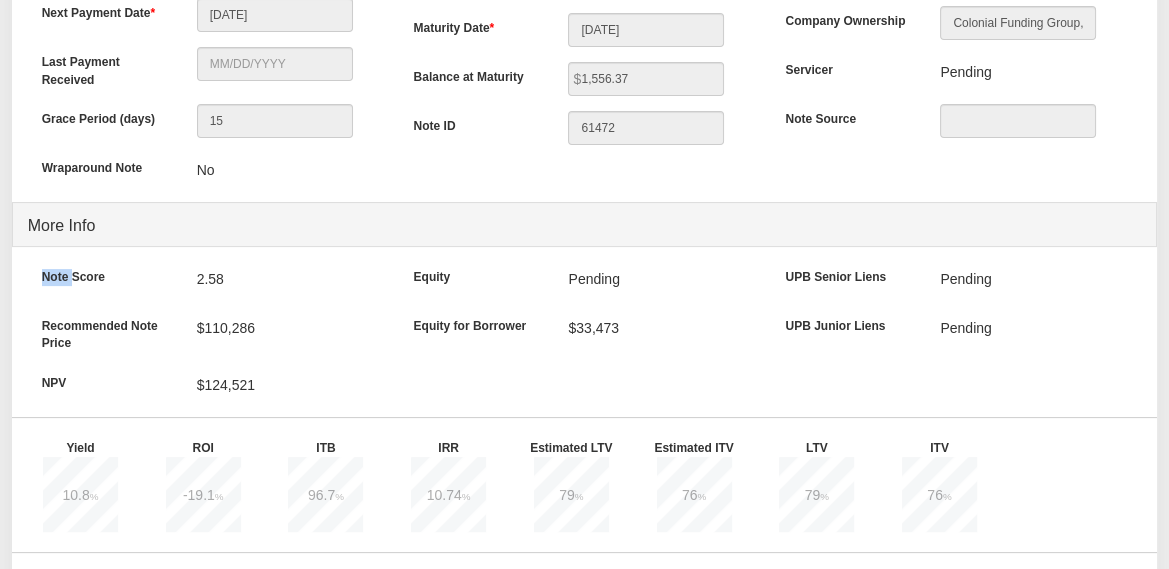click on "Note Score" at bounding box center [104, 274] 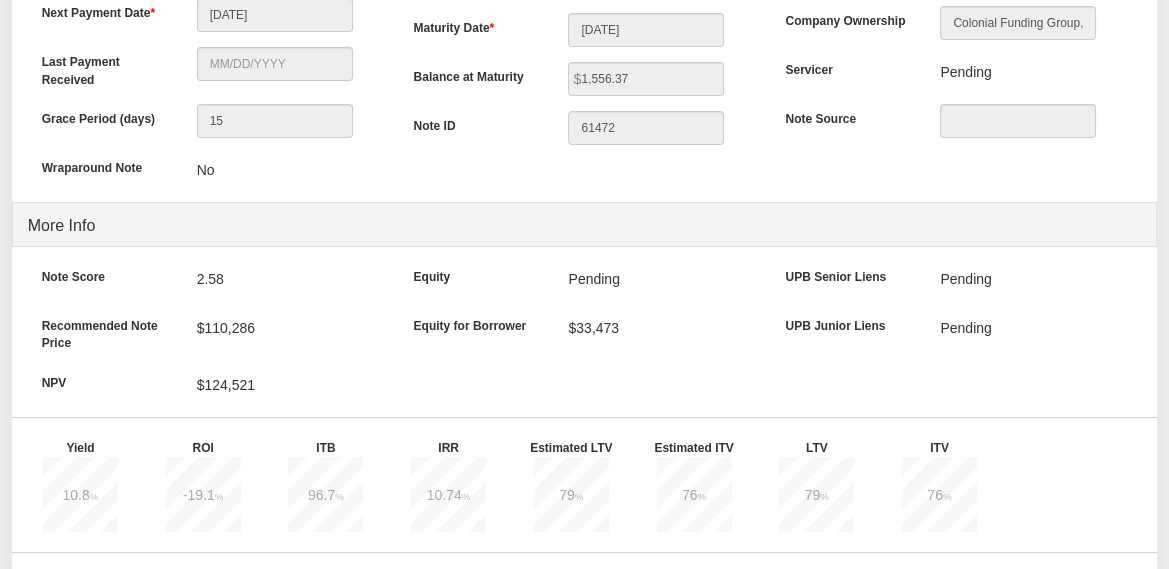 drag, startPoint x: 40, startPoint y: 275, endPoint x: 222, endPoint y: 280, distance: 182.06866 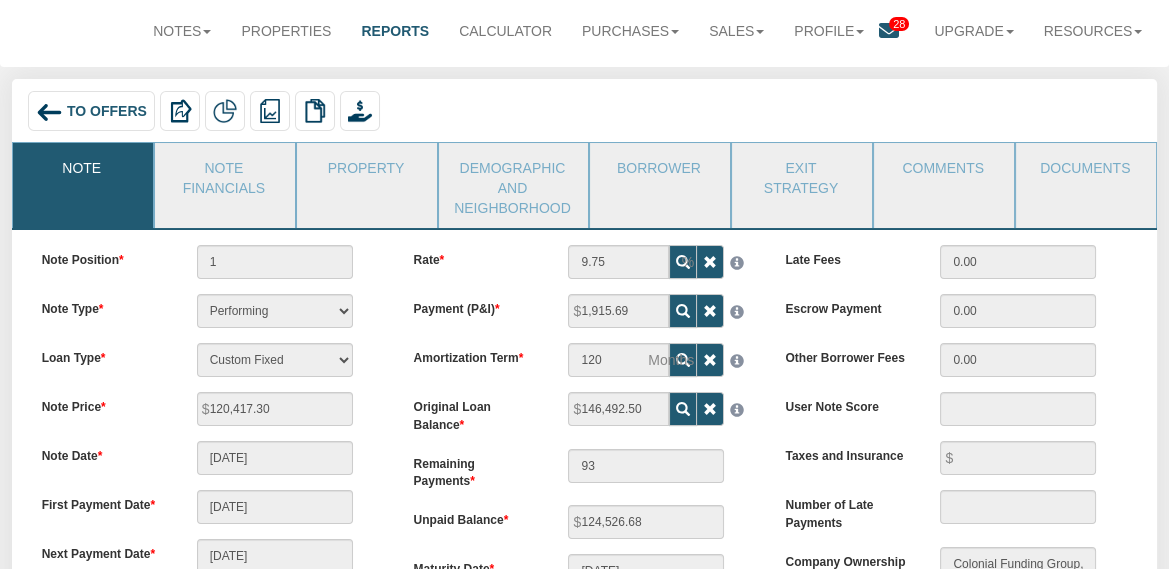scroll, scrollTop: 125, scrollLeft: 0, axis: vertical 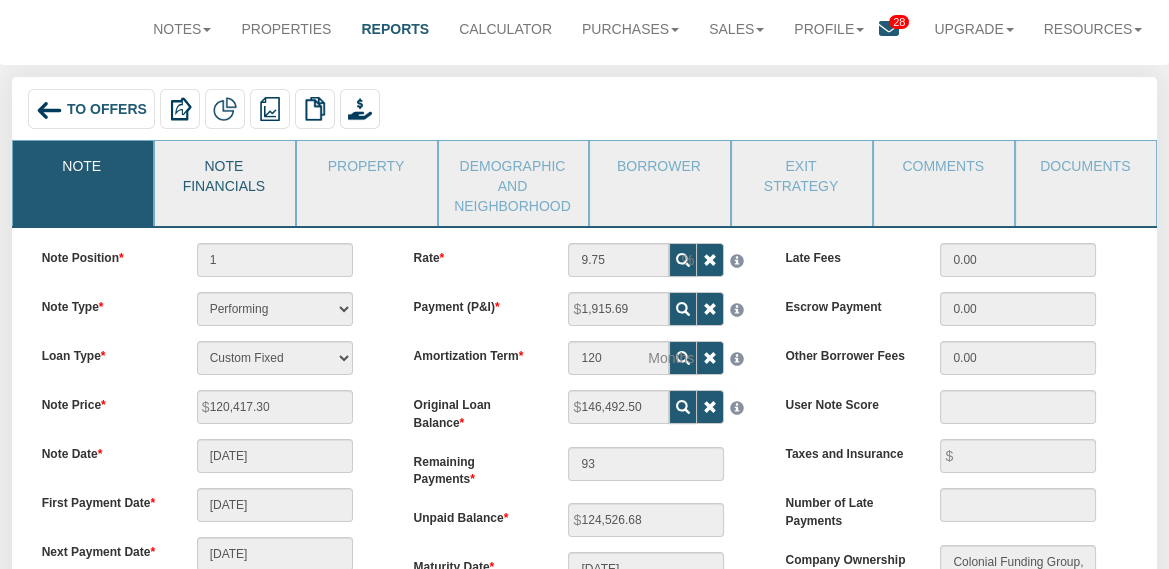 click on "Note Financials" at bounding box center (224, 173) 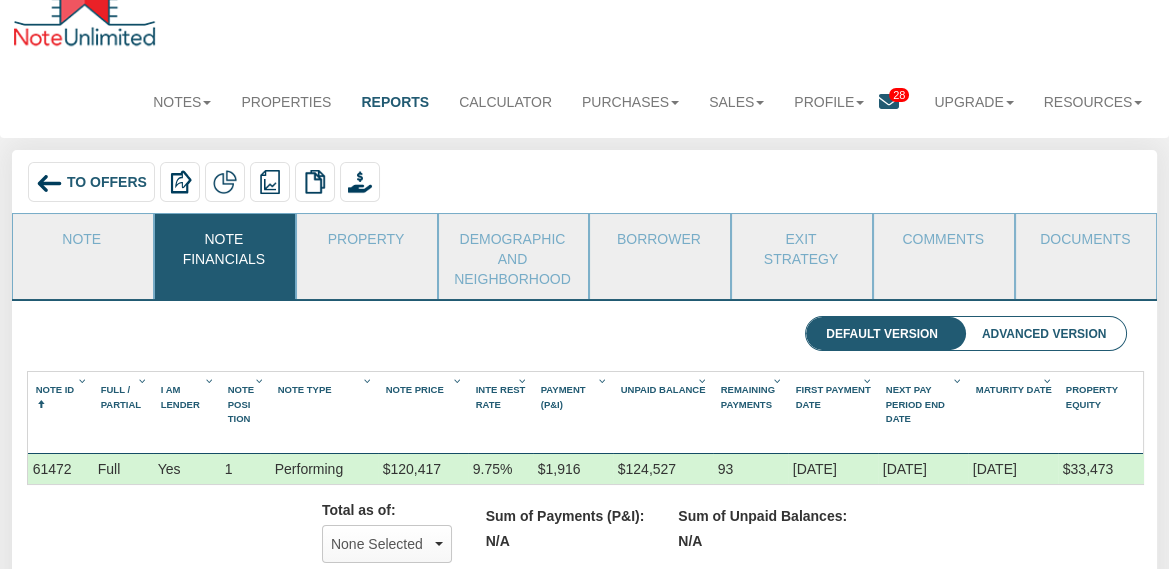 scroll, scrollTop: 0, scrollLeft: 0, axis: both 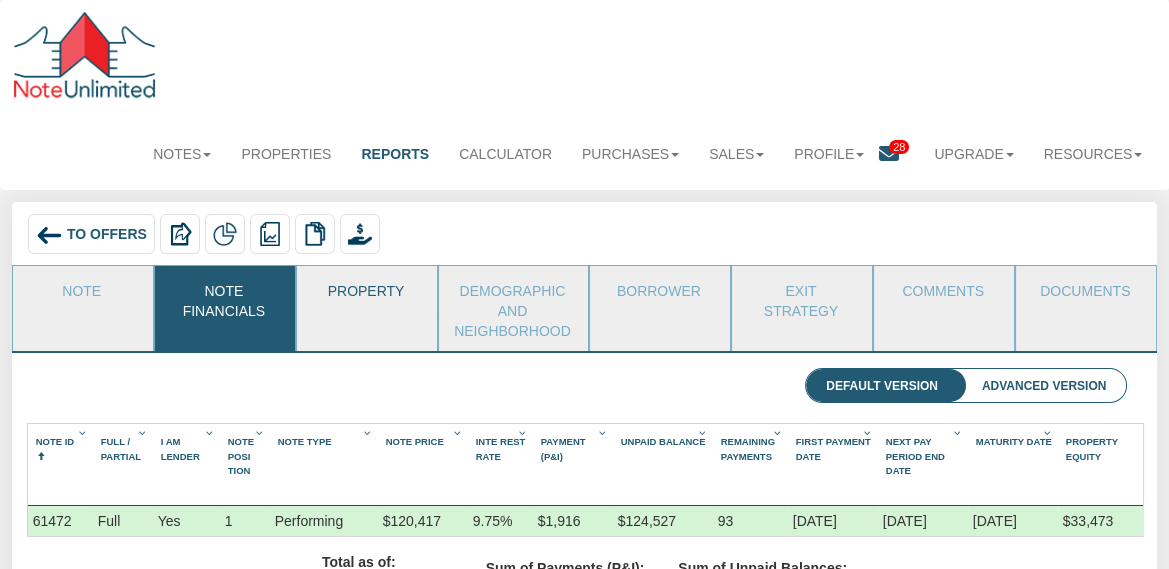 click on "Property" at bounding box center [366, 291] 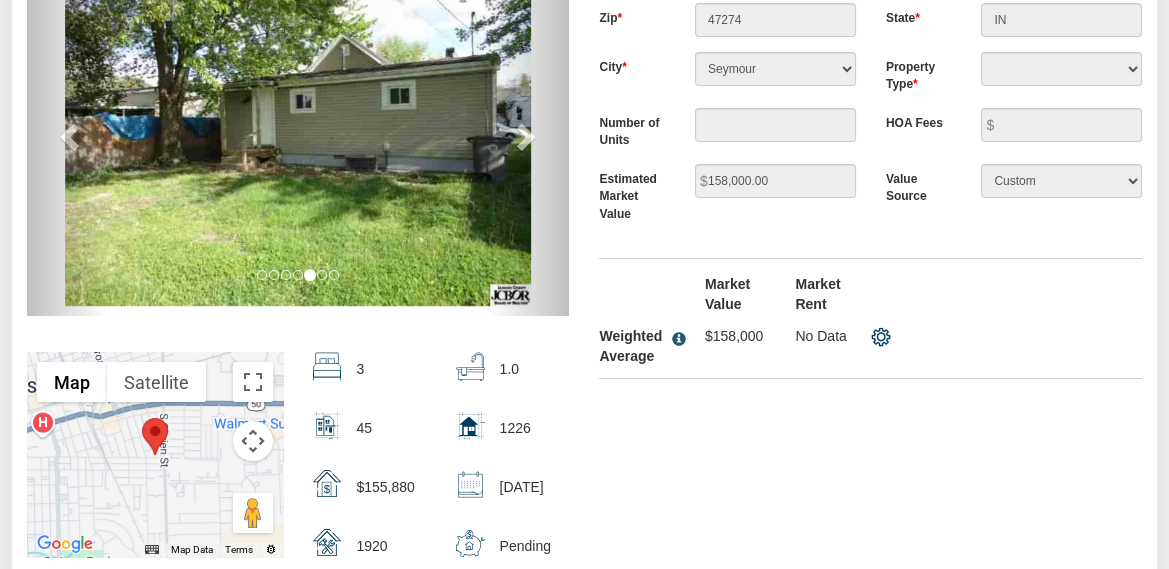 scroll, scrollTop: 423, scrollLeft: 0, axis: vertical 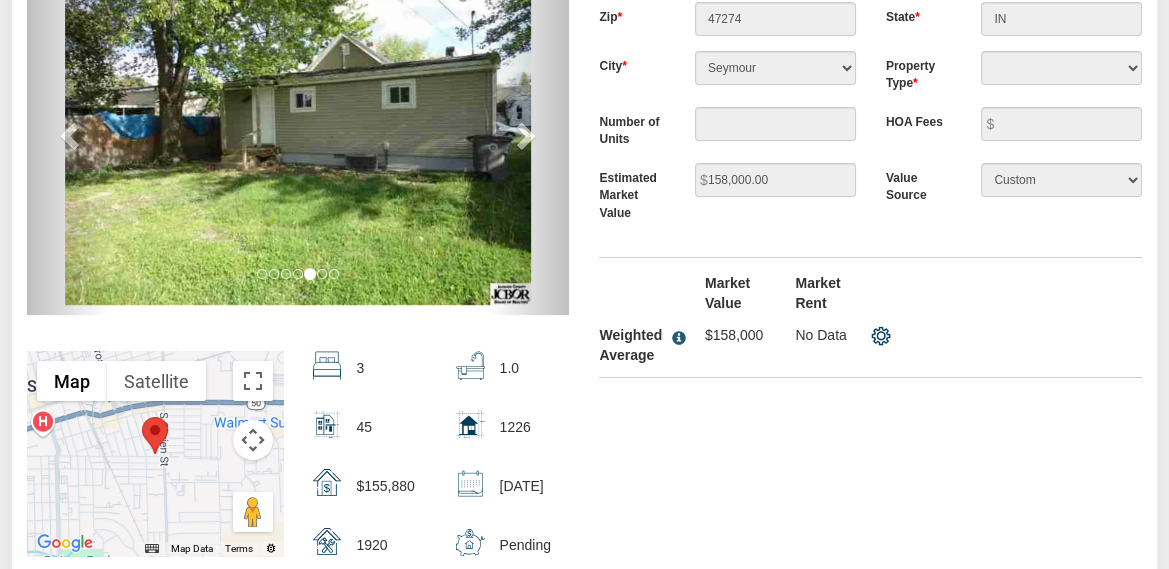 click on "158,000.00" at bounding box center [775, 180] 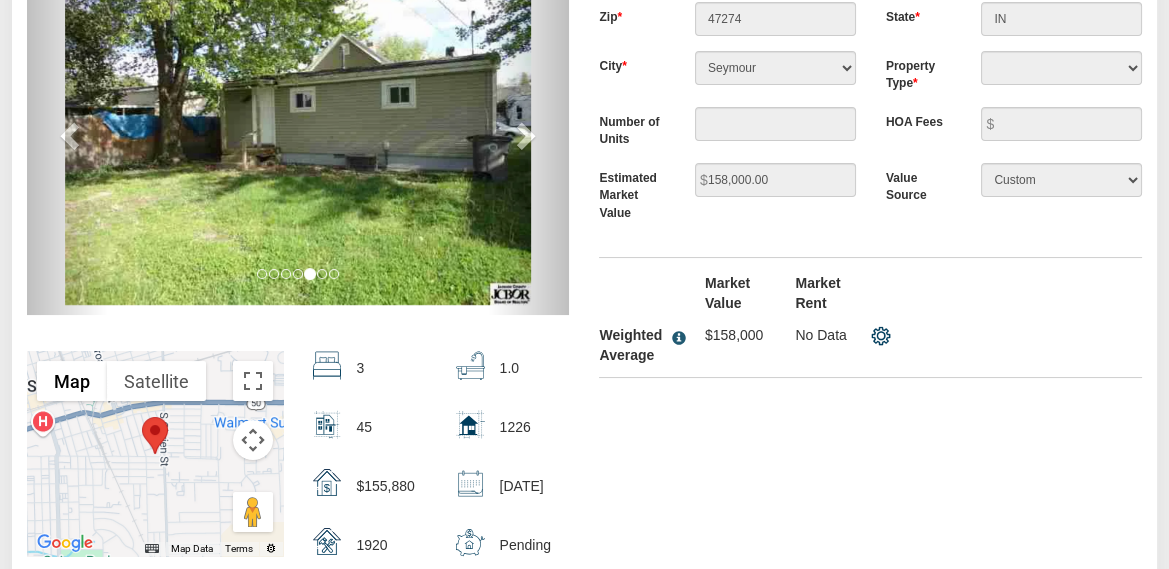 click on "Estimated Market Value" at bounding box center (631, 192) 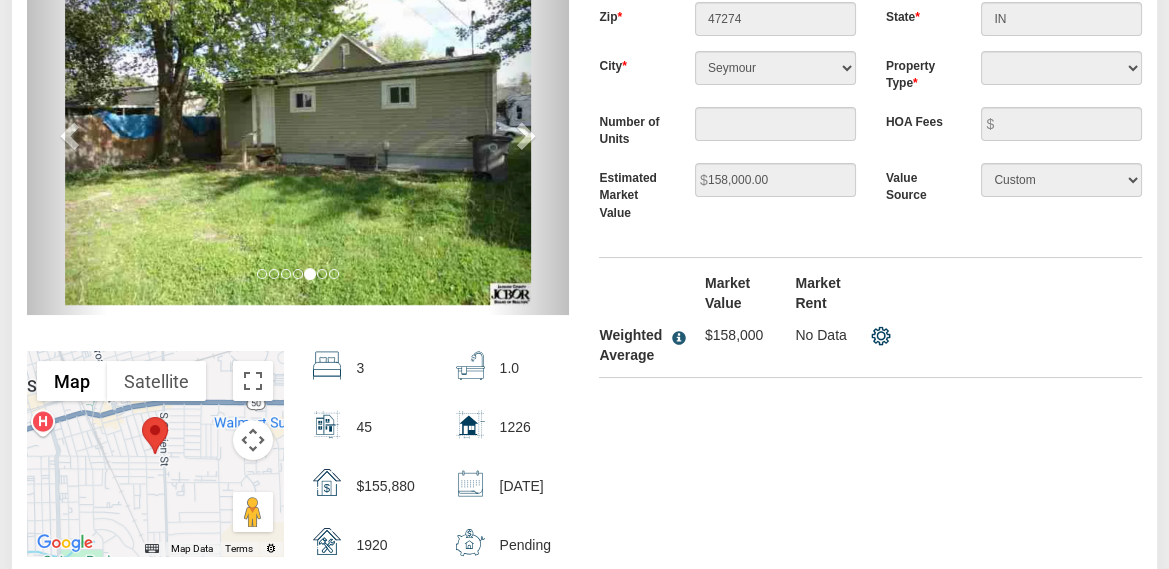 drag, startPoint x: 598, startPoint y: 172, endPoint x: 651, endPoint y: 218, distance: 70.178345 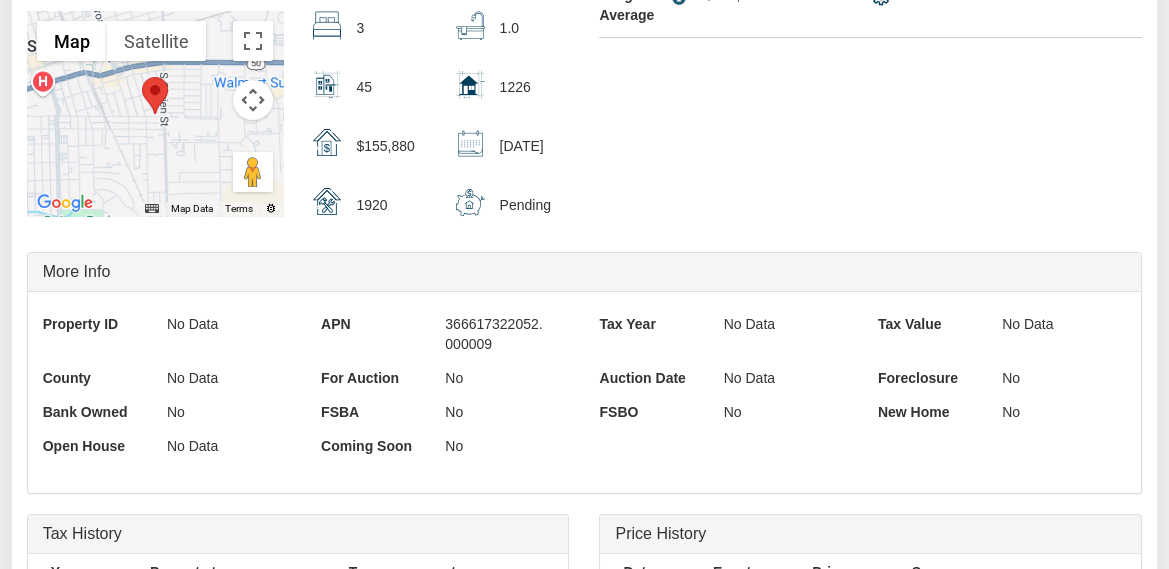 scroll, scrollTop: 773, scrollLeft: 0, axis: vertical 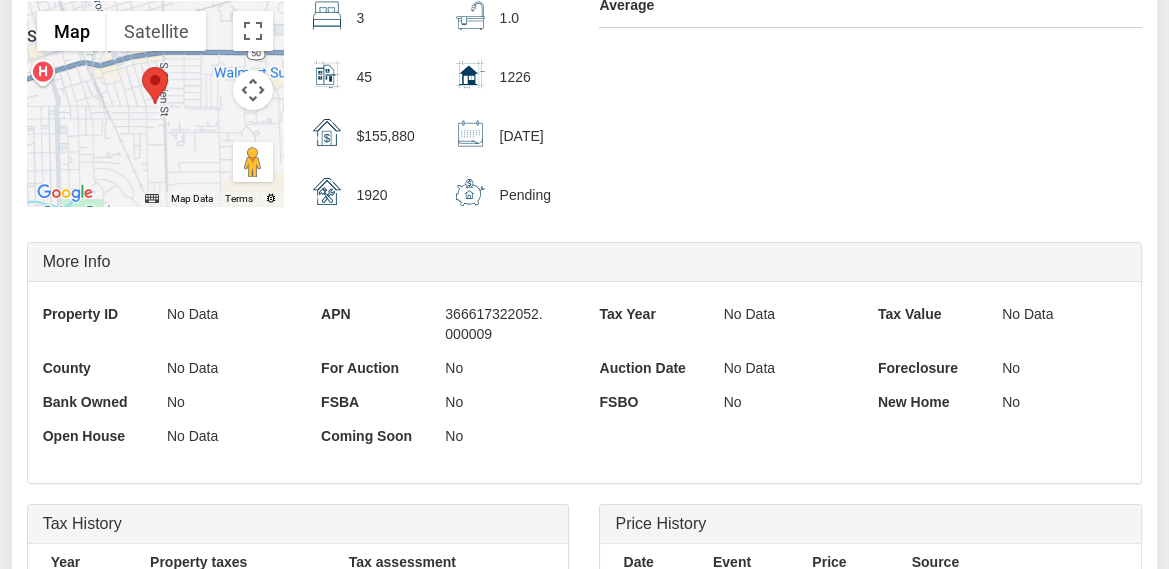 drag, startPoint x: 314, startPoint y: 329, endPoint x: 525, endPoint y: 353, distance: 212.36055 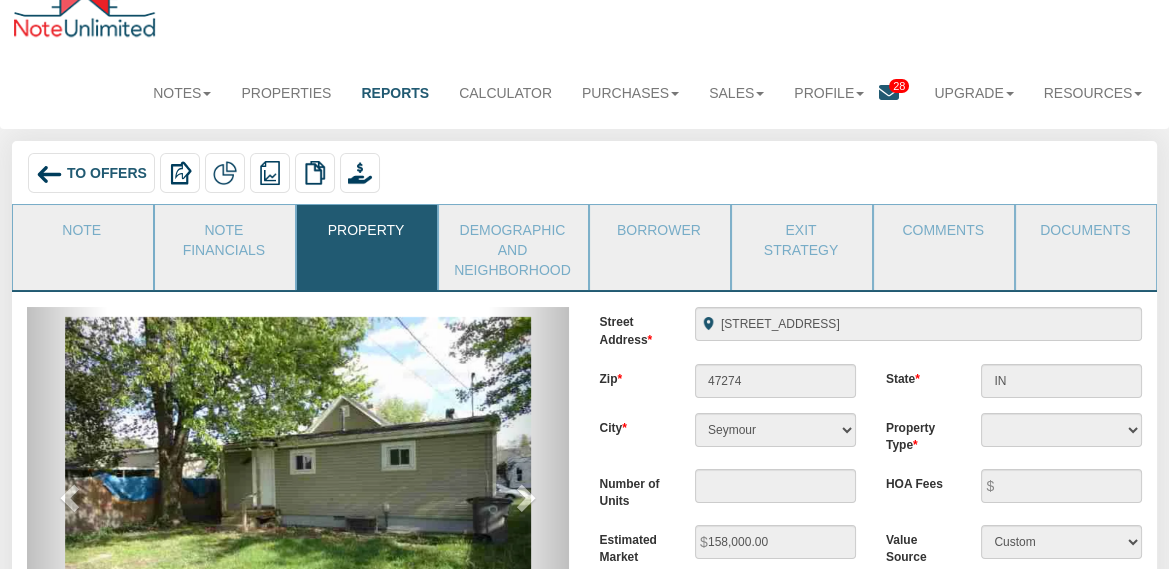 scroll, scrollTop: 0, scrollLeft: 0, axis: both 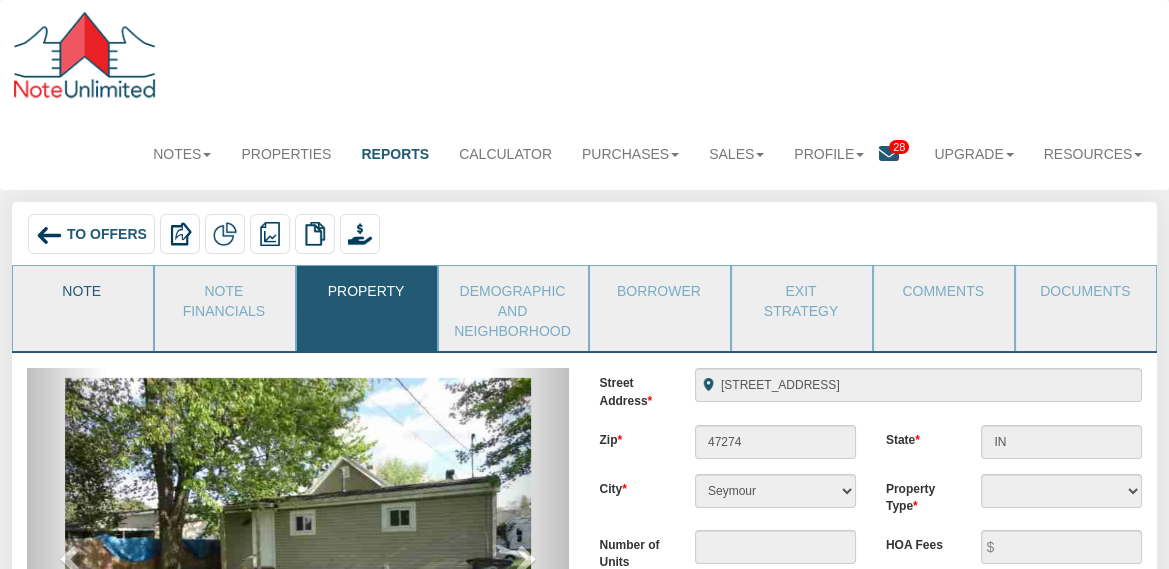 click on "Note" at bounding box center (82, 291) 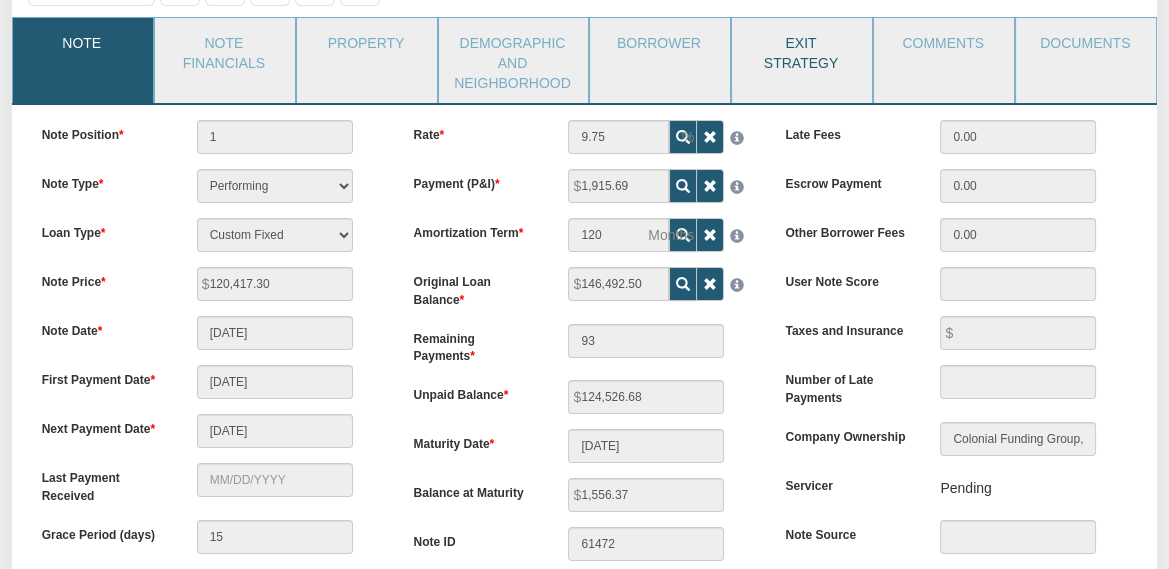 scroll, scrollTop: 271, scrollLeft: 0, axis: vertical 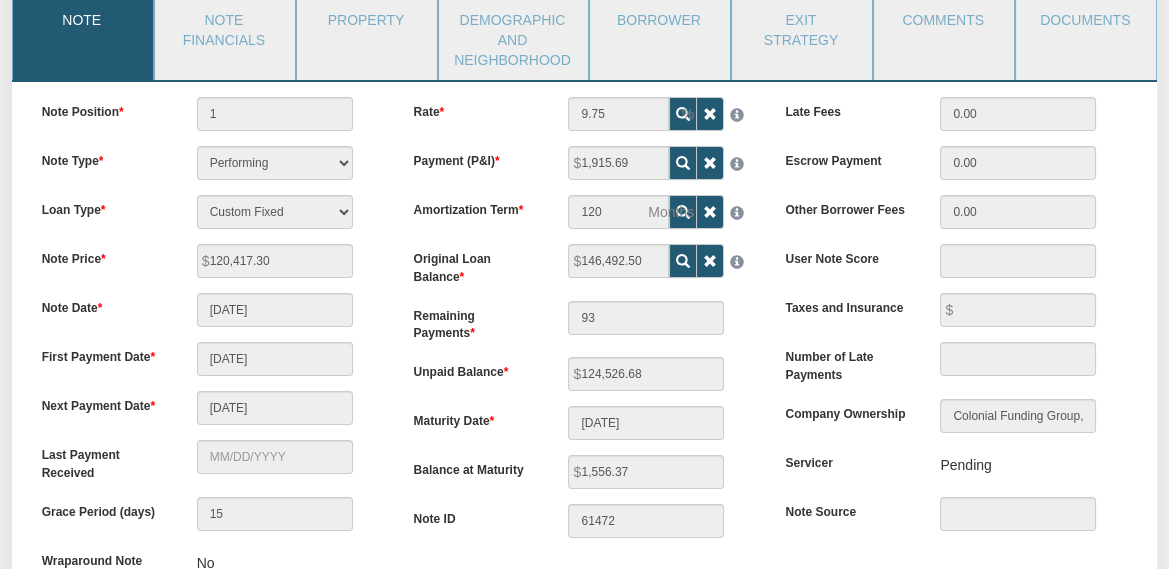 click on "Note Source" at bounding box center (847, 509) 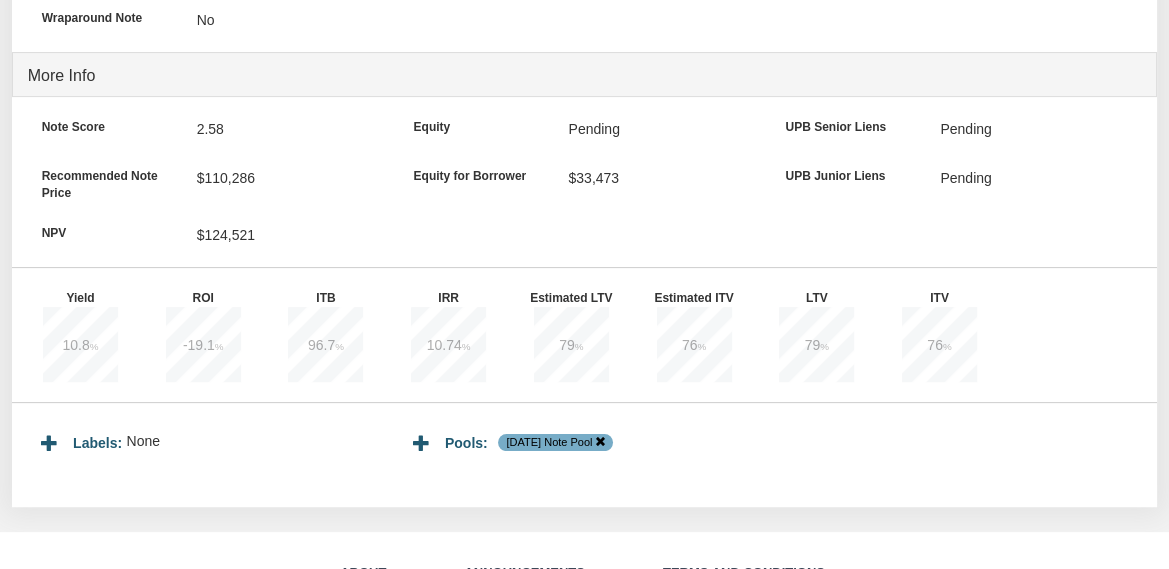 scroll, scrollTop: 815, scrollLeft: 0, axis: vertical 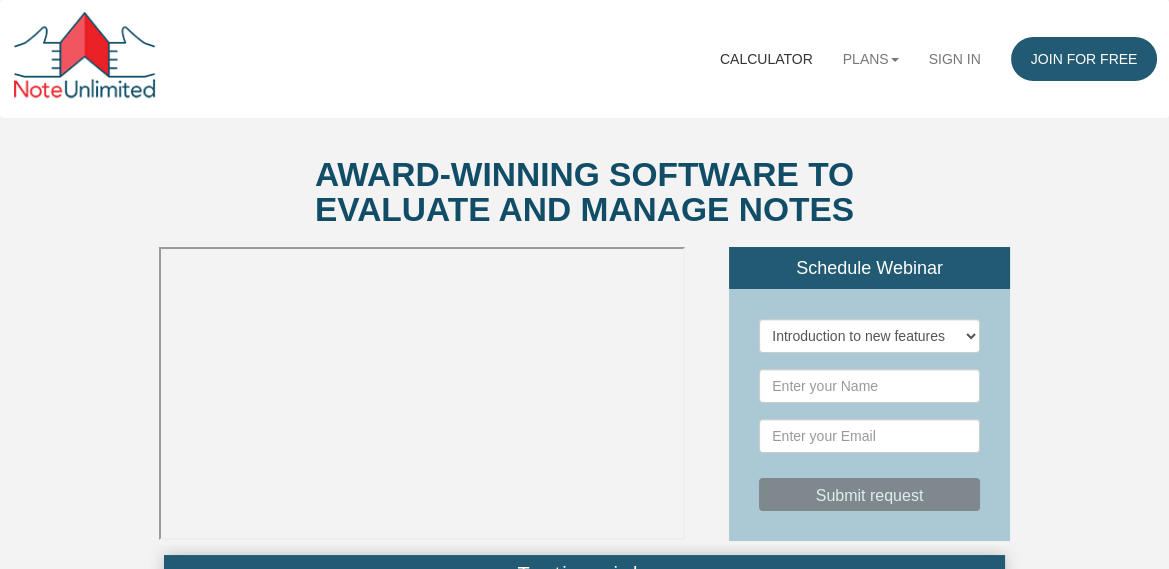 click on "Calculator" at bounding box center [766, 59] 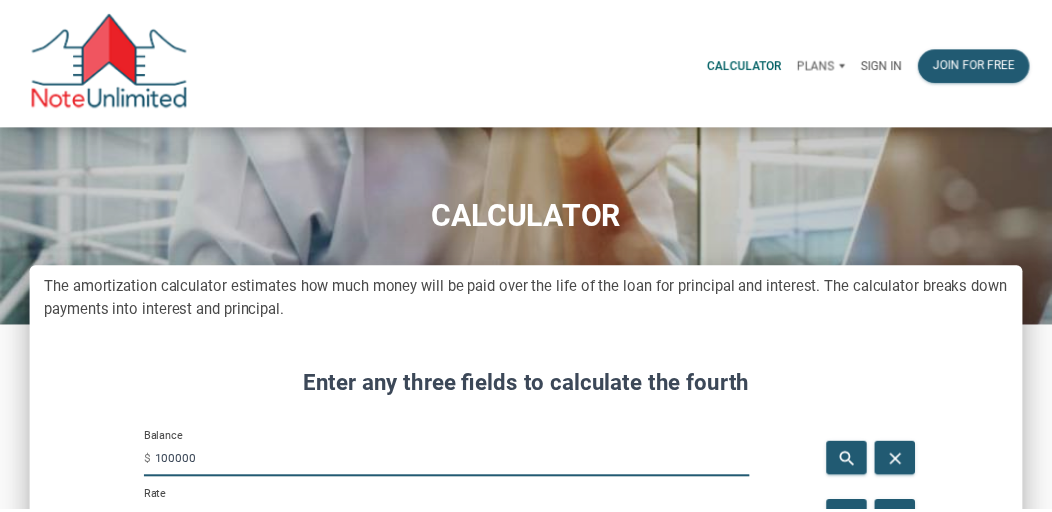 scroll, scrollTop: 0, scrollLeft: 0, axis: both 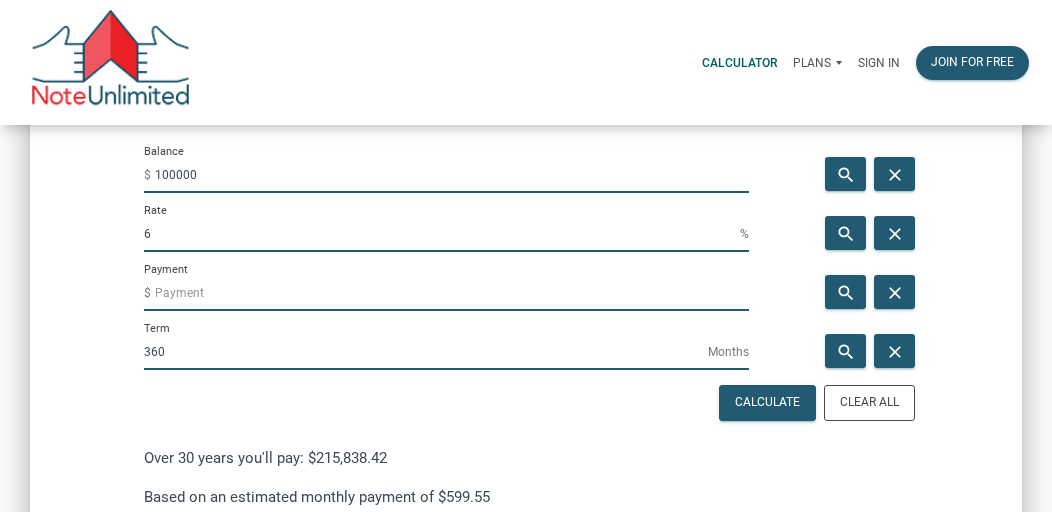 click on "Calculator    Plans    Personal Business Sign in    Join for free" at bounding box center (614, 63) 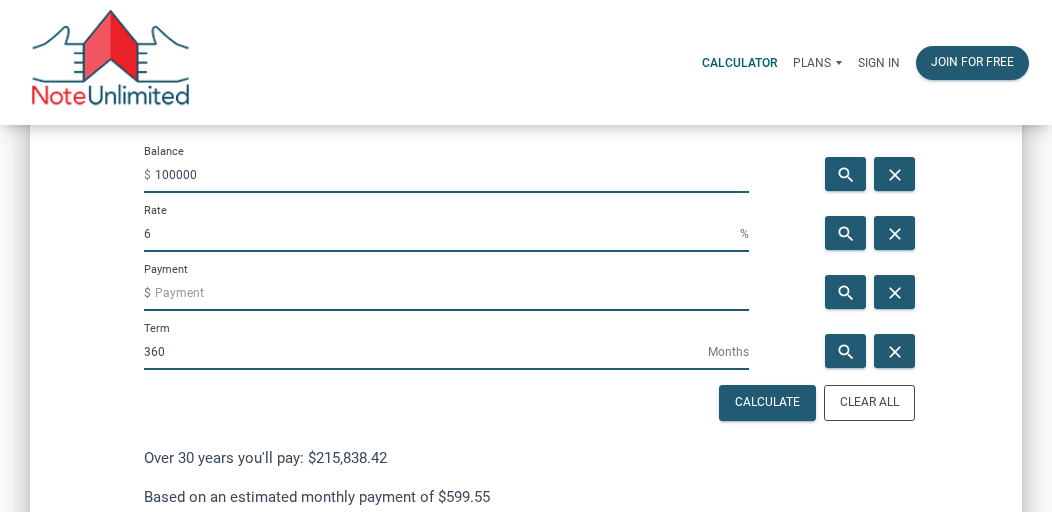 click on "Term  360 Months" at bounding box center (446, 345) 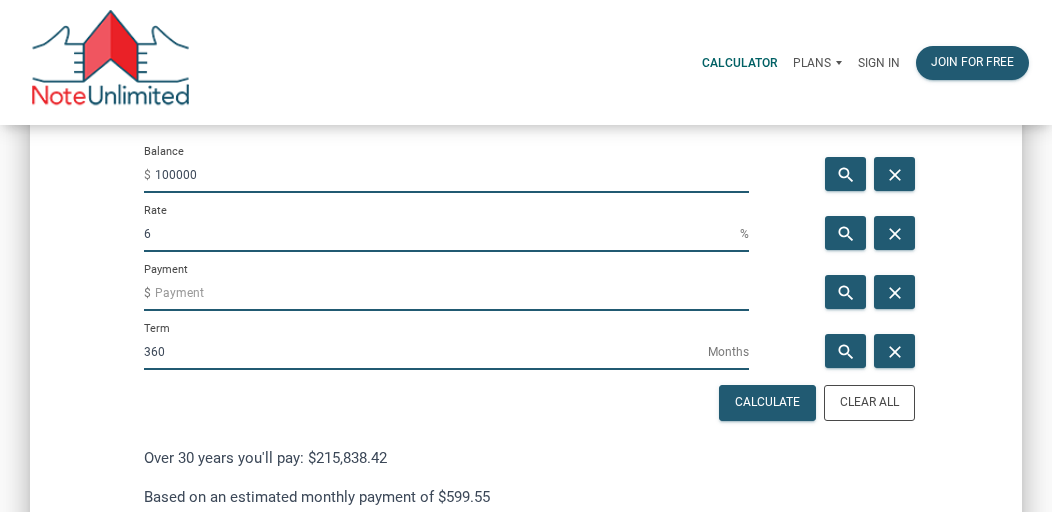 click on "360" at bounding box center (426, 352) 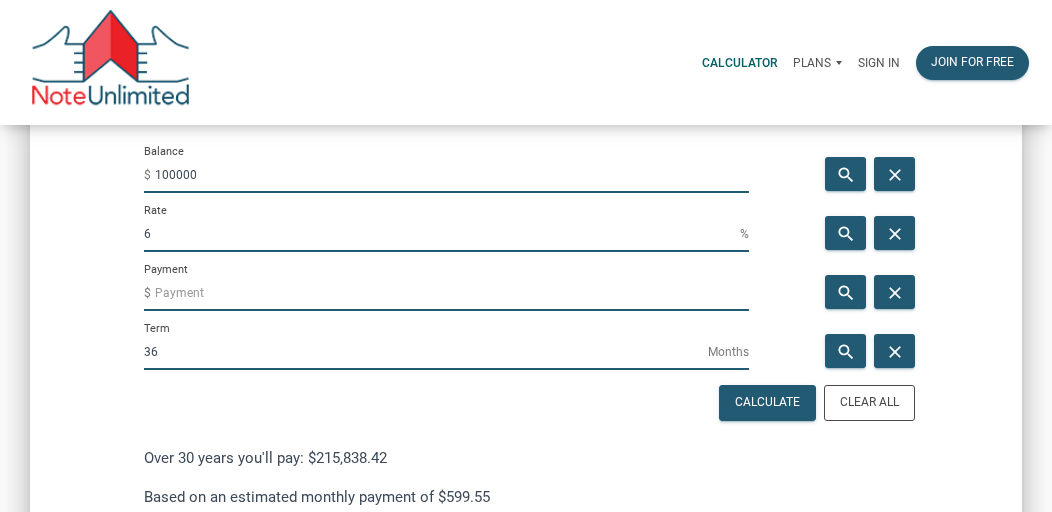 scroll, scrollTop: 998388, scrollLeft: 999008, axis: both 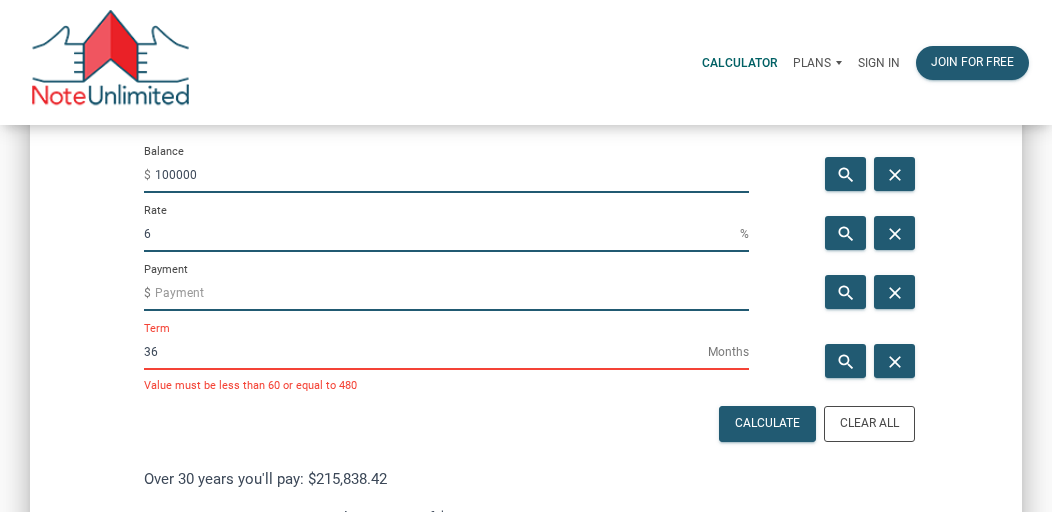 type on "3" 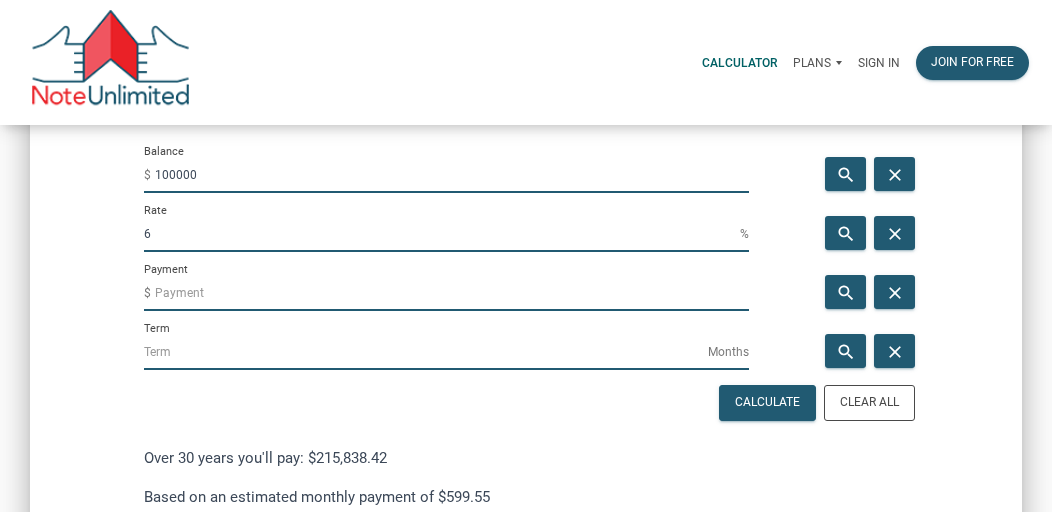 scroll, scrollTop: 1590, scrollLeft: 992, axis: both 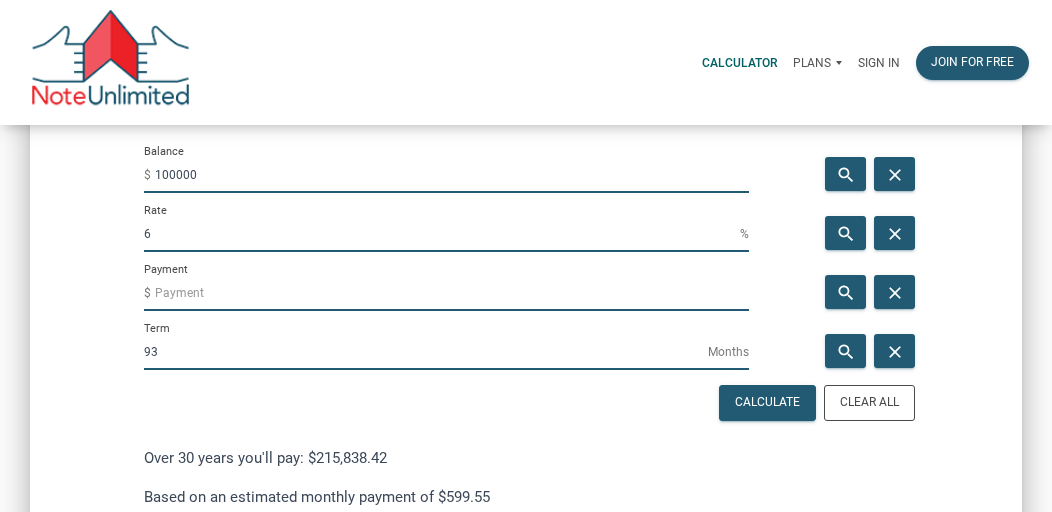 type on "93" 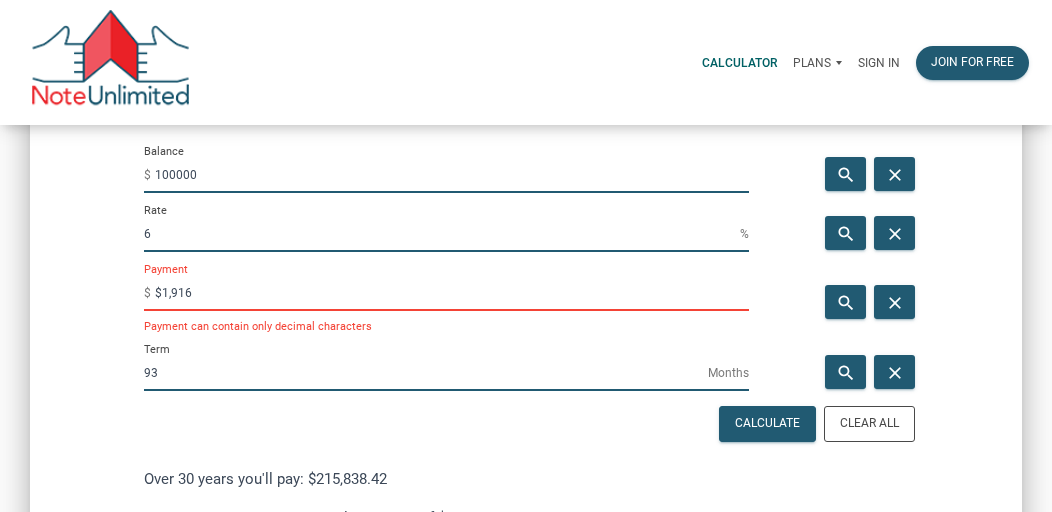scroll, scrollTop: 998388, scrollLeft: 999008, axis: both 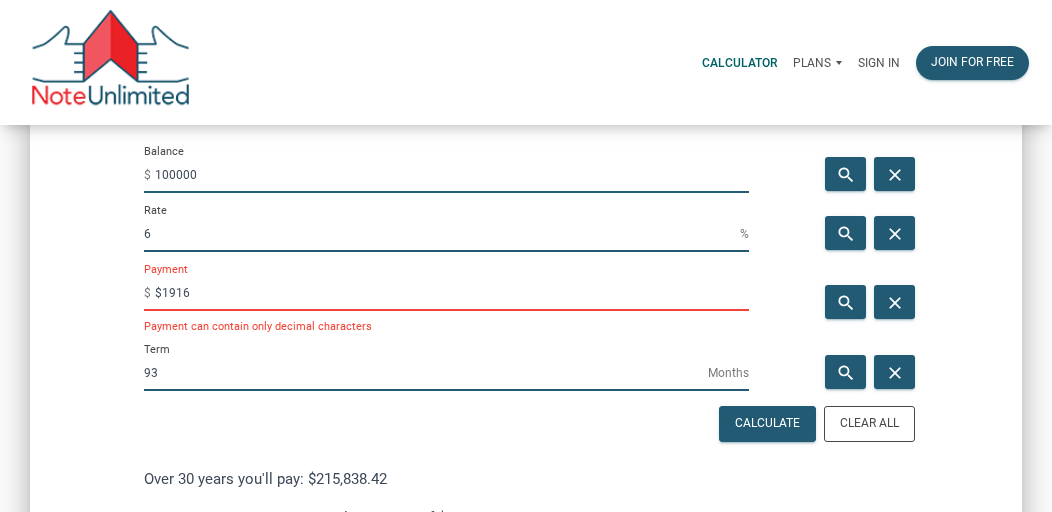 click on "$1916" at bounding box center [452, 293] 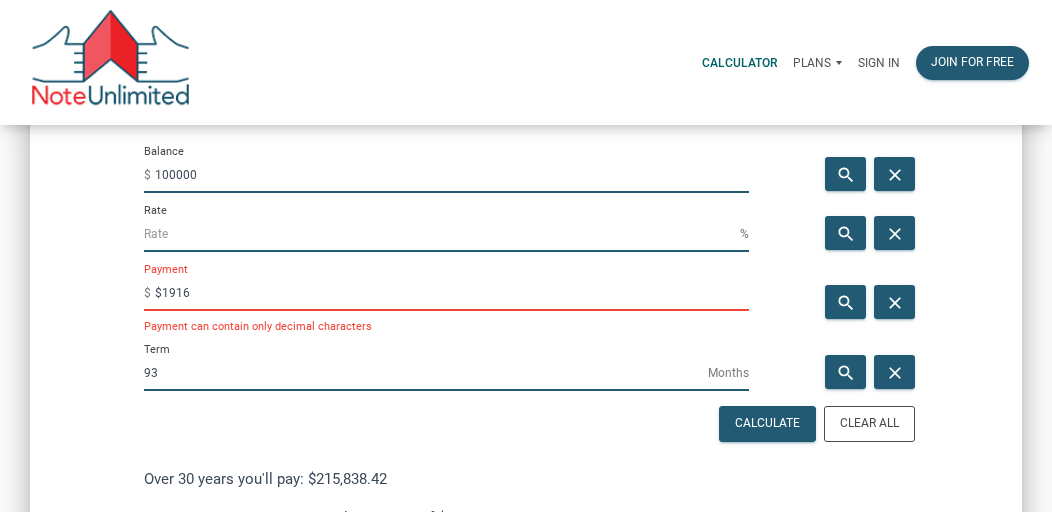 type 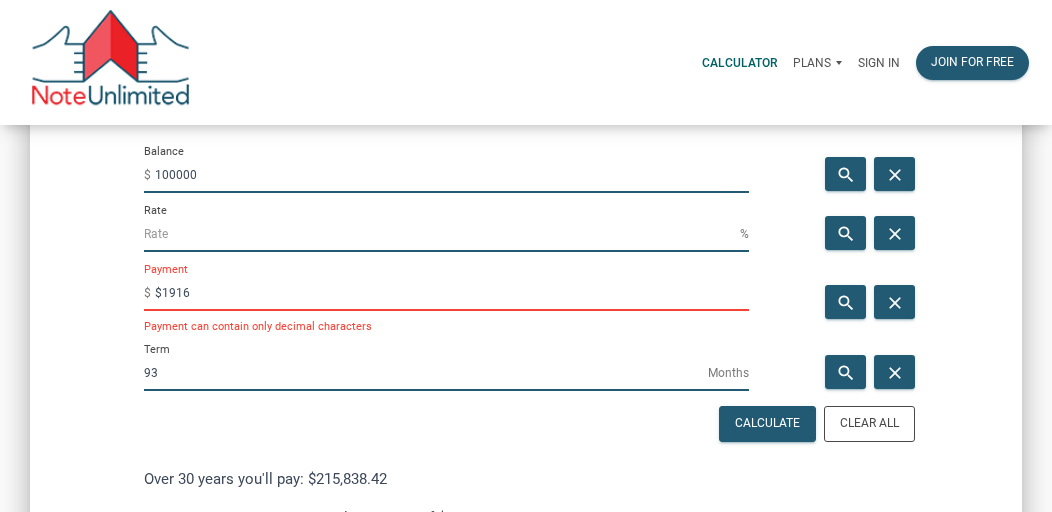 click on "$1916" at bounding box center [452, 293] 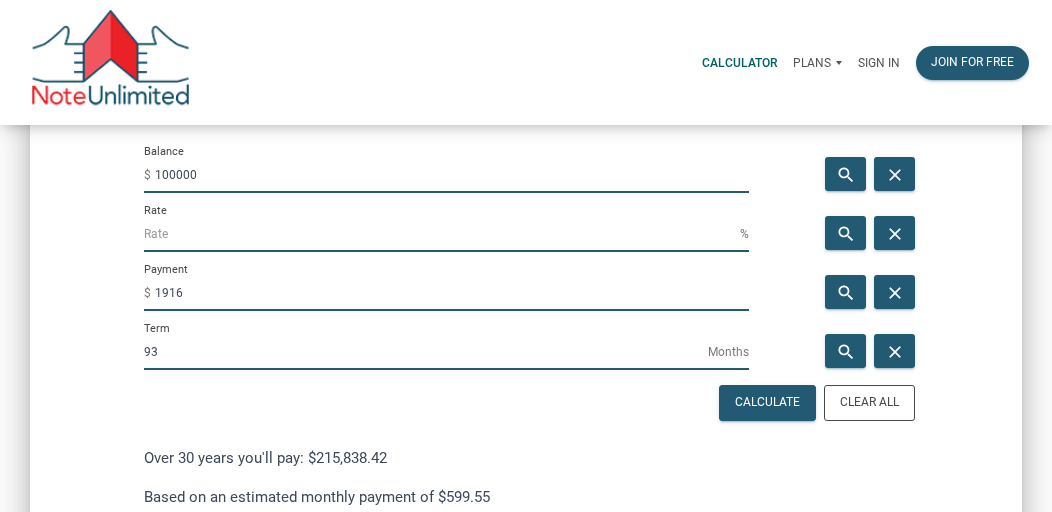 scroll, scrollTop: 1590, scrollLeft: 992, axis: both 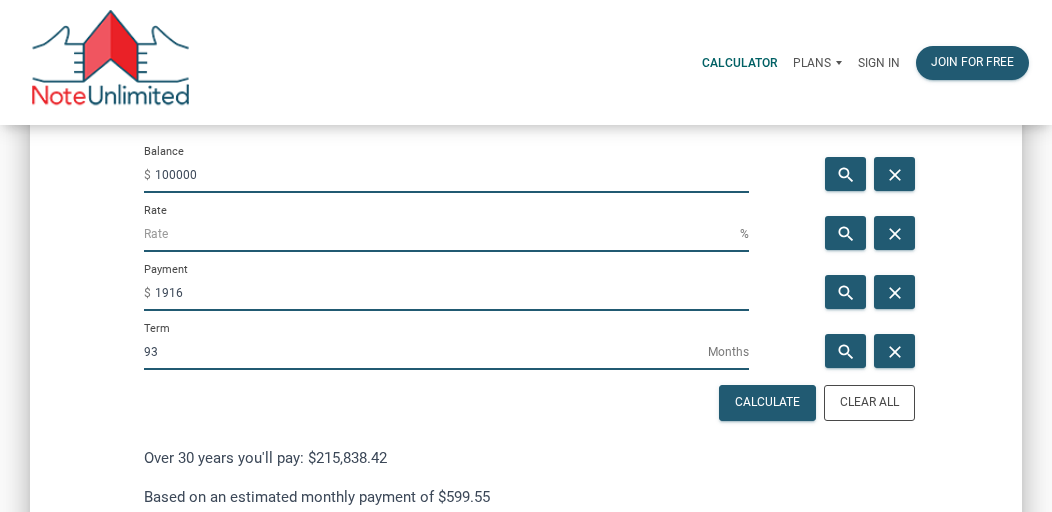click on "1916" at bounding box center (452, 293) 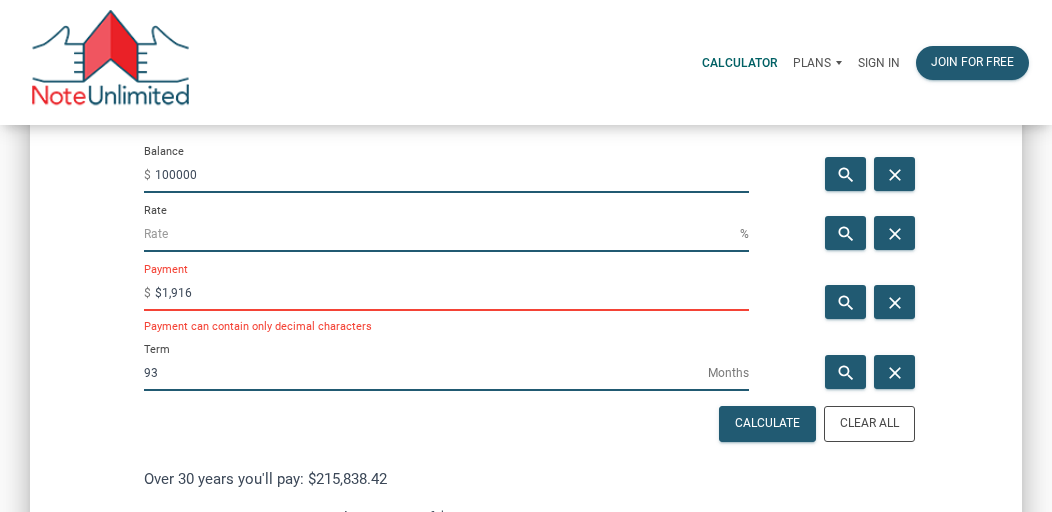 scroll, scrollTop: 998388, scrollLeft: 999008, axis: both 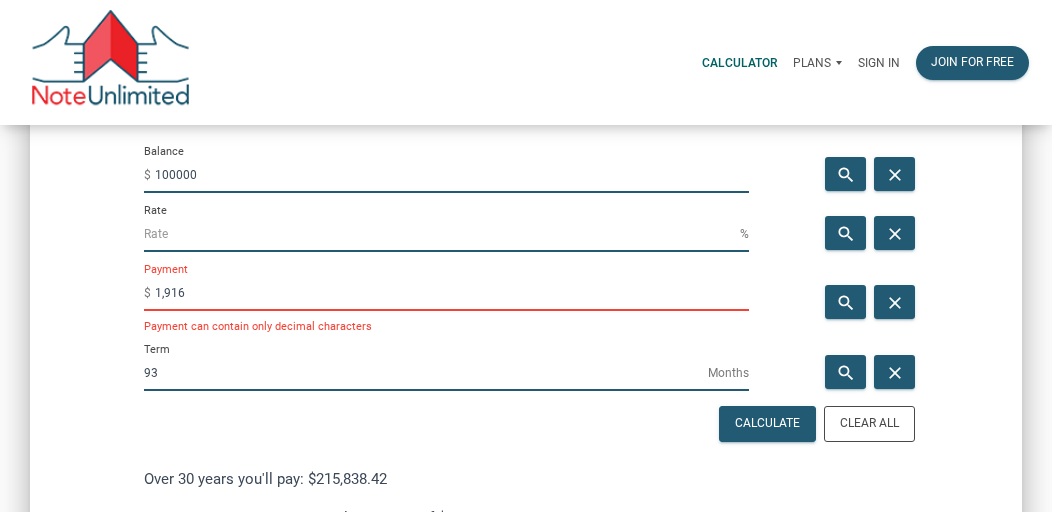 click on "1,916" at bounding box center (452, 293) 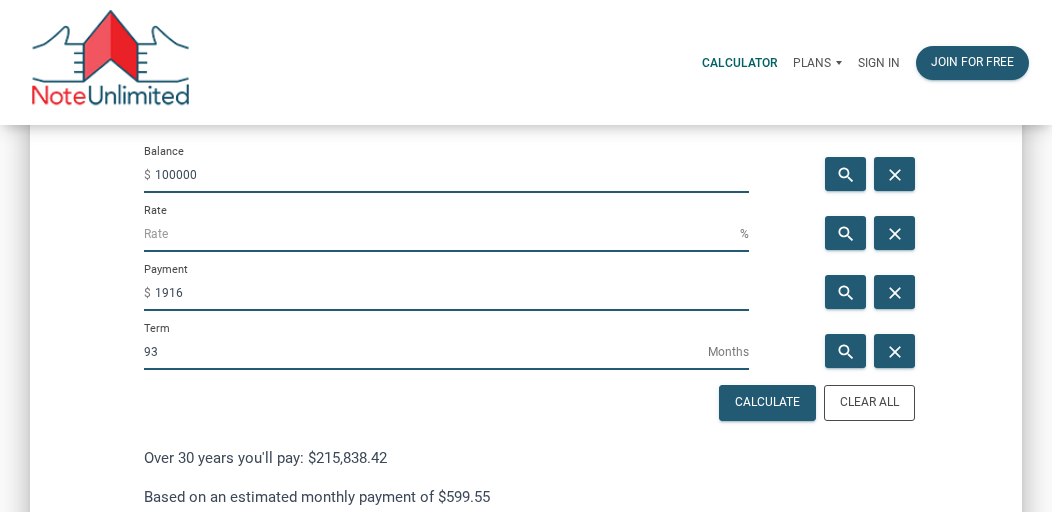 scroll, scrollTop: 1590, scrollLeft: 992, axis: both 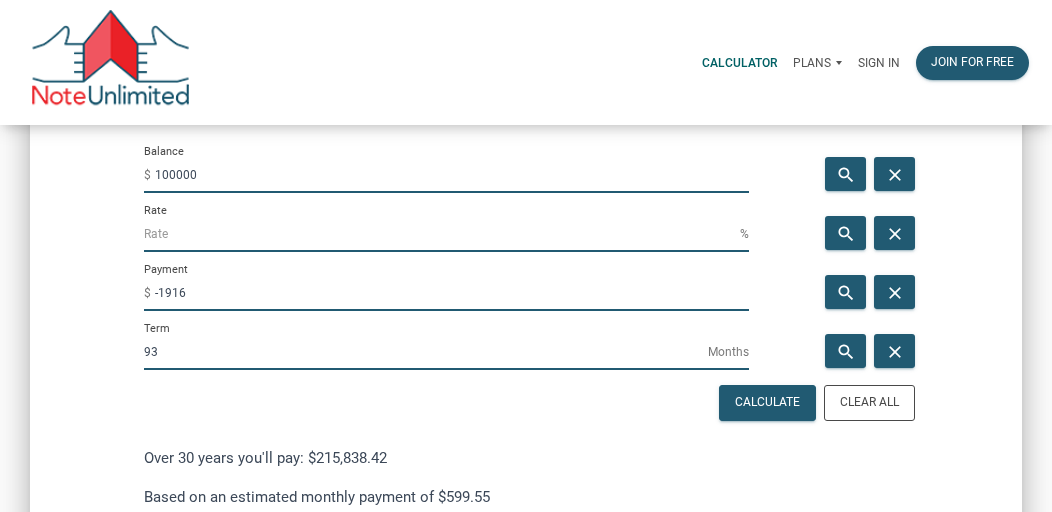 click on "100000" at bounding box center (452, 175) 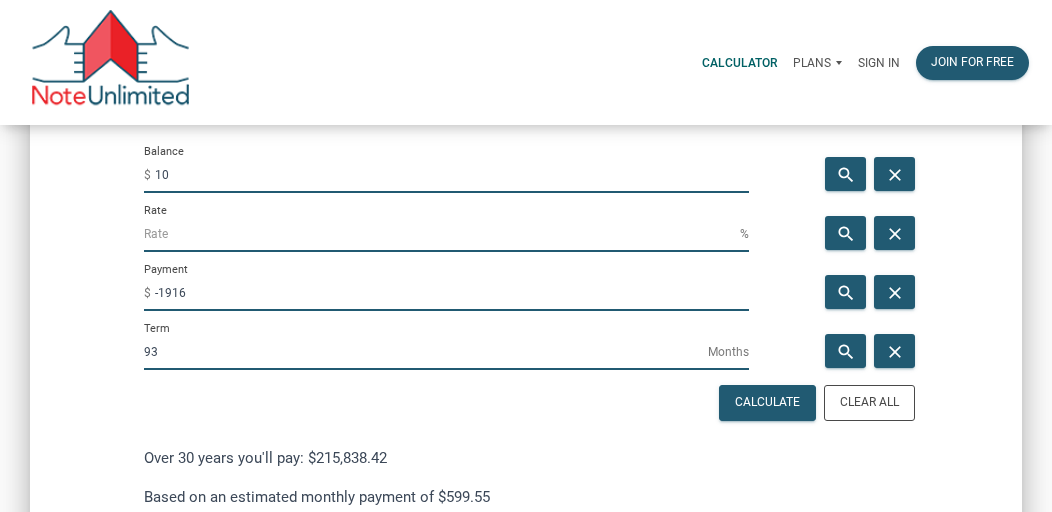 type on "1" 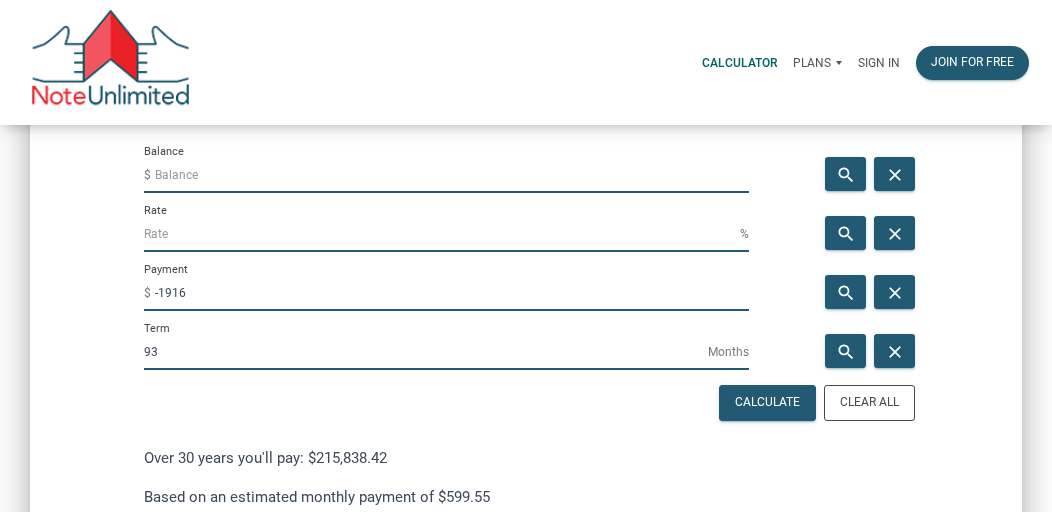 paste on "24,527" 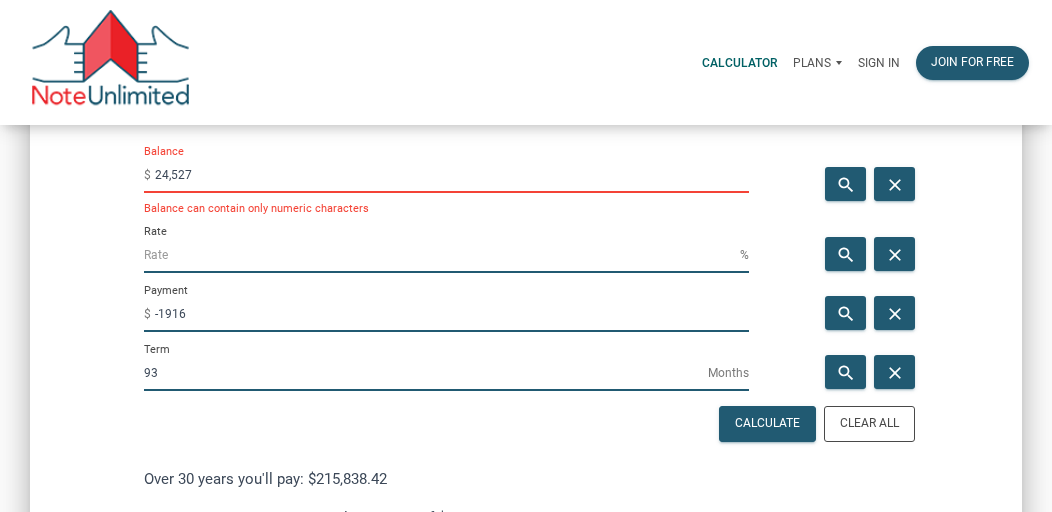 scroll, scrollTop: 998388, scrollLeft: 999008, axis: both 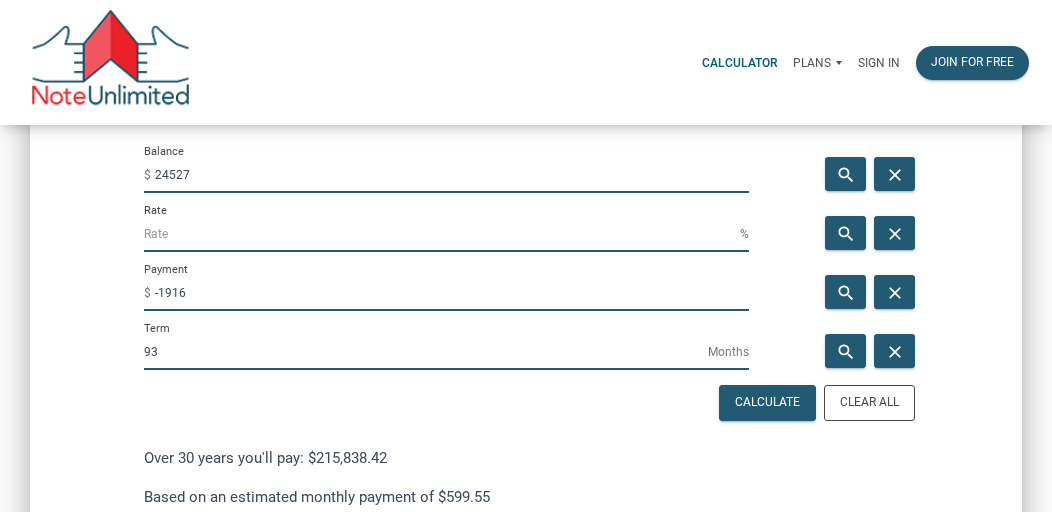 click on "24527" at bounding box center [452, 175] 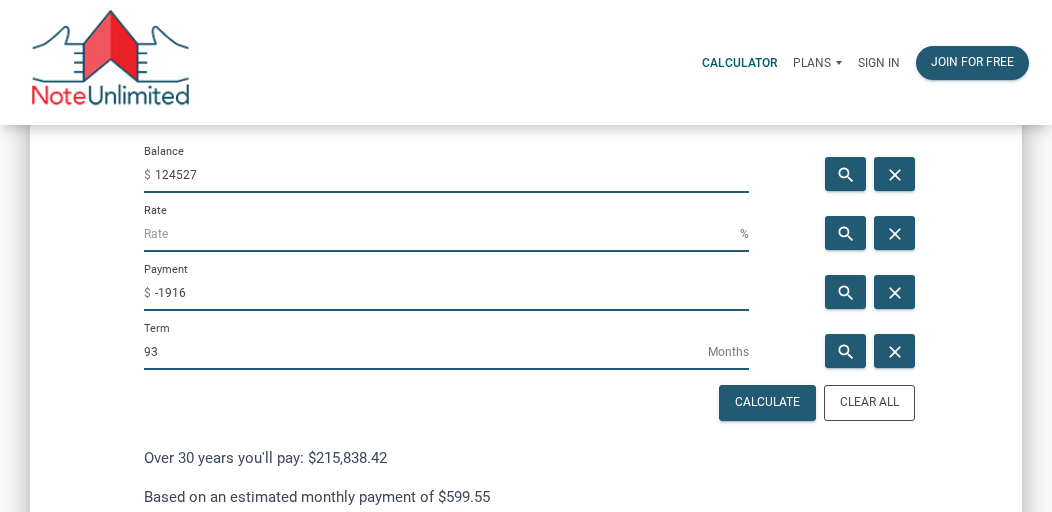 type on "124527" 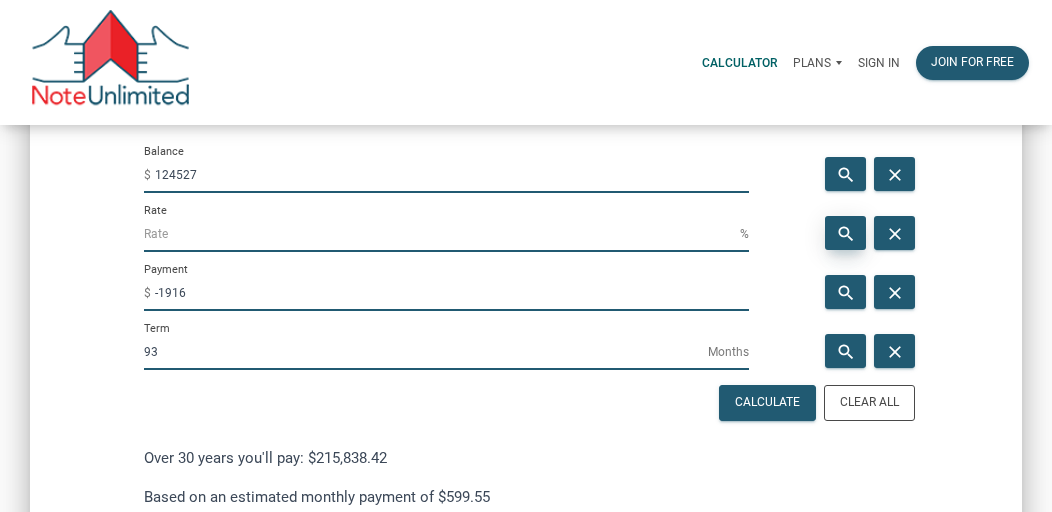 click on "search" at bounding box center [845, 234] 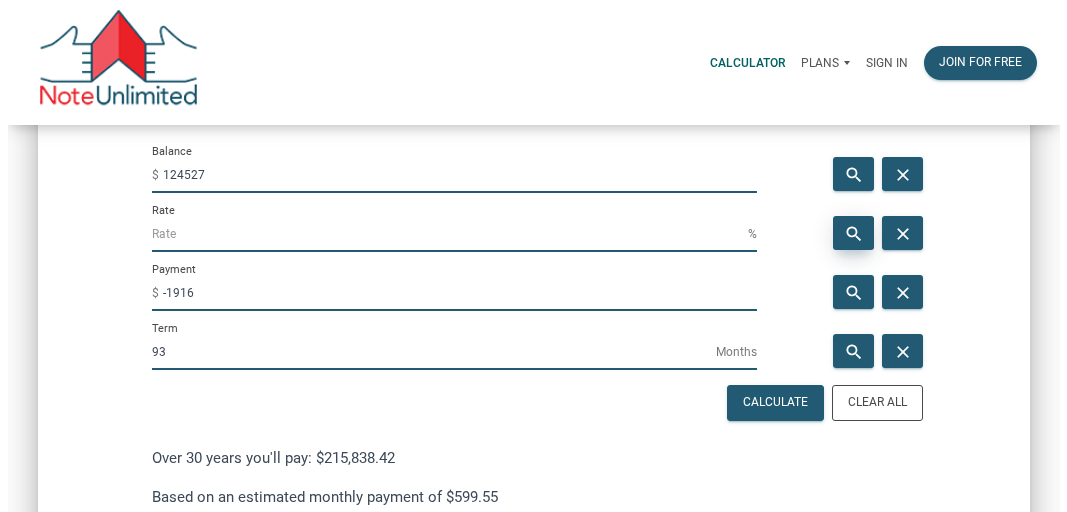 scroll, scrollTop: 998409, scrollLeft: 998992, axis: both 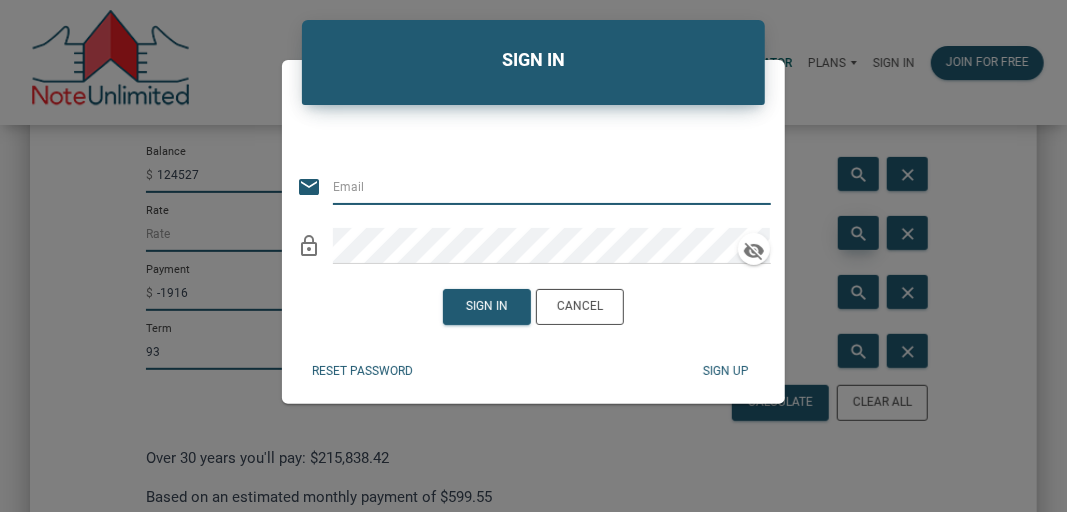 type on "usa13@yahoo.com" 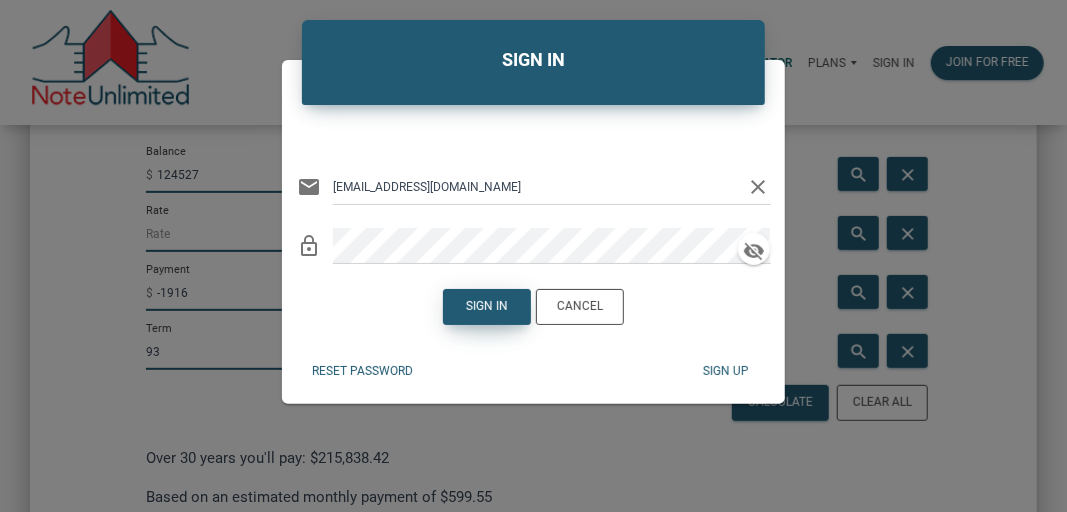 click on "Sign in" at bounding box center [487, 307] 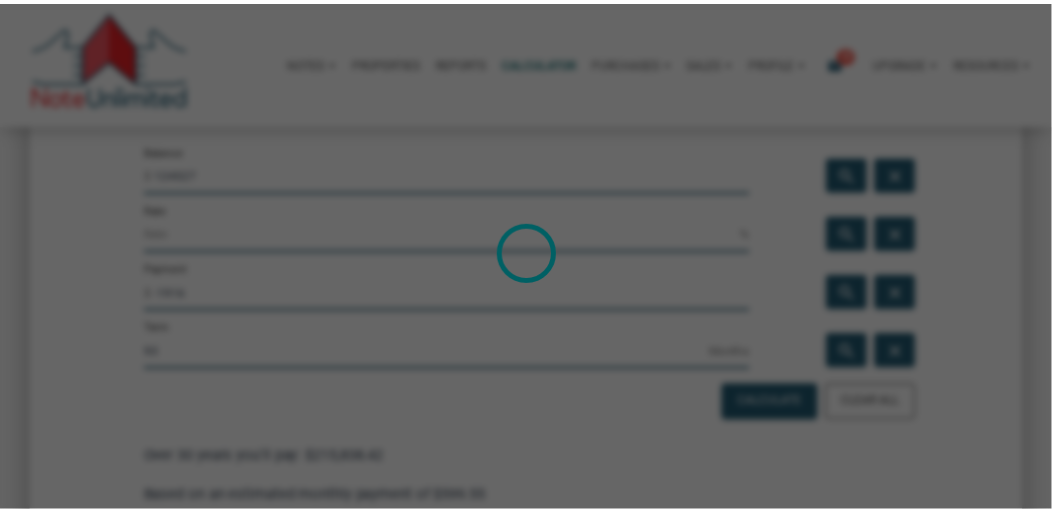 scroll, scrollTop: 1590, scrollLeft: 992, axis: both 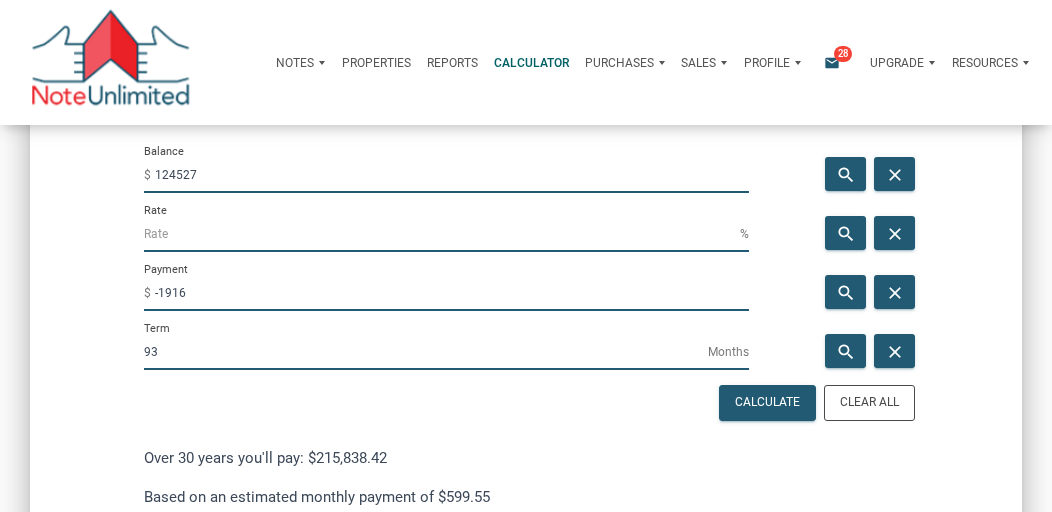click on "Rate" at bounding box center [442, 234] 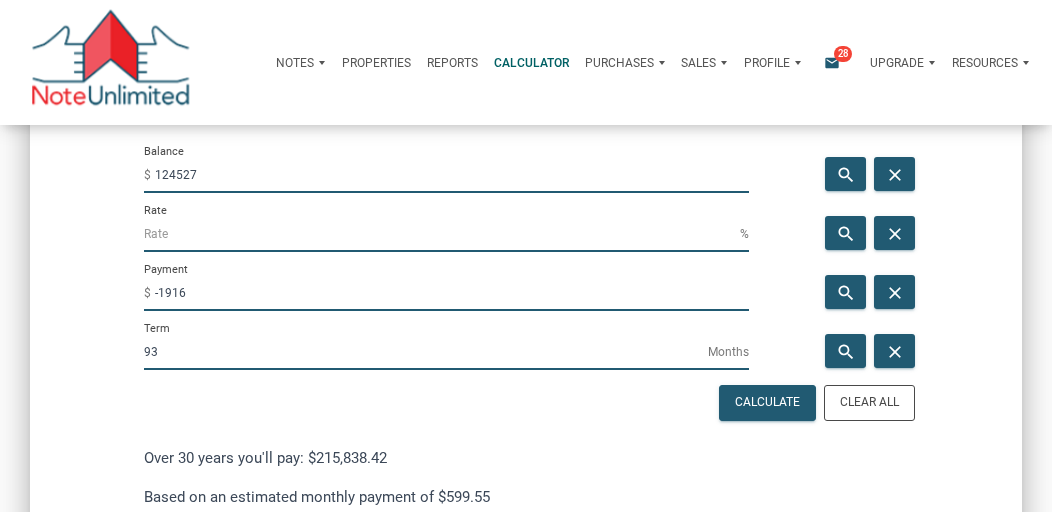 click on "Rate" at bounding box center (442, 234) 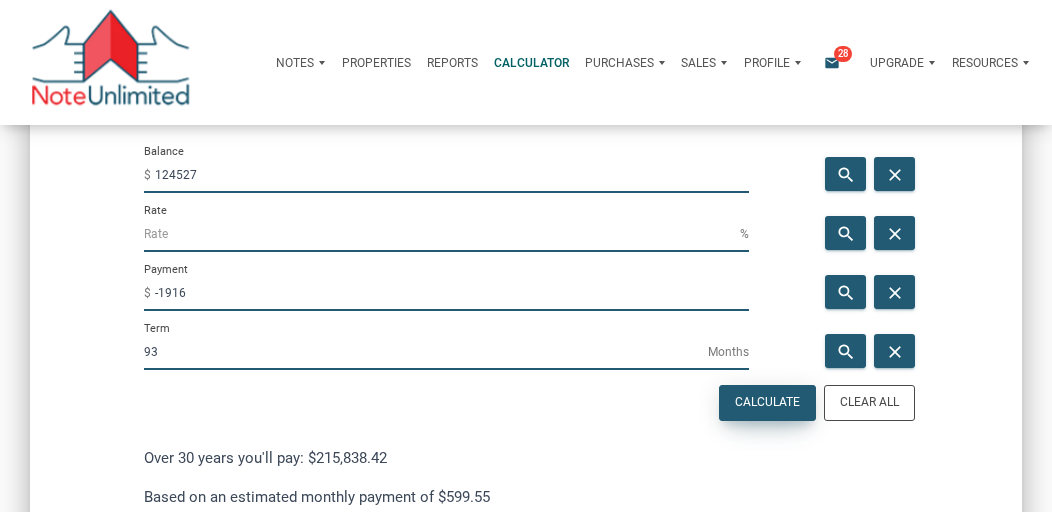 click on "Calculate" at bounding box center (767, 403) 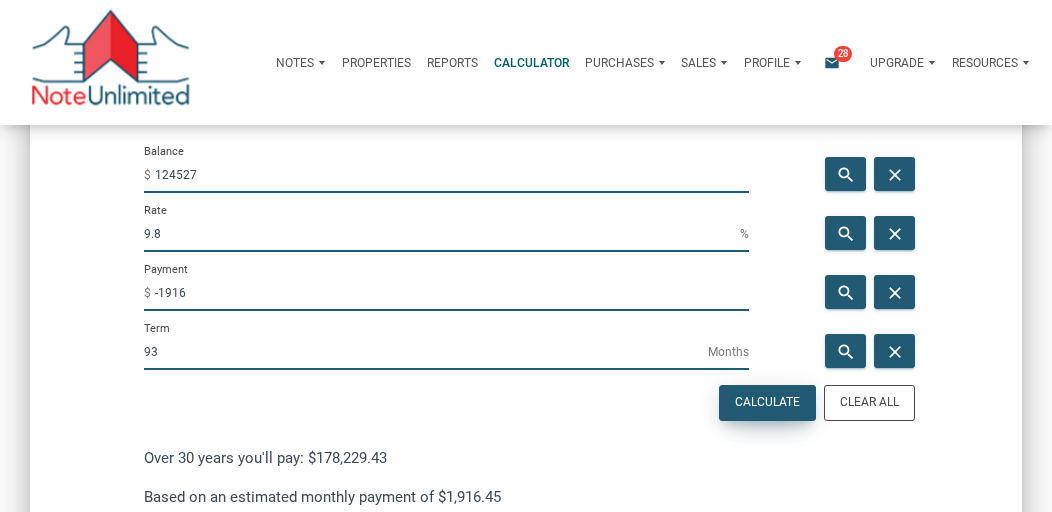 scroll, scrollTop: 998409, scrollLeft: 999008, axis: both 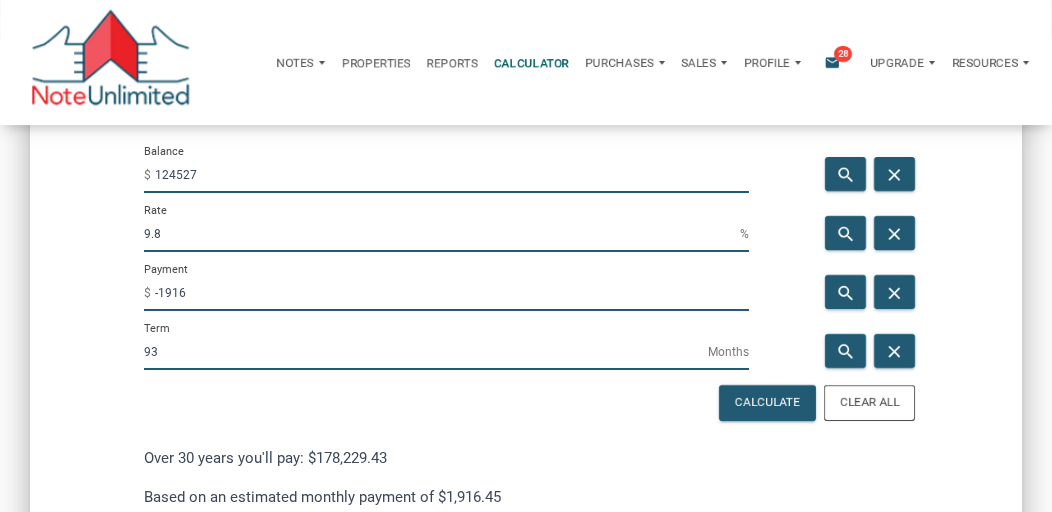 drag, startPoint x: 200, startPoint y: 179, endPoint x: 157, endPoint y: 175, distance: 43.185646 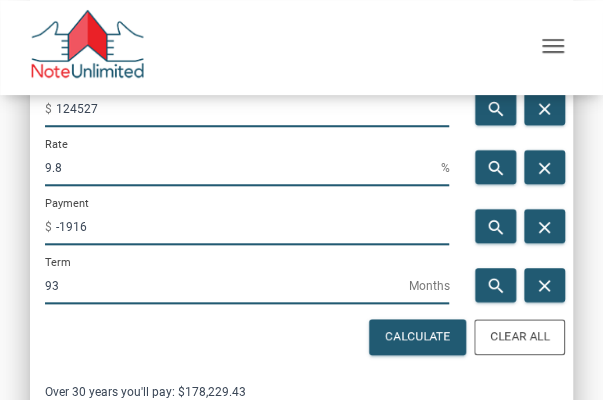 scroll, scrollTop: 1383, scrollLeft: 542, axis: both 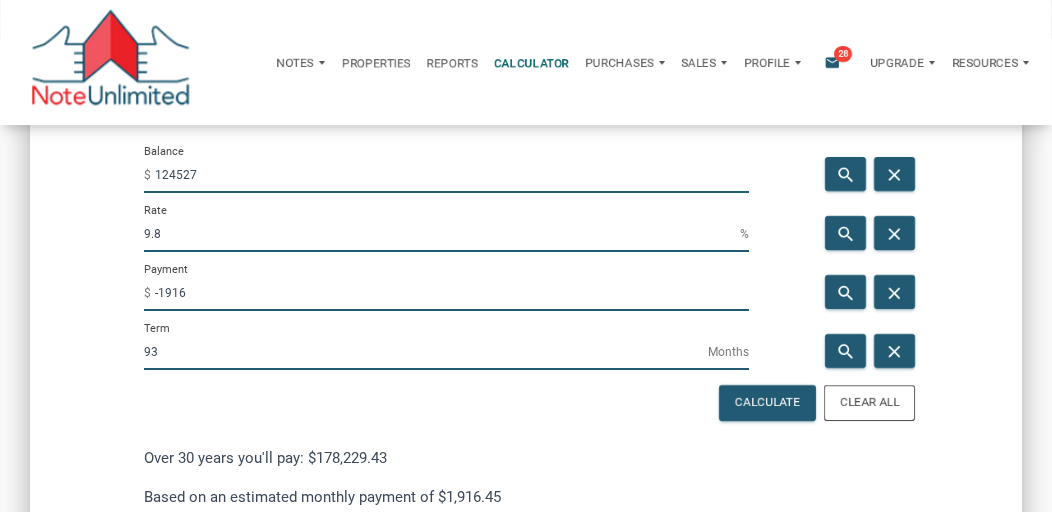 click on "Balance $ 124527" at bounding box center (446, 168) 